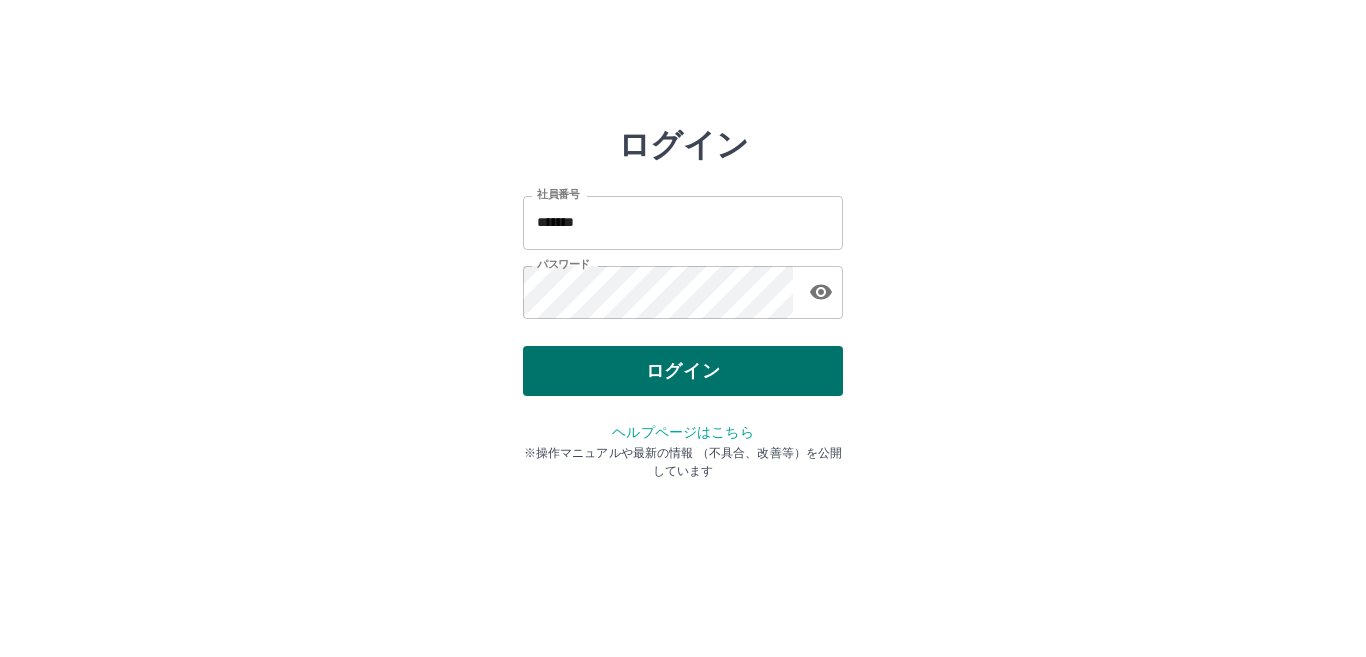 scroll, scrollTop: 0, scrollLeft: 0, axis: both 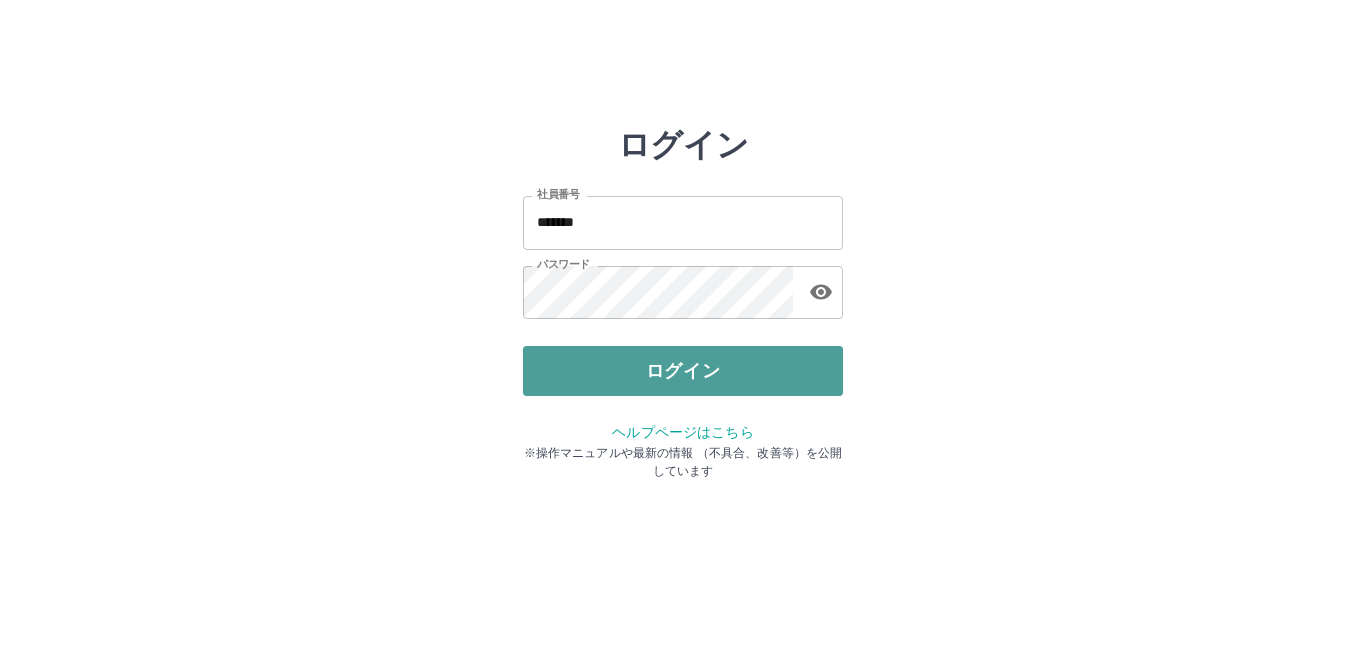 click on "ログイン" at bounding box center [683, 371] 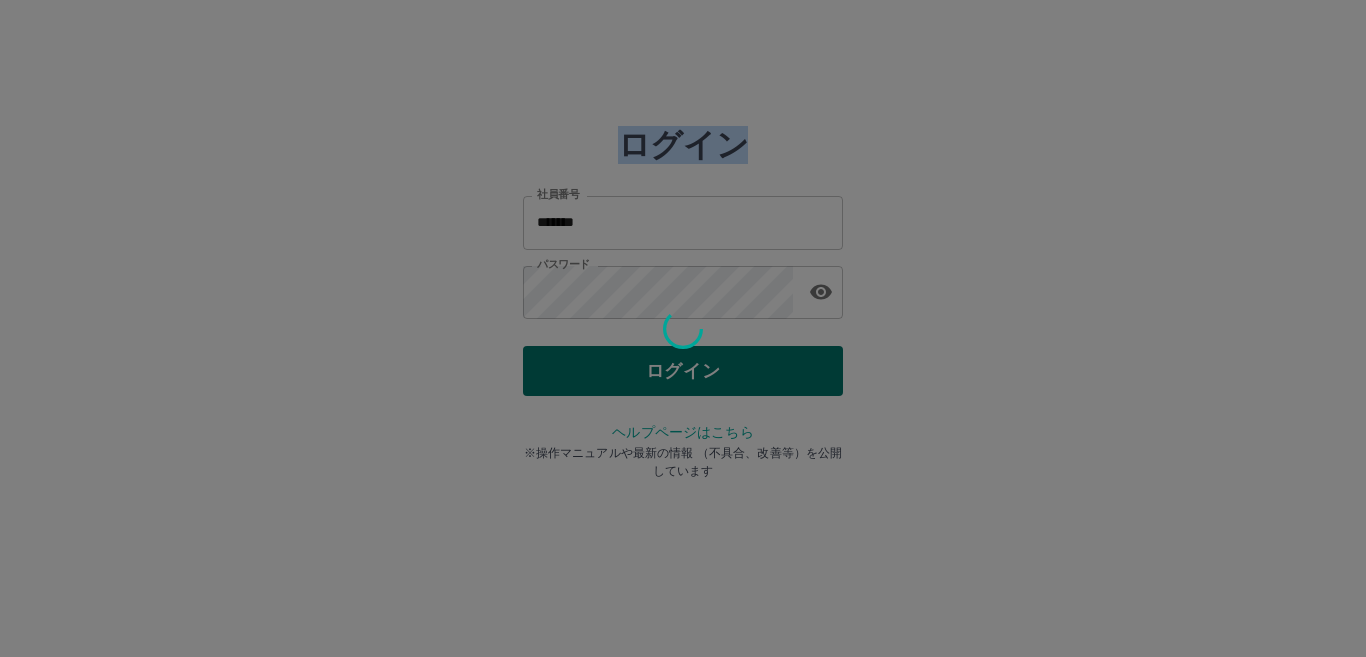 click at bounding box center (683, 328) 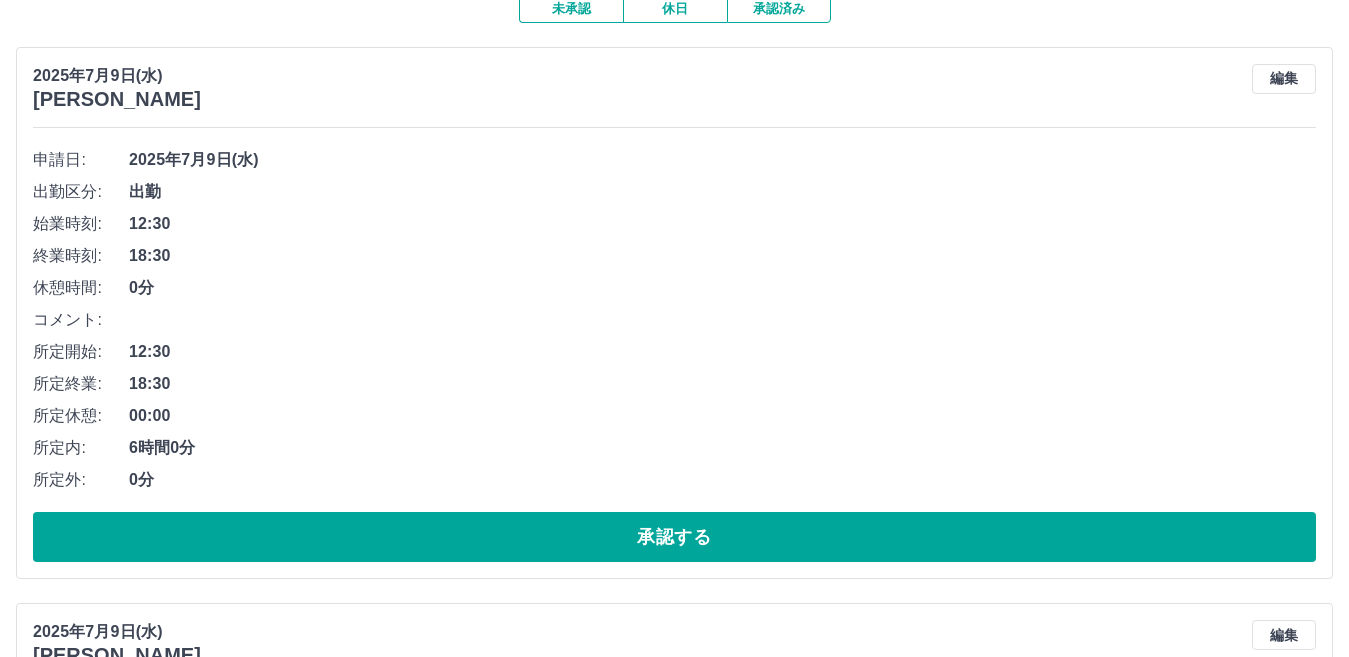 scroll, scrollTop: 200, scrollLeft: 0, axis: vertical 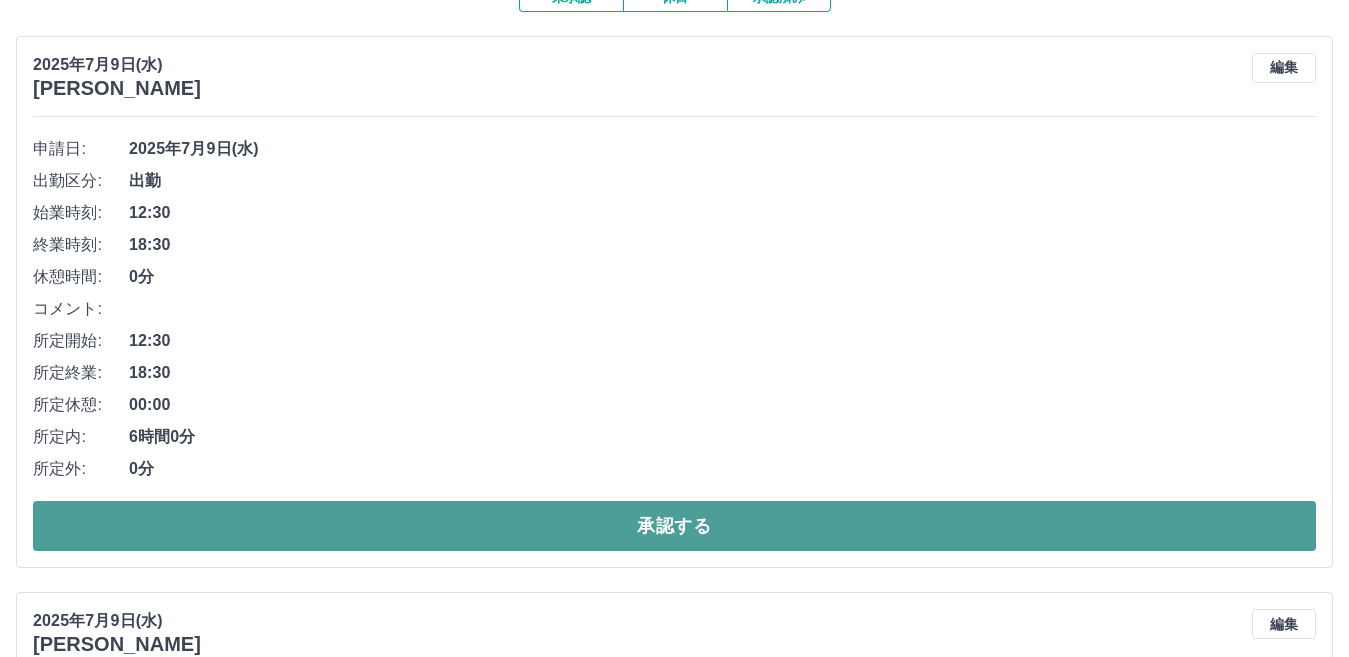 click on "承認する" at bounding box center (674, 526) 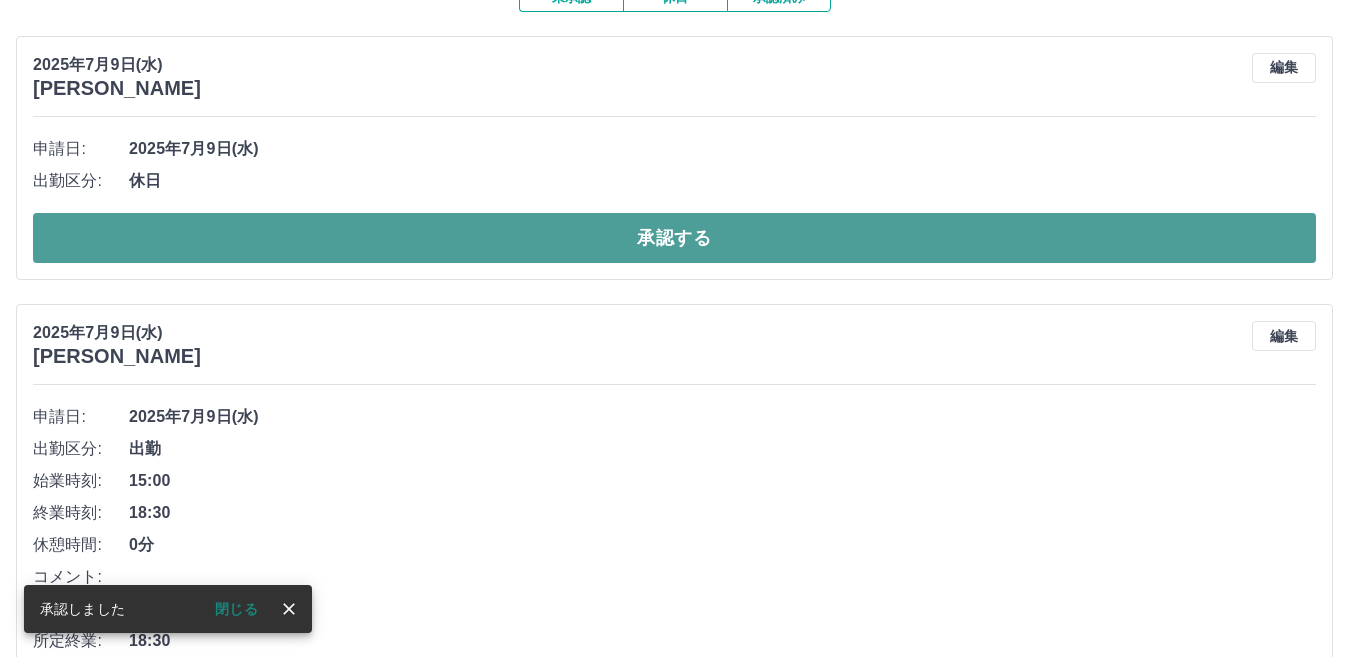 click on "承認する" at bounding box center (674, 238) 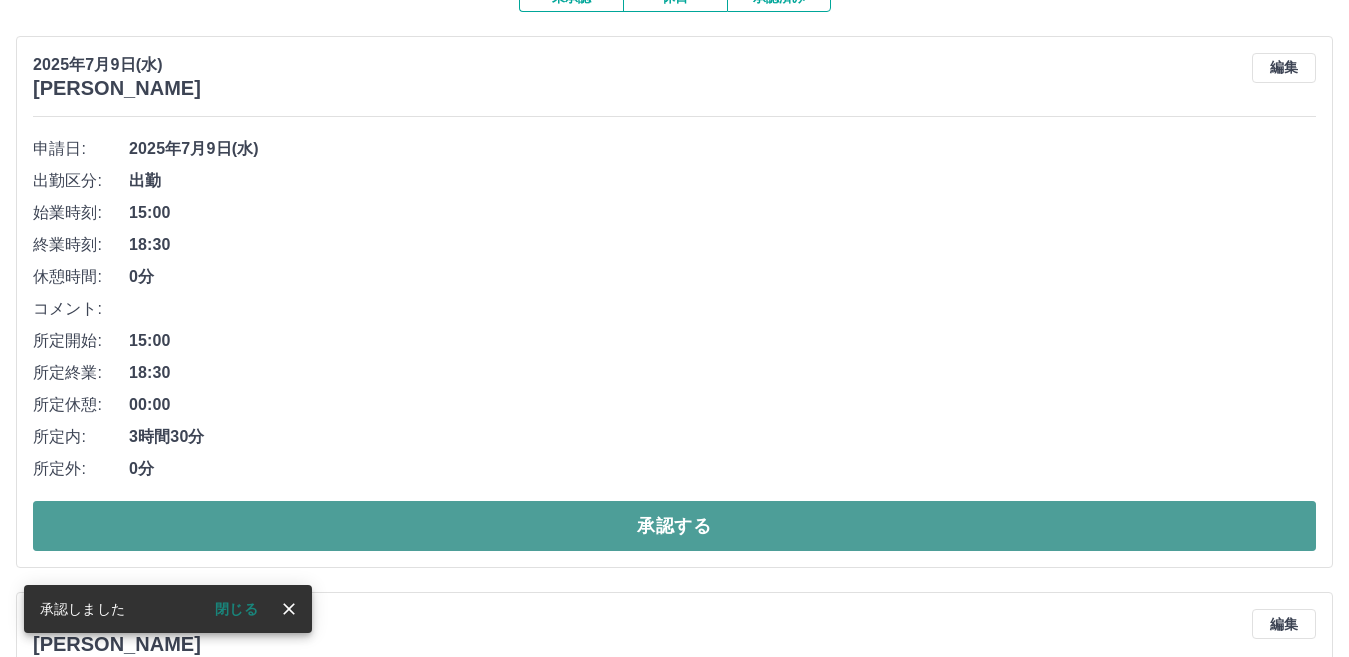 click on "承認する" at bounding box center (674, 526) 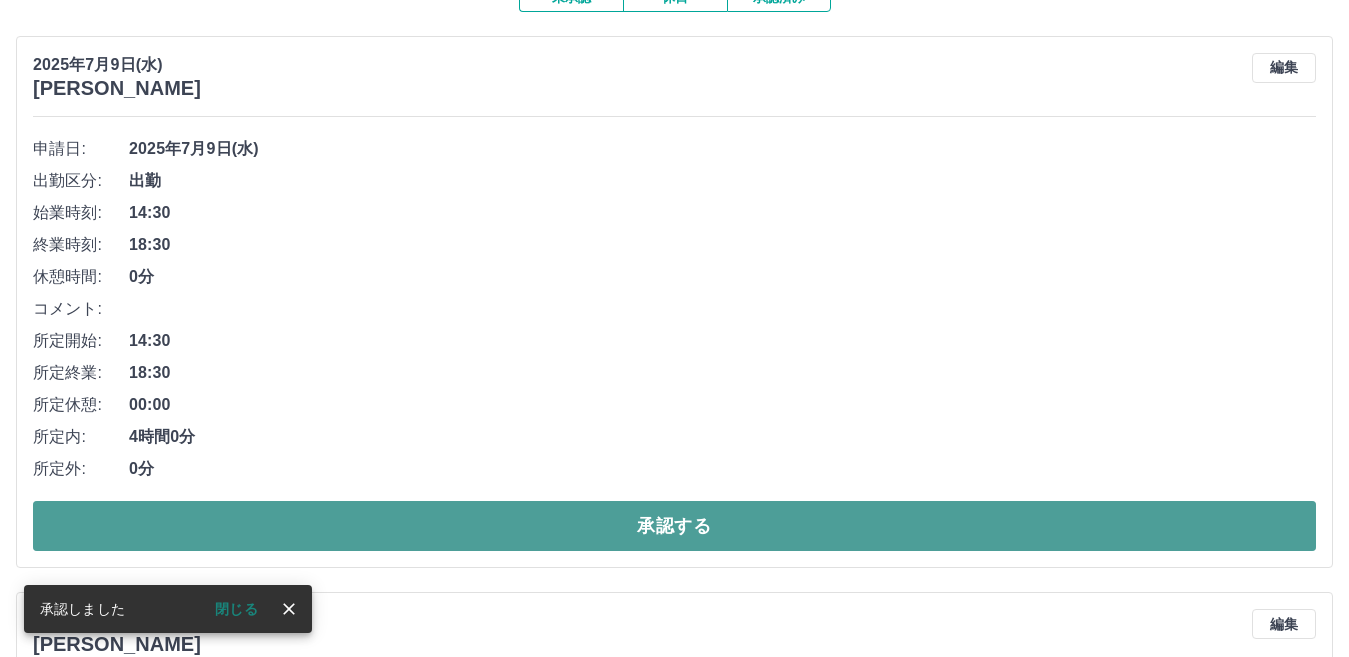 click on "承認する" at bounding box center (674, 526) 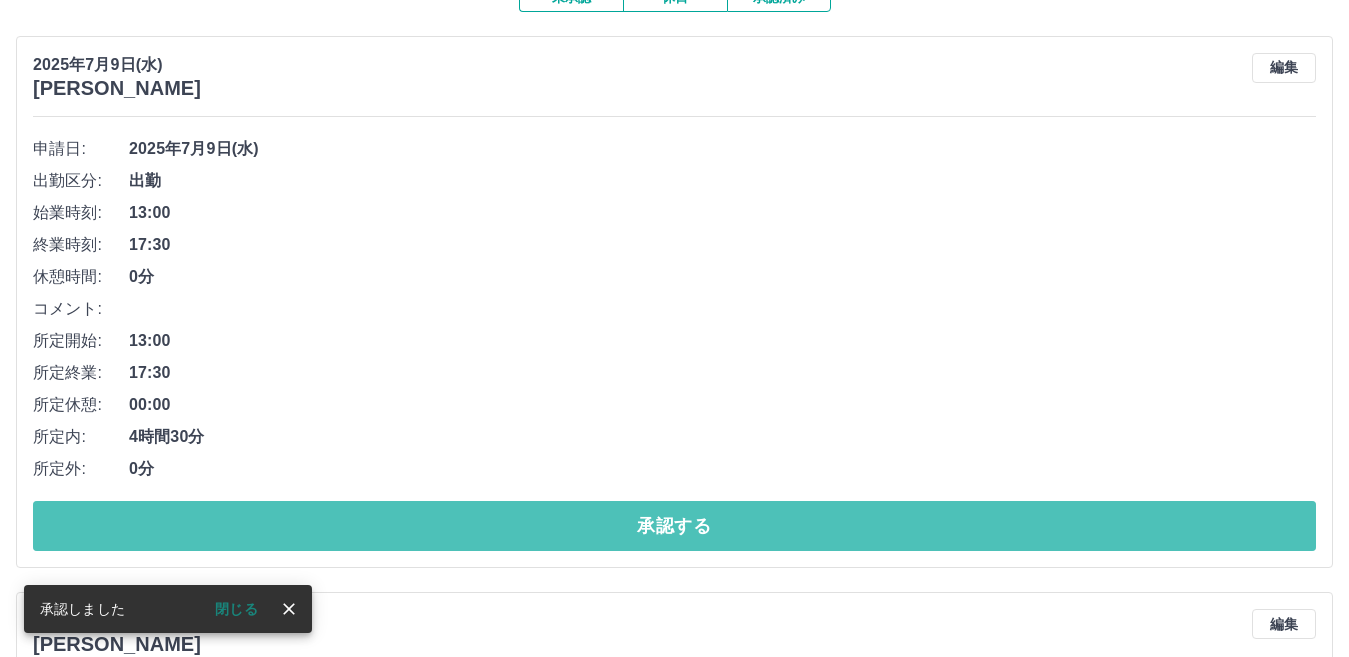click on "承認する" at bounding box center (674, 526) 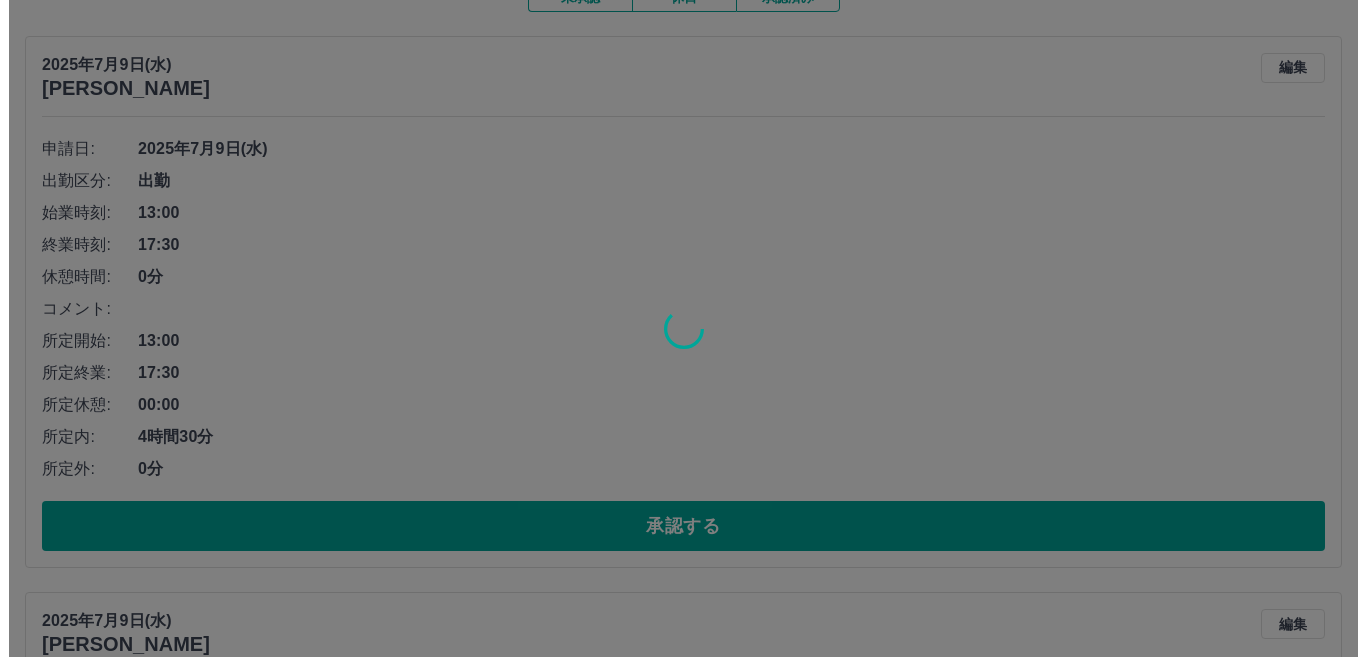 scroll, scrollTop: 0, scrollLeft: 0, axis: both 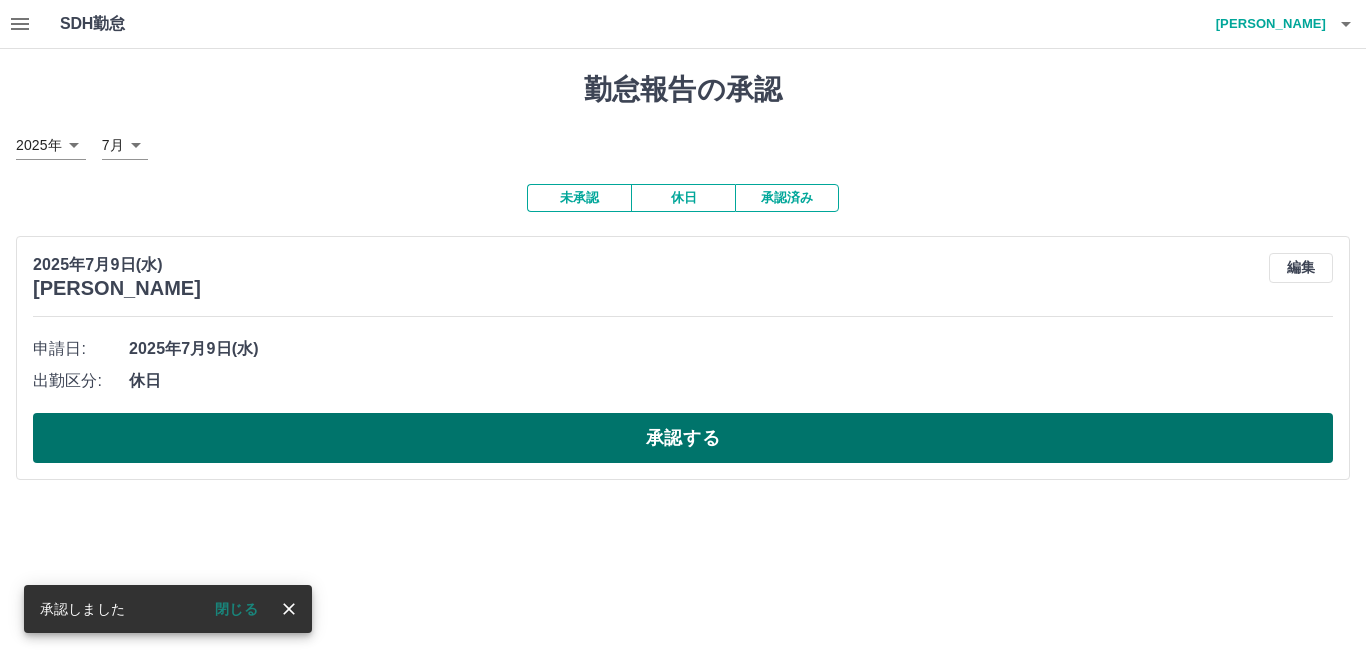 click on "承認する" at bounding box center (683, 438) 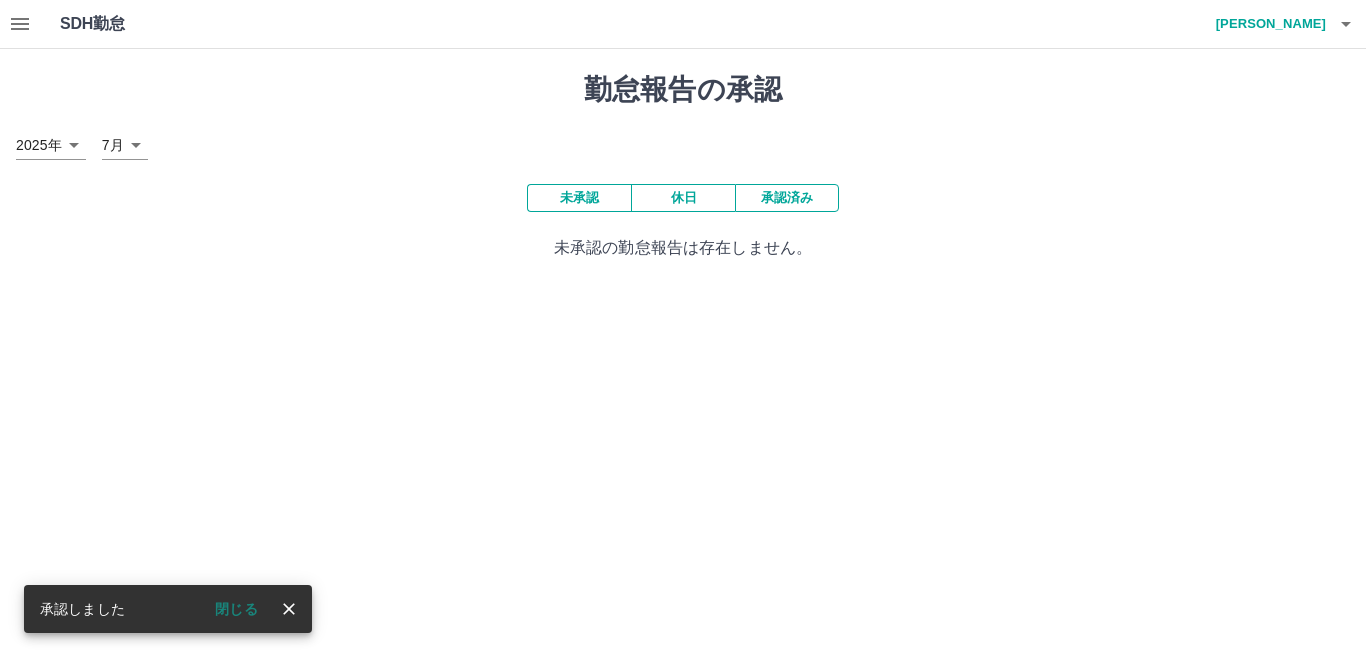 click on "[PERSON_NAME]" at bounding box center (1266, 24) 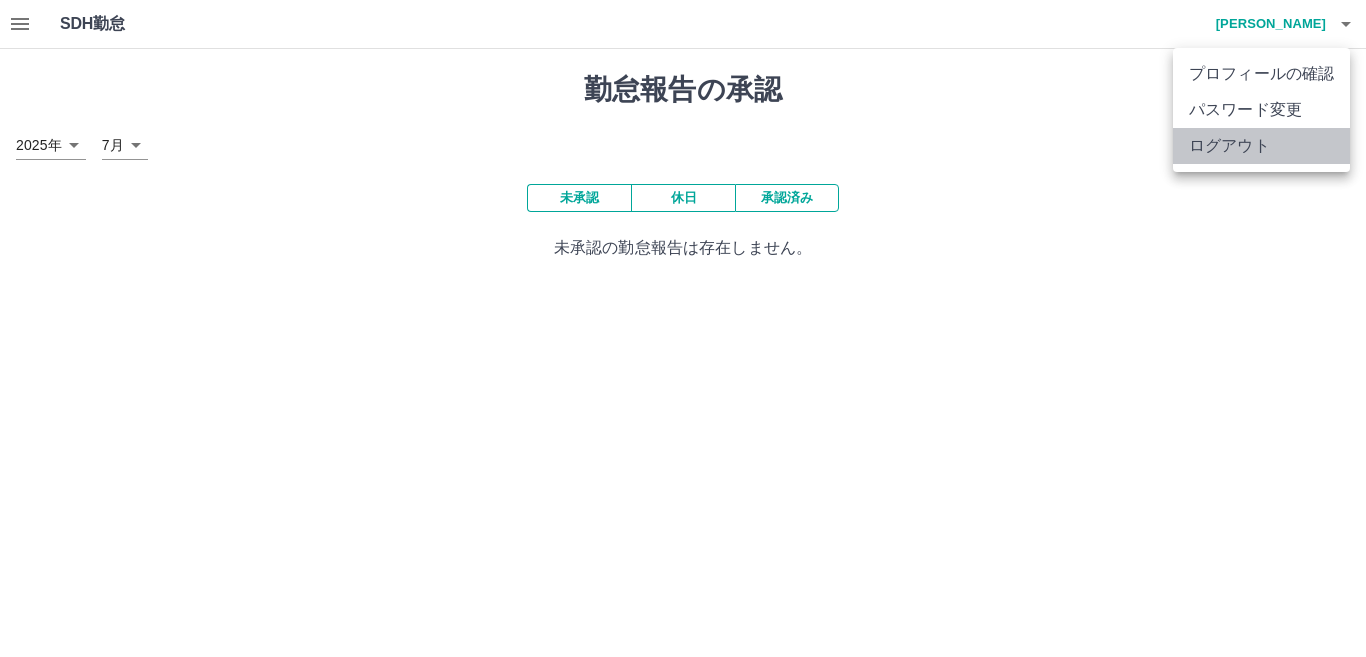 click on "ログアウト" at bounding box center (1261, 146) 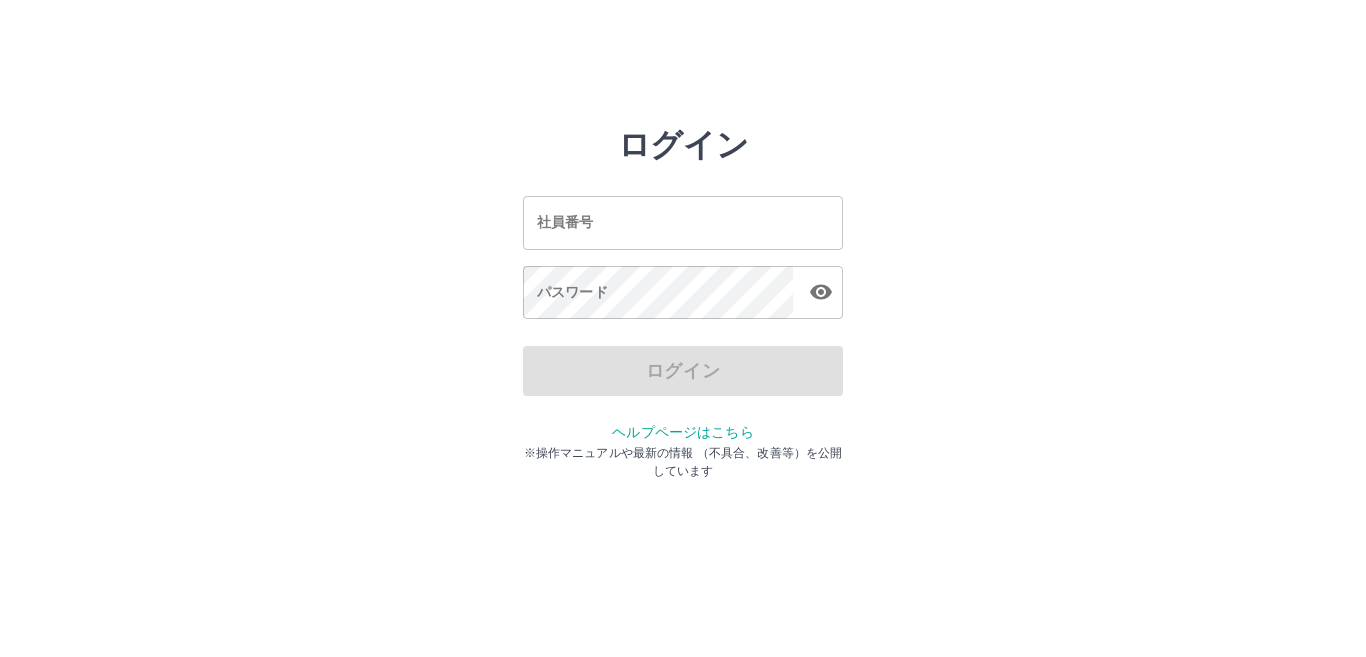 scroll, scrollTop: 0, scrollLeft: 0, axis: both 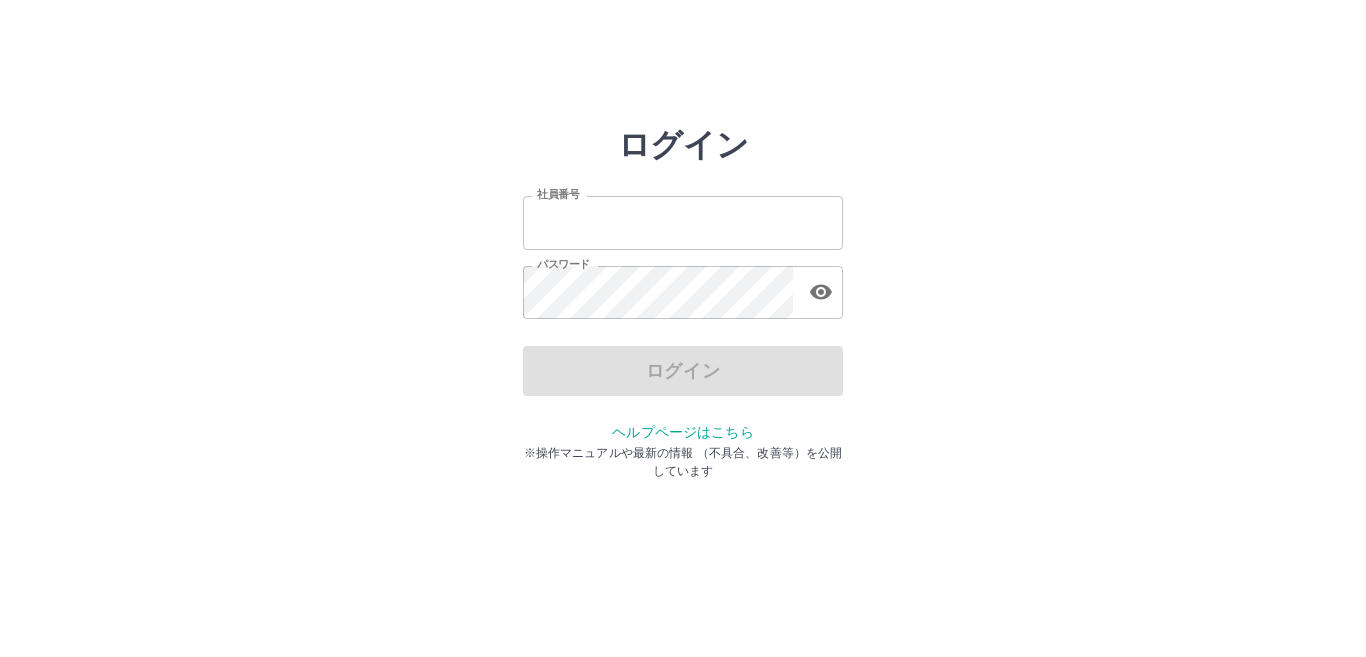 type on "*******" 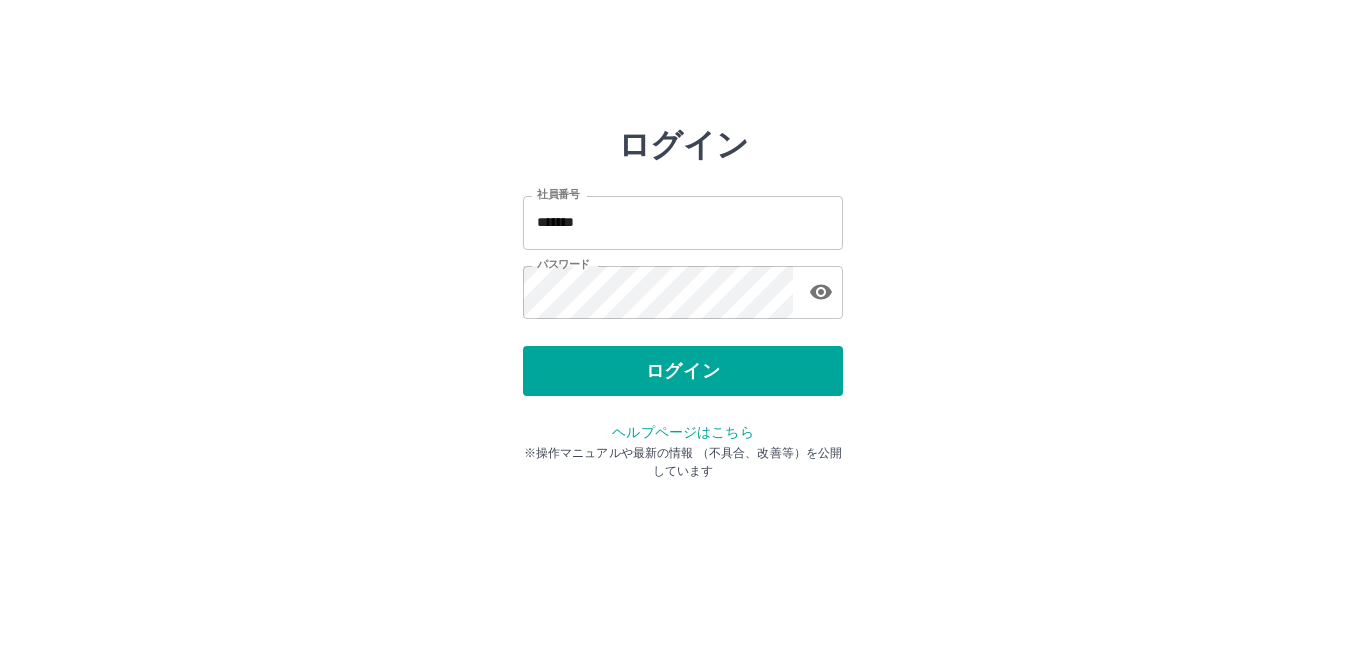 click on "ログイン" at bounding box center [683, 371] 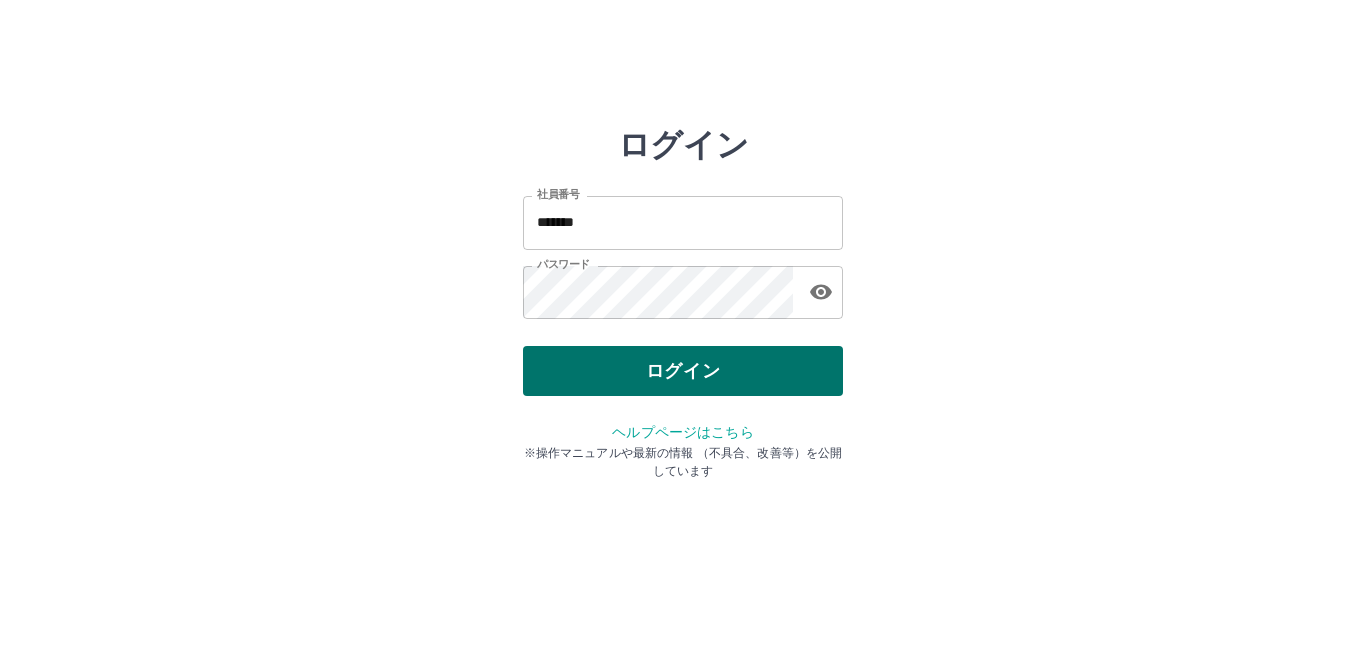 click on "ログイン" at bounding box center (683, 371) 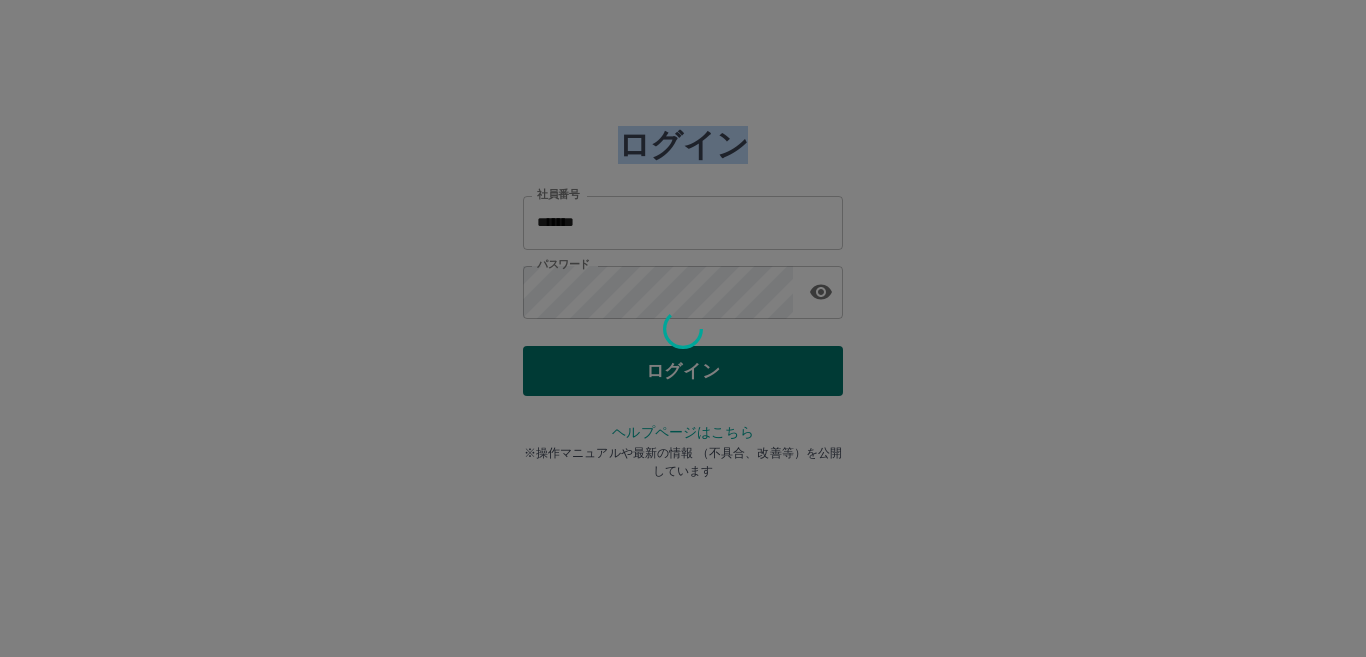 click at bounding box center (683, 328) 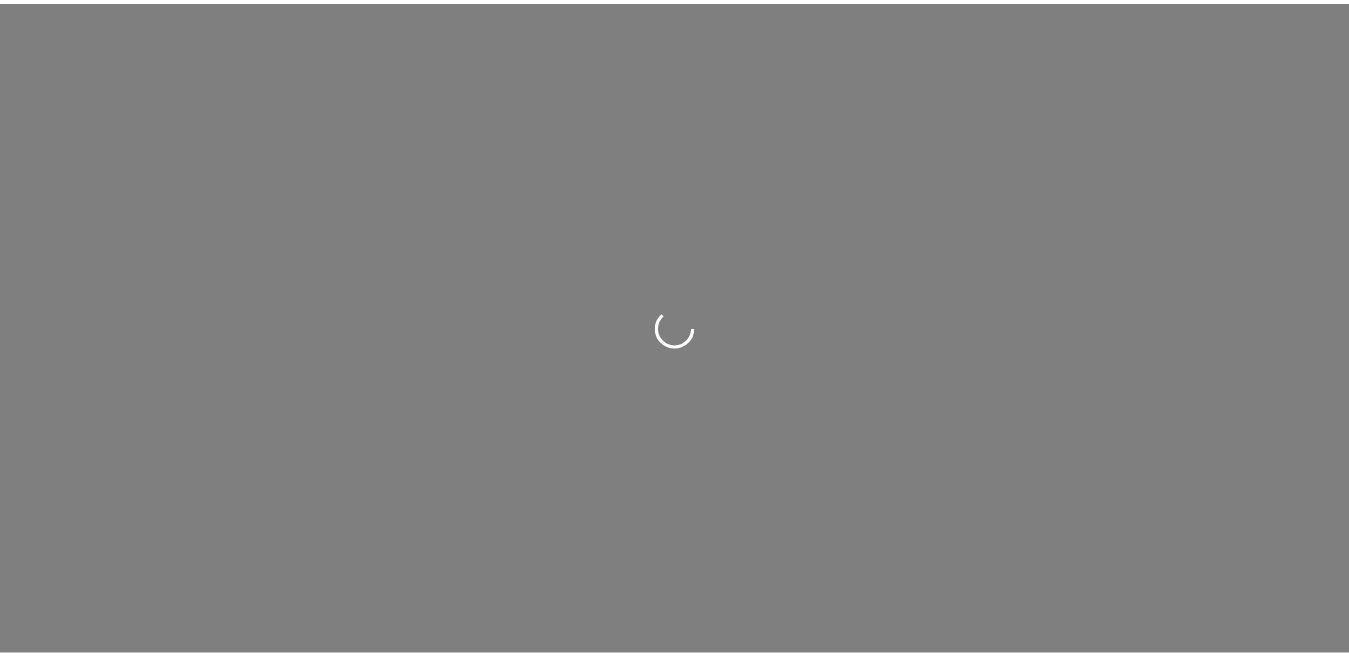scroll, scrollTop: 0, scrollLeft: 0, axis: both 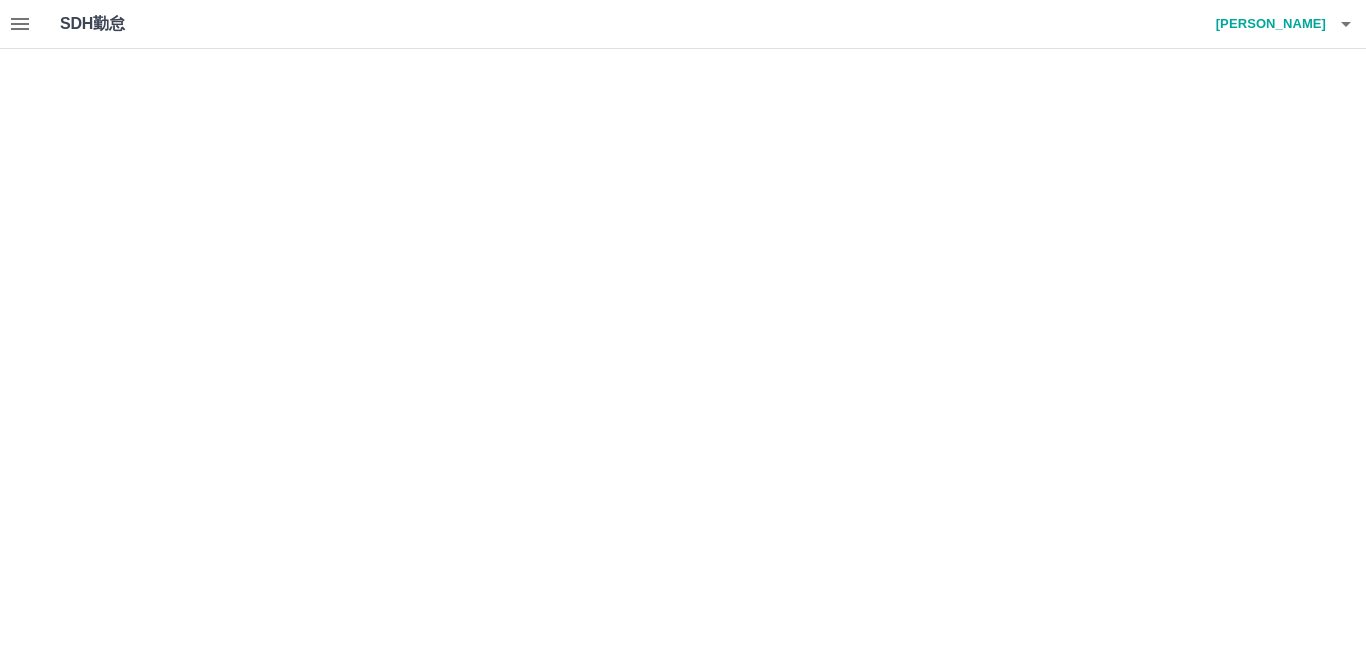 click on "SDH勤怠 [PERSON_NAME]" at bounding box center (683, 24) 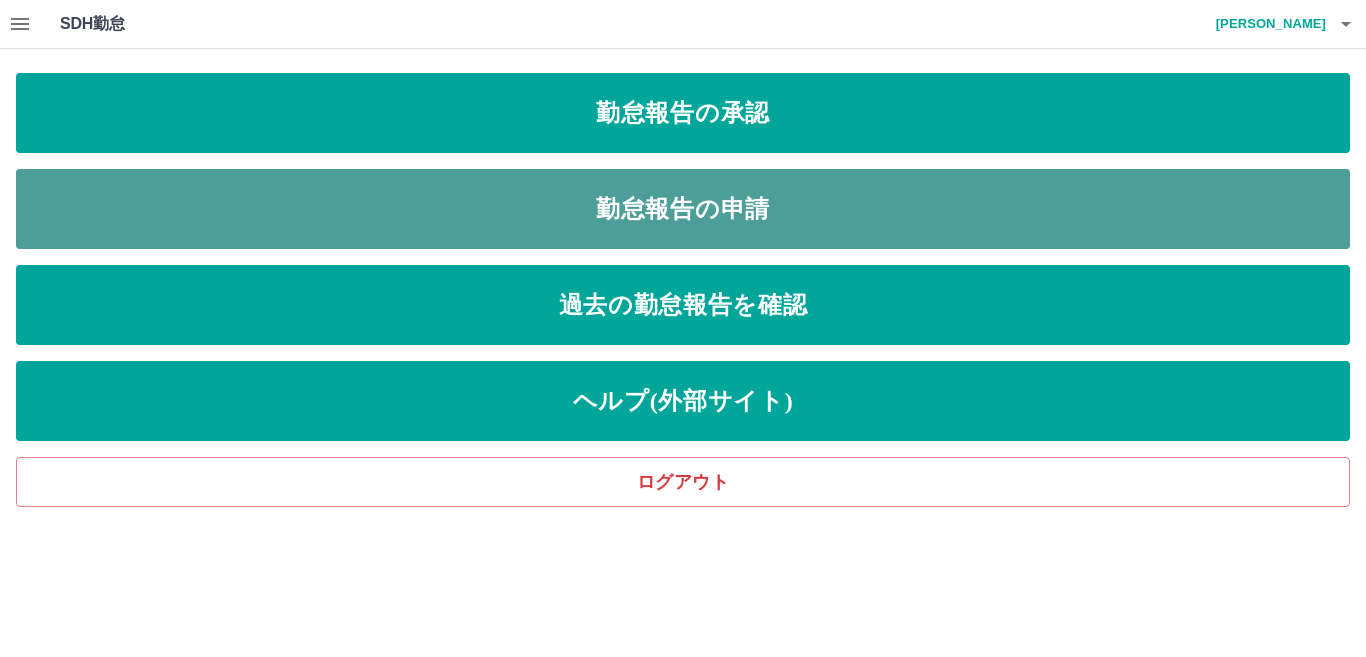 click on "勤怠報告の申請" at bounding box center (683, 209) 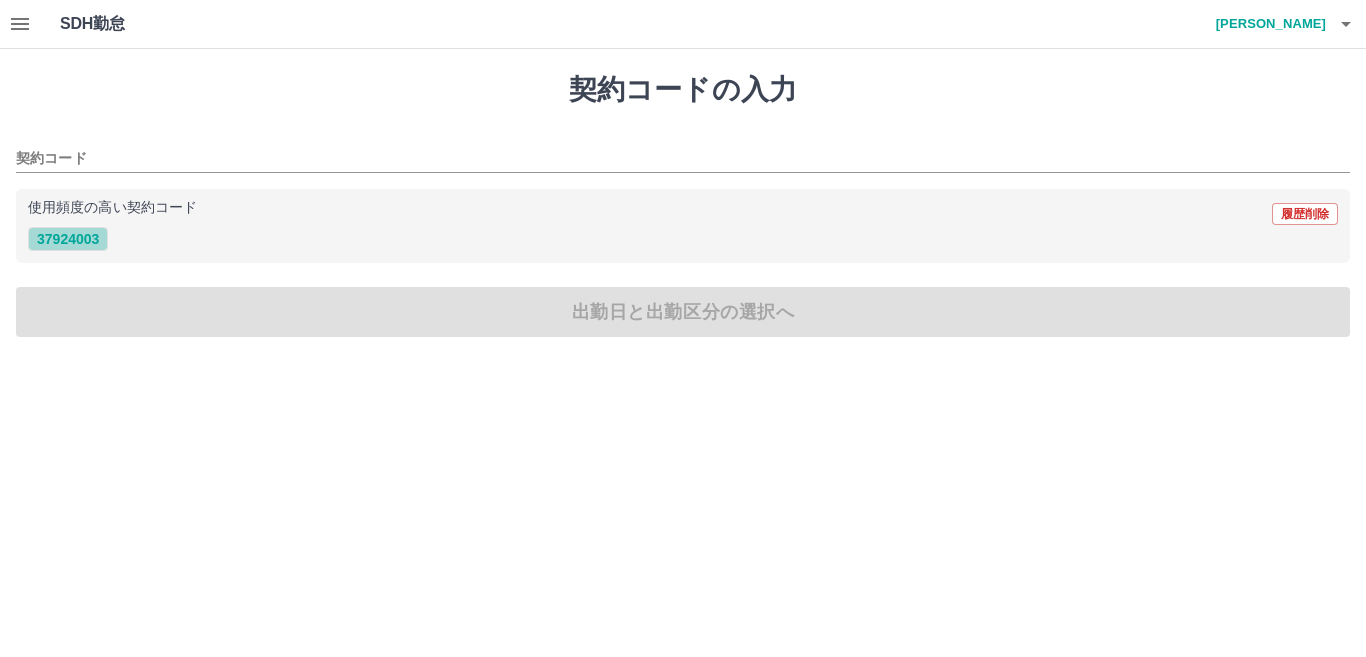 click on "37924003" at bounding box center (68, 239) 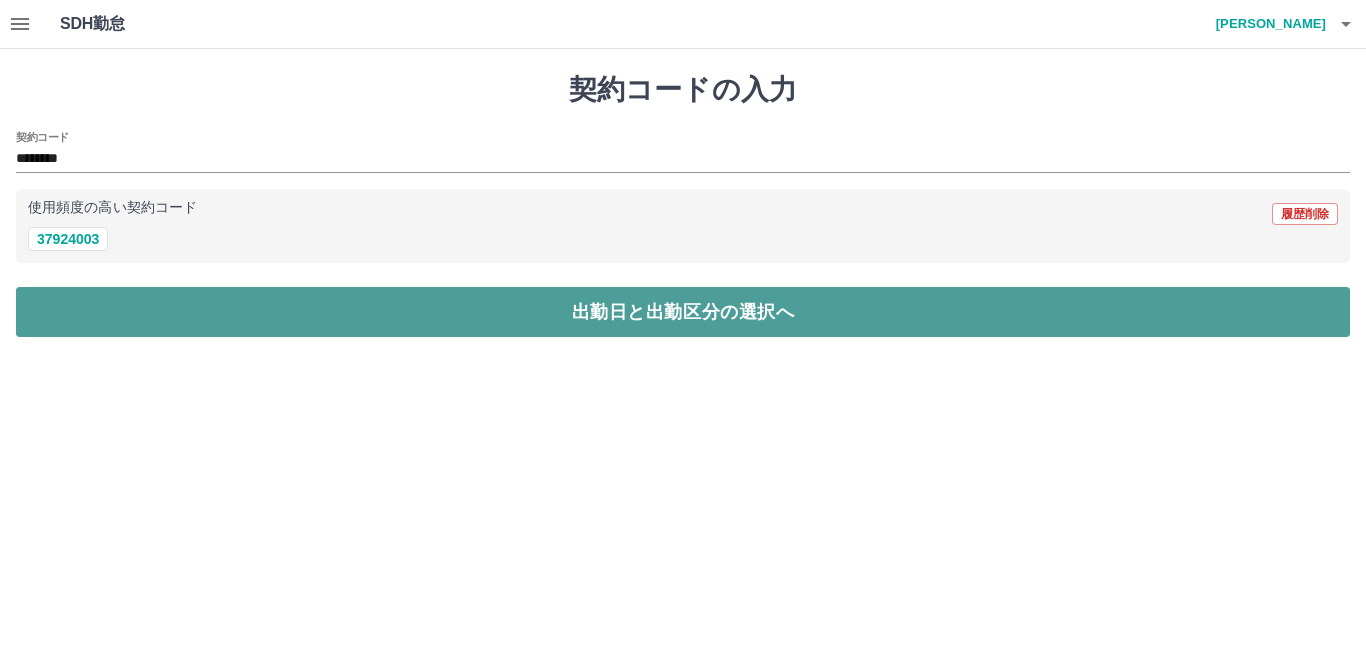 click on "出勤日と出勤区分の選択へ" at bounding box center (683, 312) 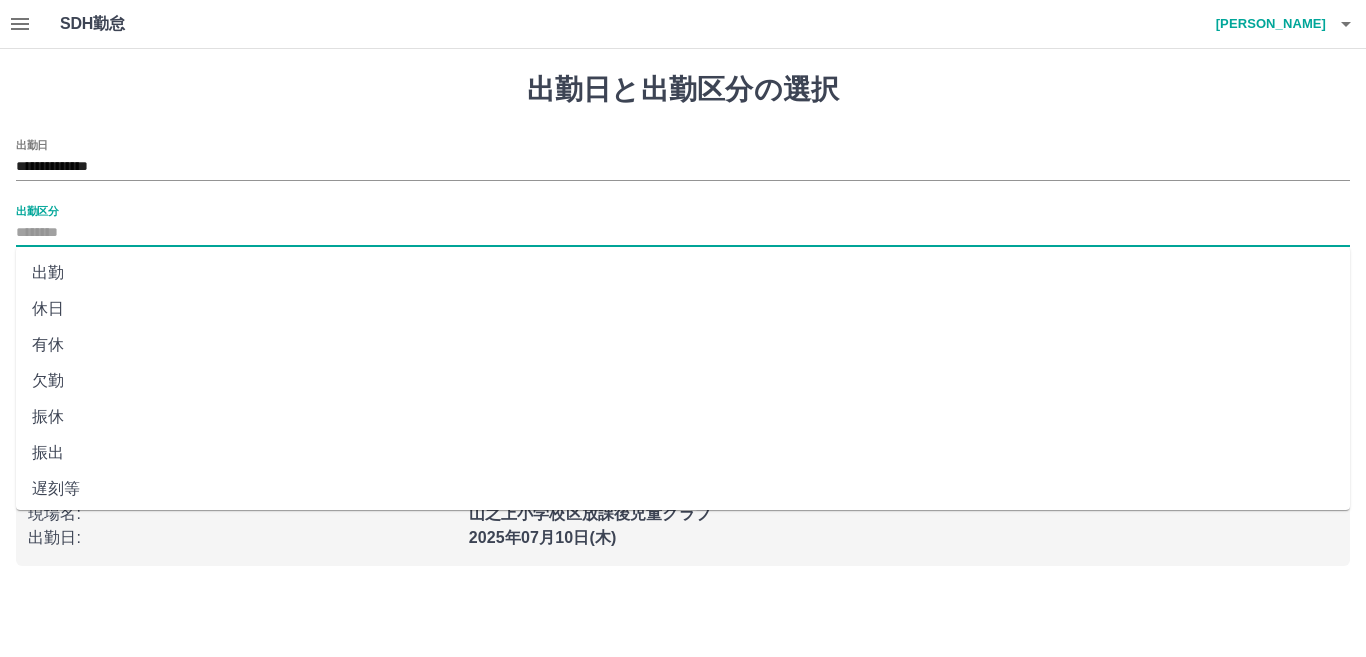 click on "出勤区分" at bounding box center [683, 233] 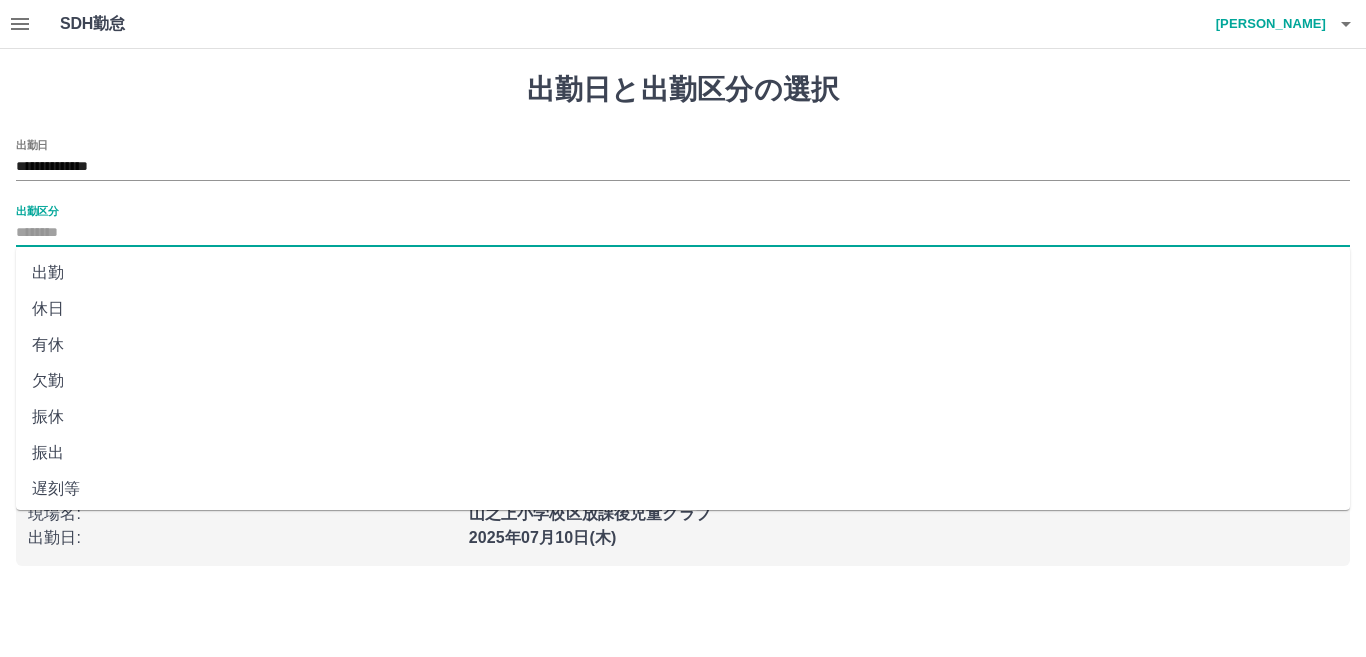 click on "出勤" at bounding box center [683, 273] 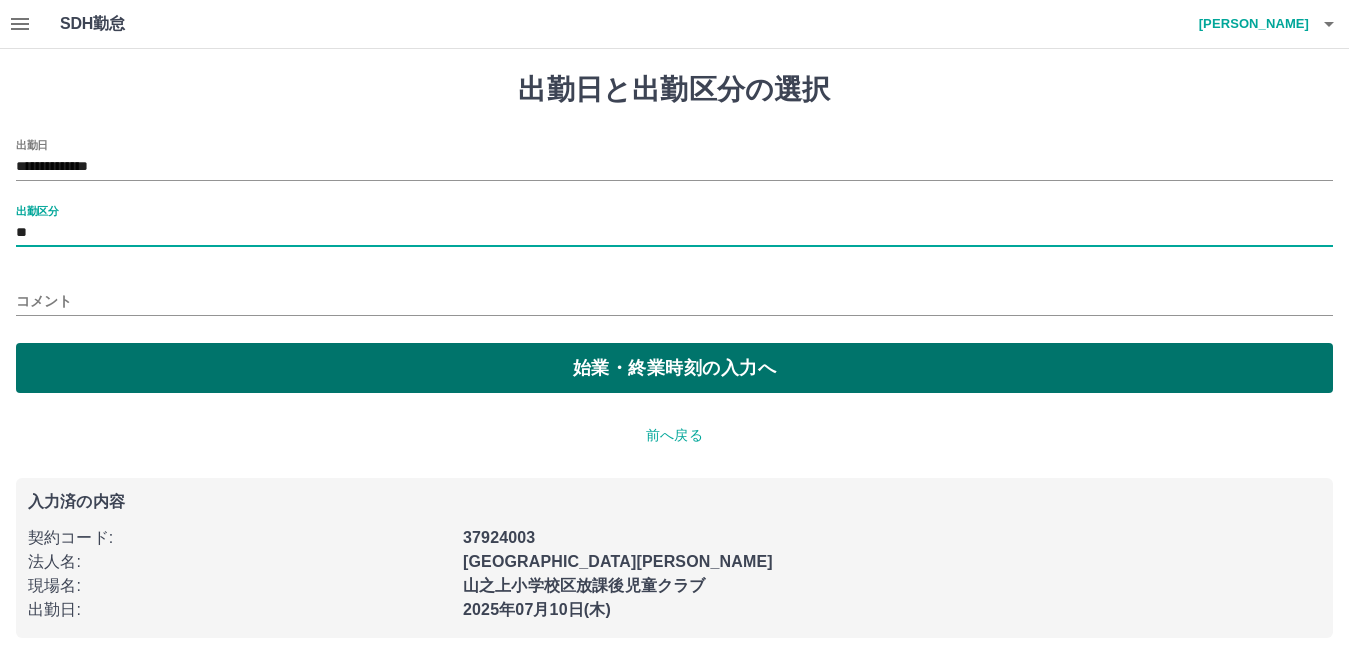 click on "始業・終業時刻の入力へ" at bounding box center (674, 368) 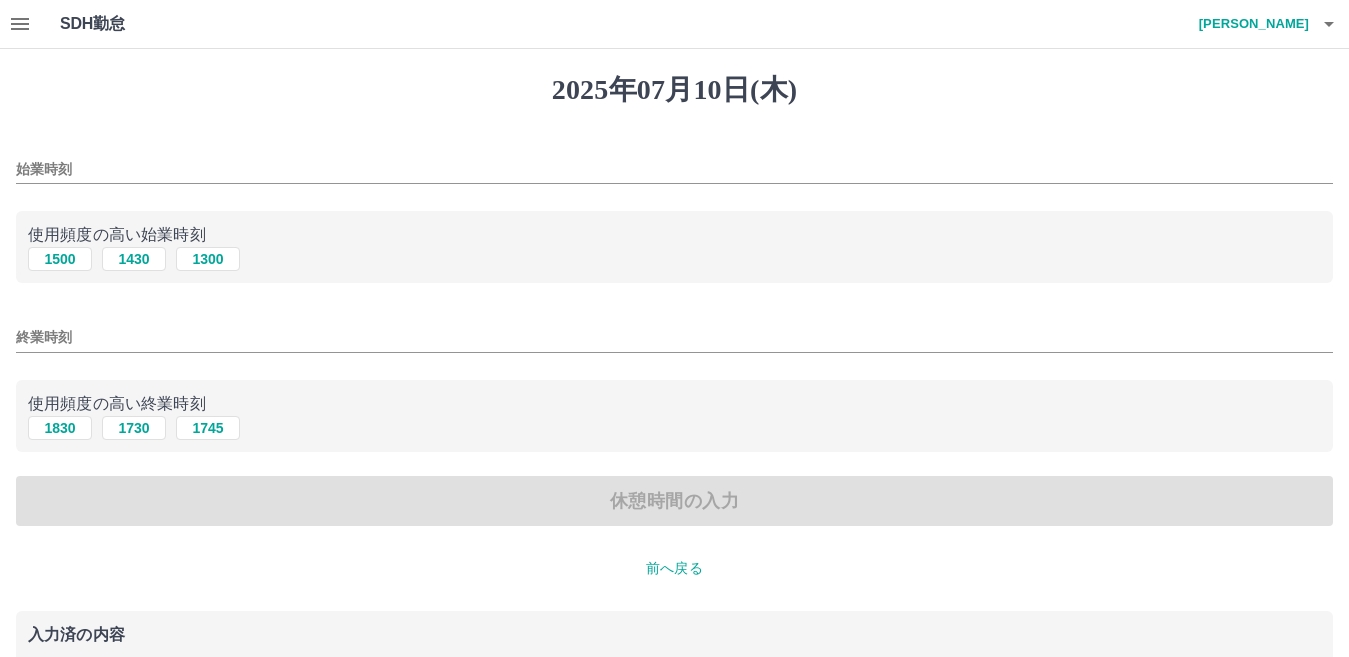 click on "始業時刻" at bounding box center (674, 169) 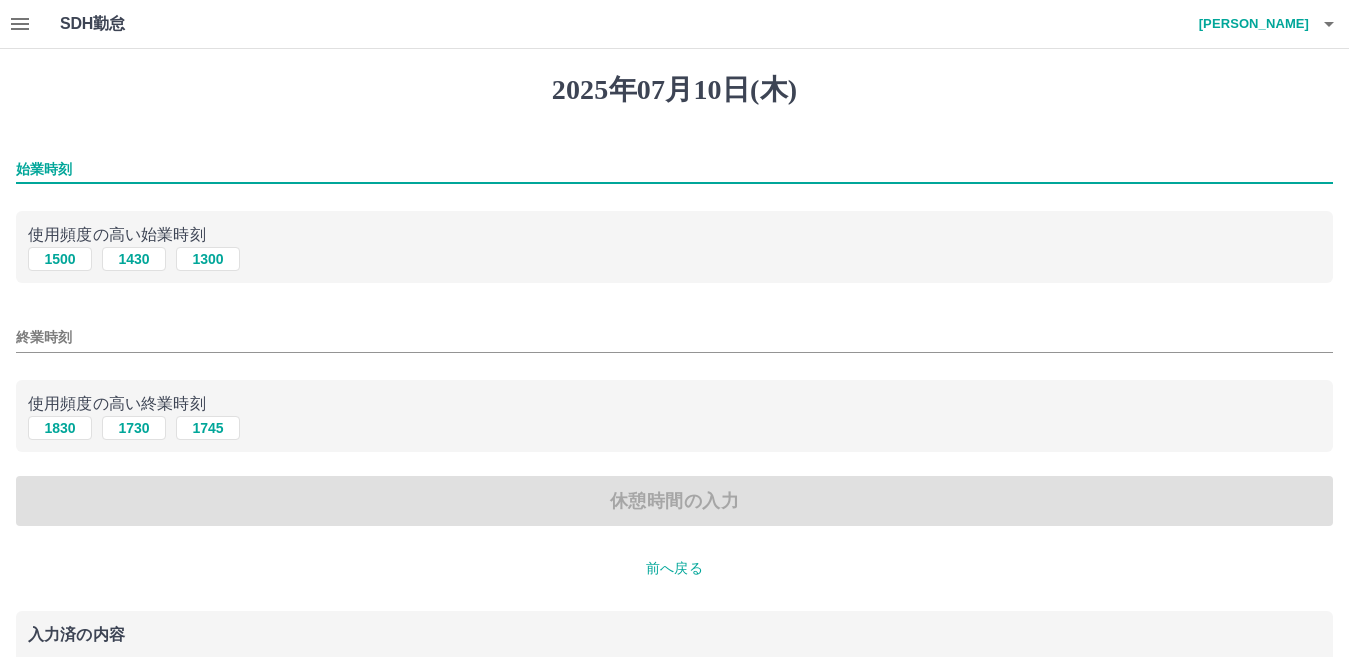 type on "****" 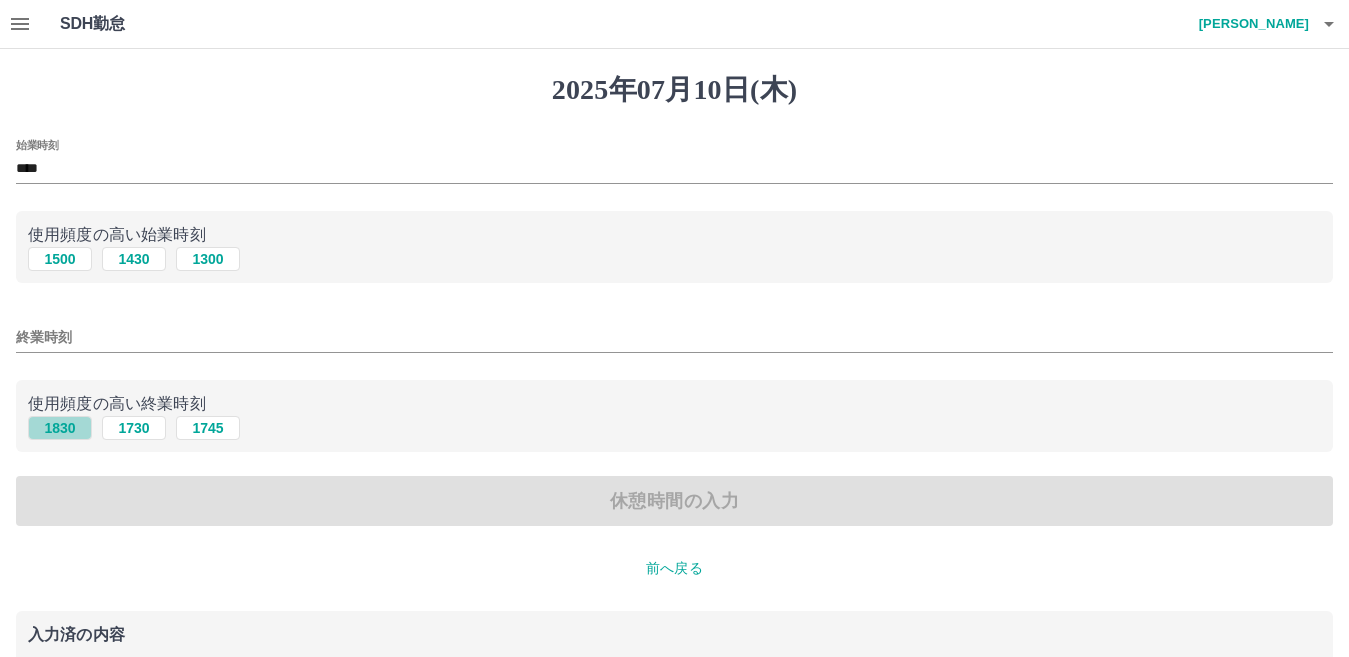 click on "1830" at bounding box center (60, 428) 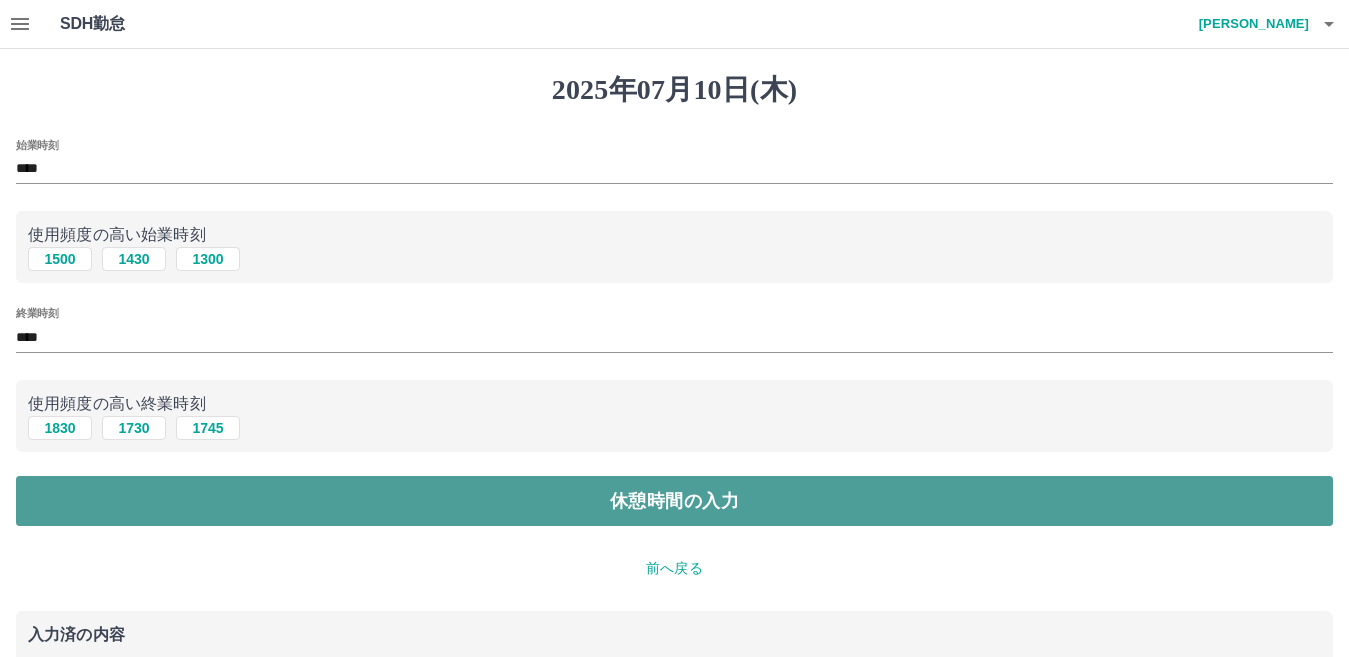 click on "休憩時間の入力" at bounding box center (674, 501) 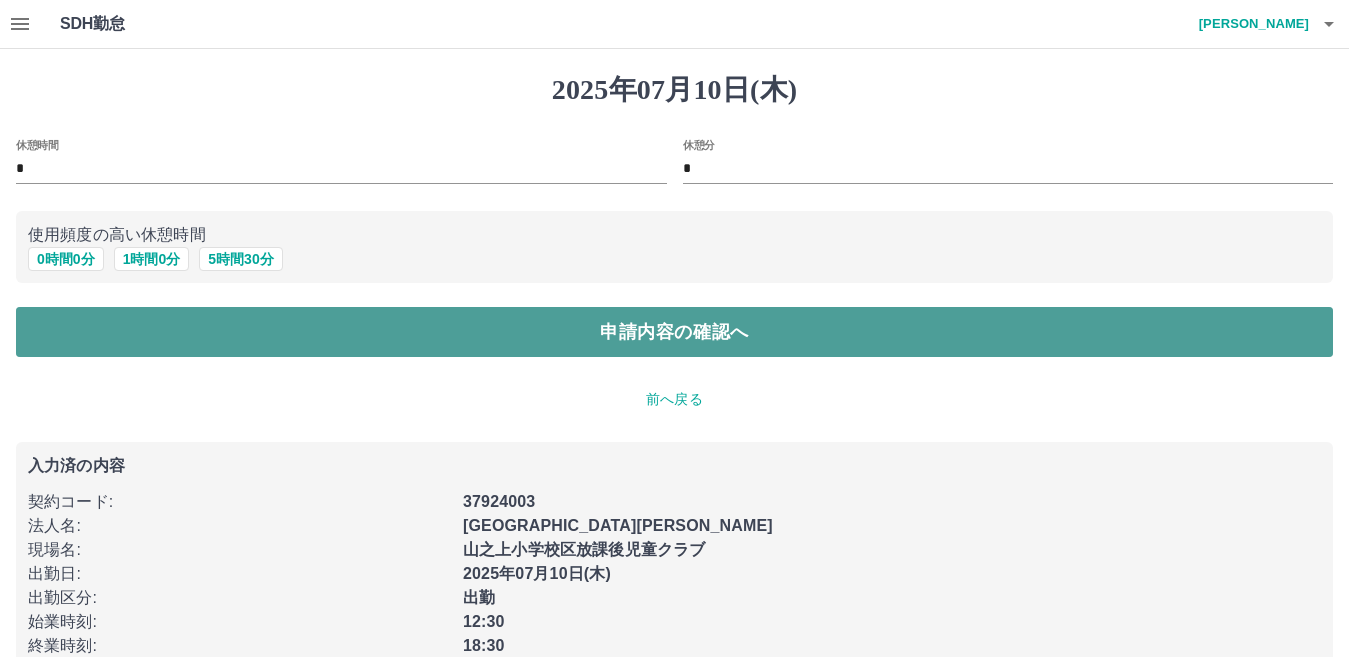click on "申請内容の確認へ" at bounding box center (674, 332) 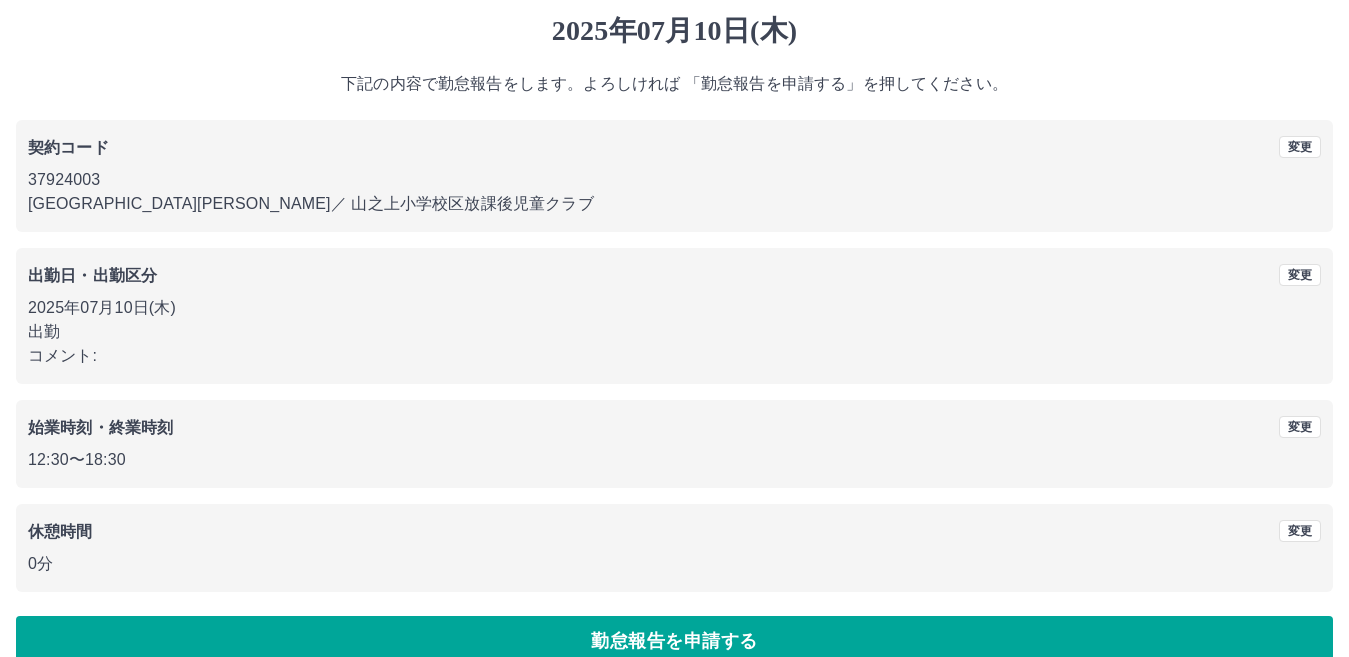 scroll, scrollTop: 92, scrollLeft: 0, axis: vertical 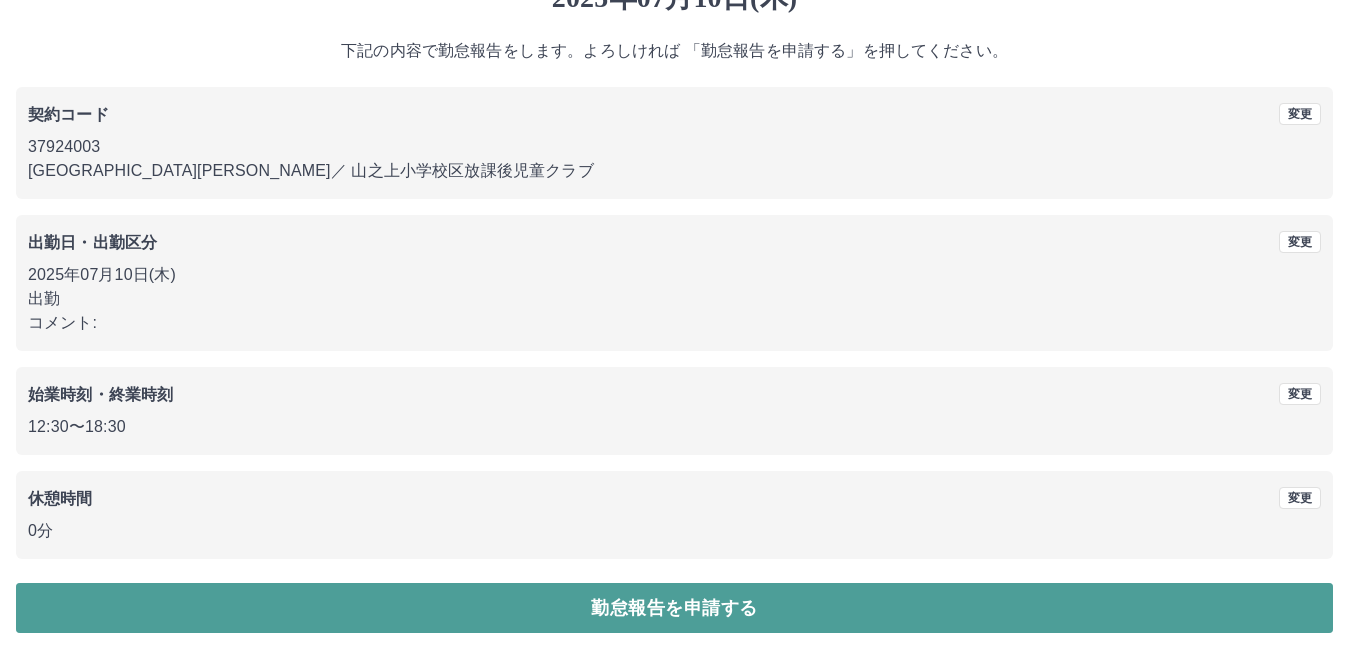 click on "勤怠報告を申請する" at bounding box center (674, 608) 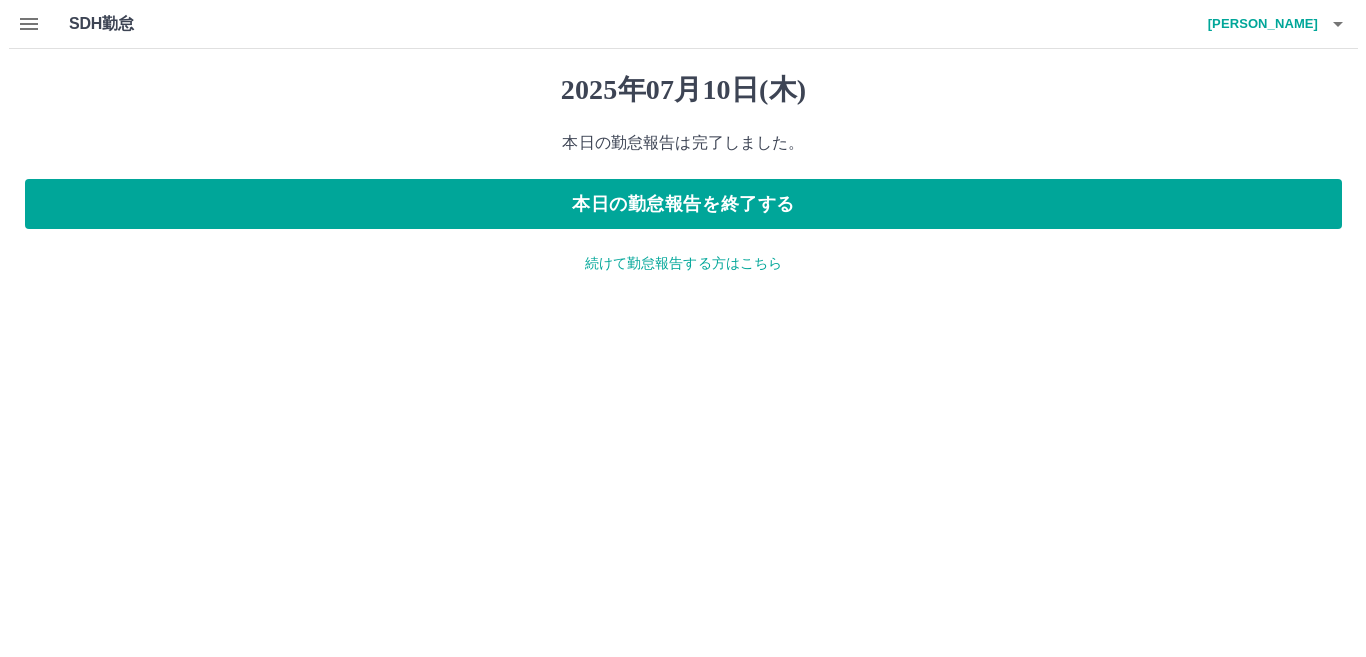 scroll, scrollTop: 0, scrollLeft: 0, axis: both 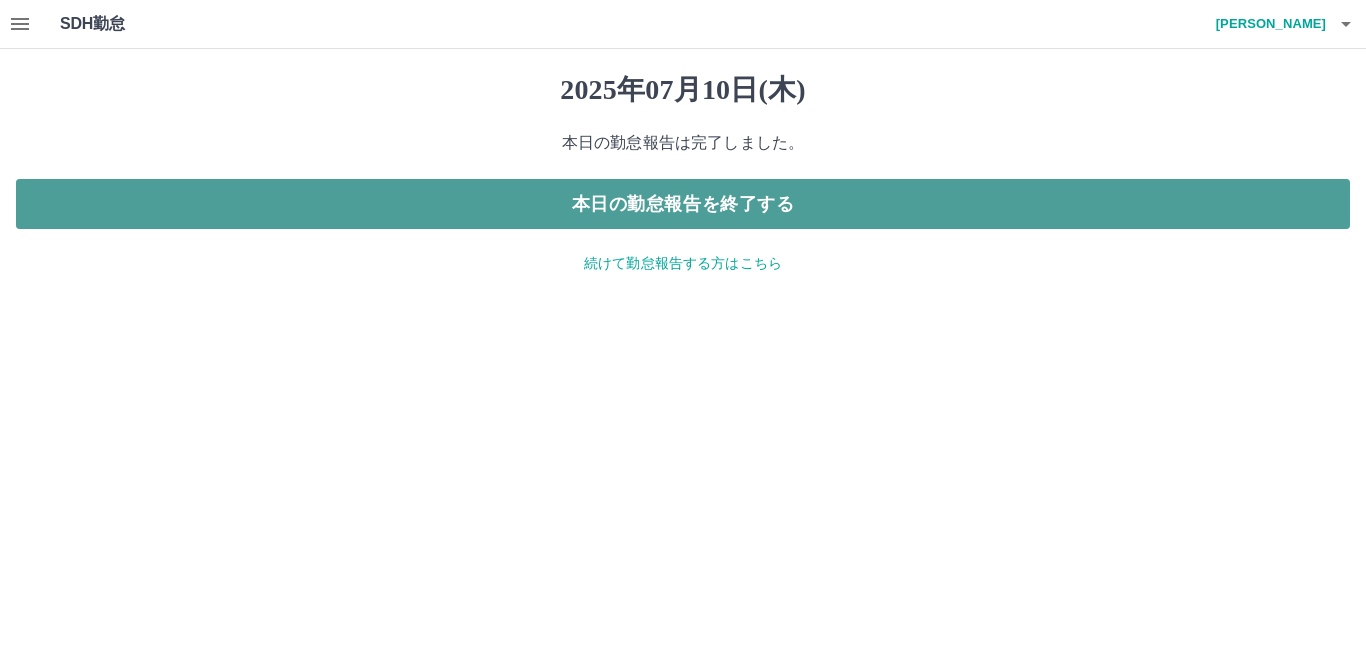 click on "本日の勤怠報告を終了する" at bounding box center (683, 204) 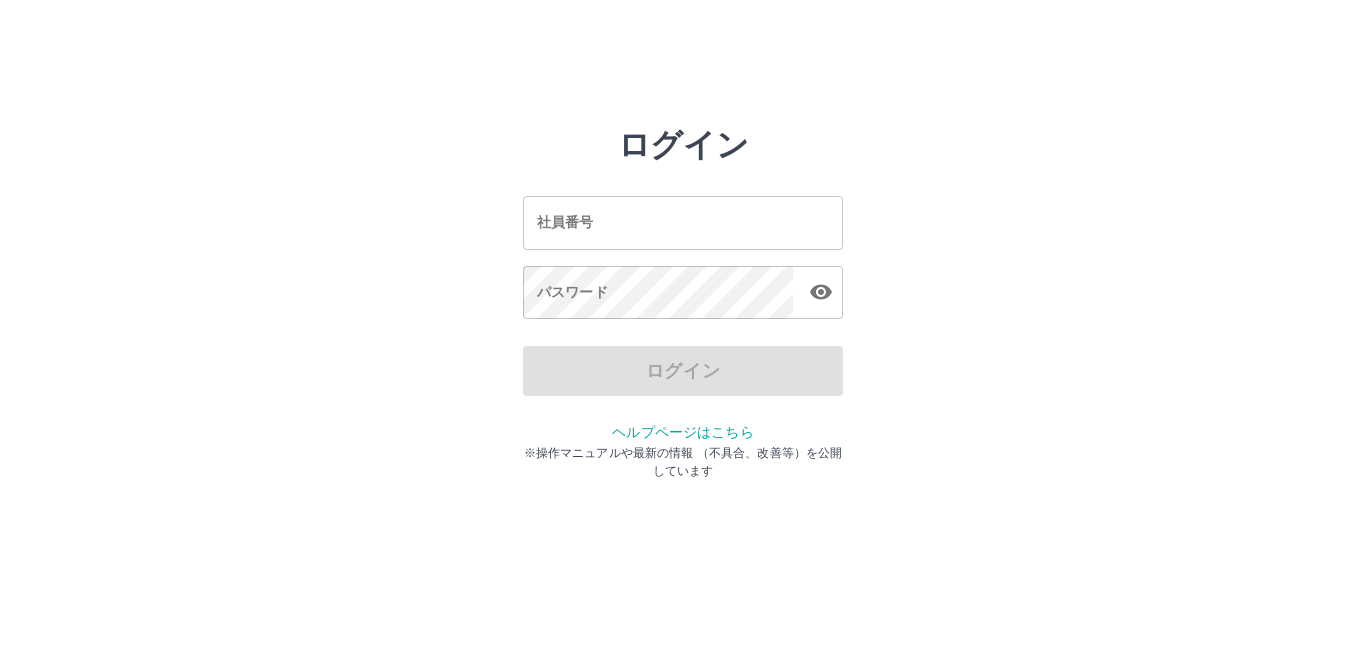 scroll, scrollTop: 0, scrollLeft: 0, axis: both 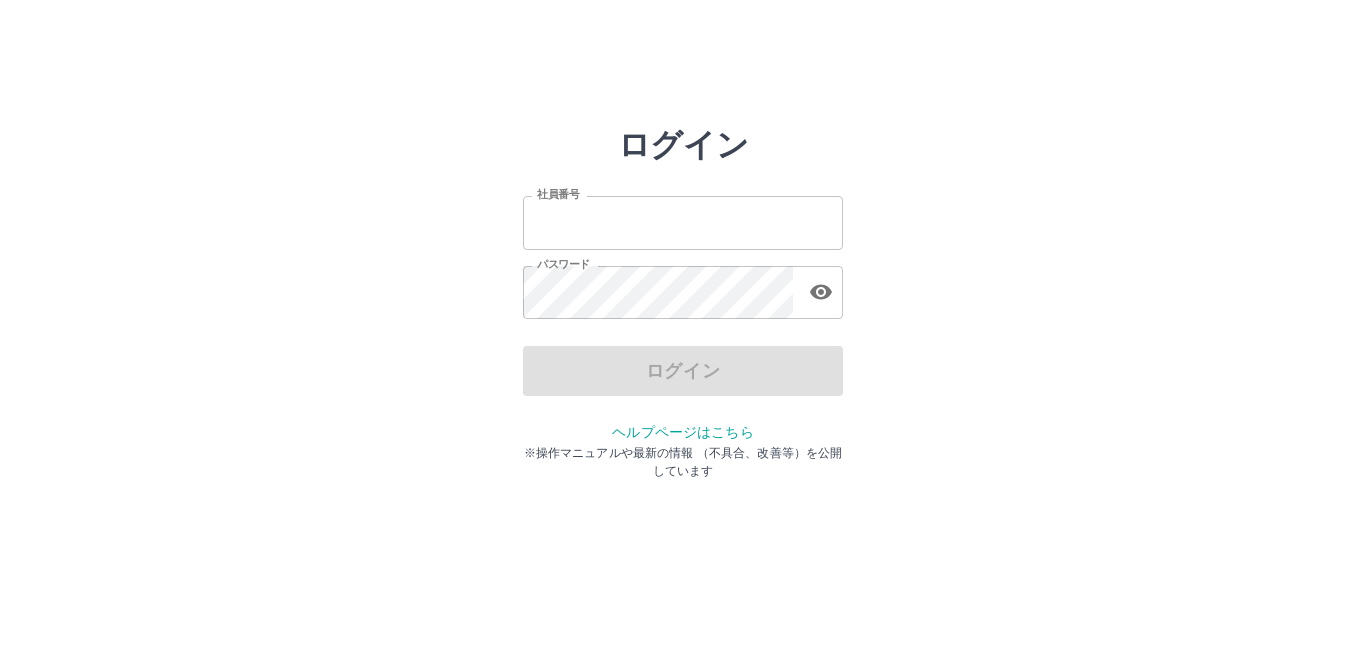 type on "*******" 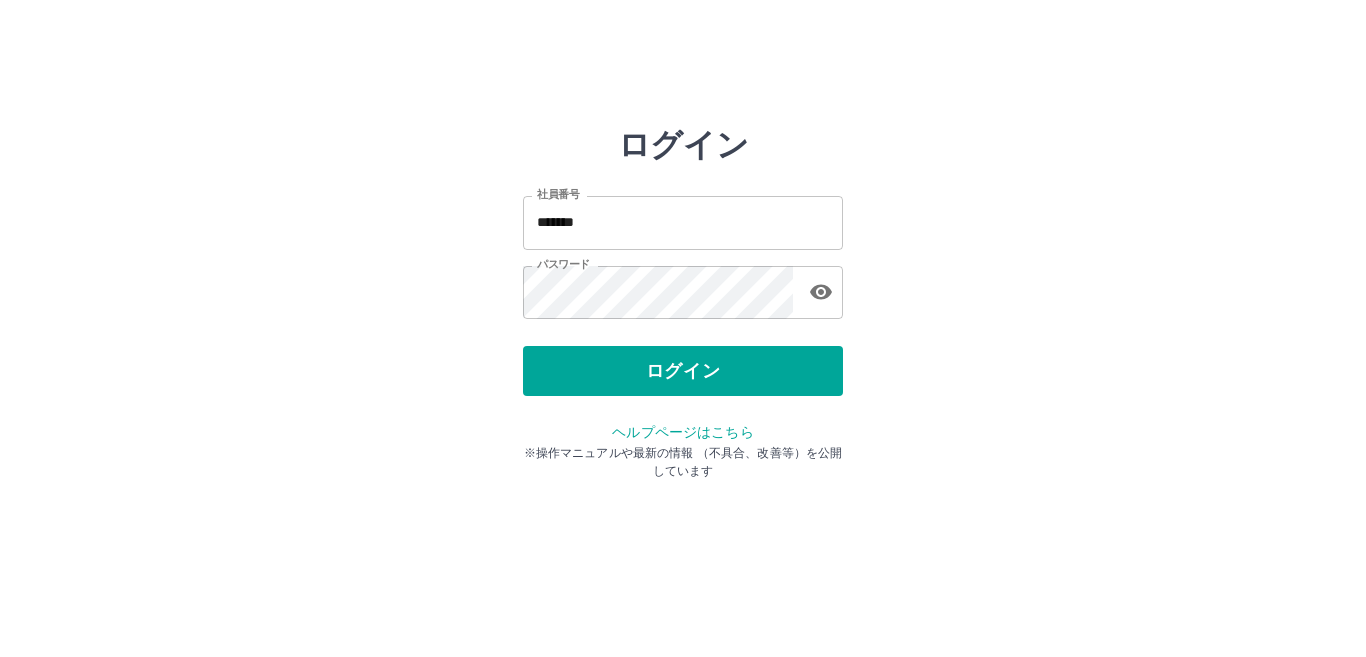 click on "ログイン" at bounding box center (683, 371) 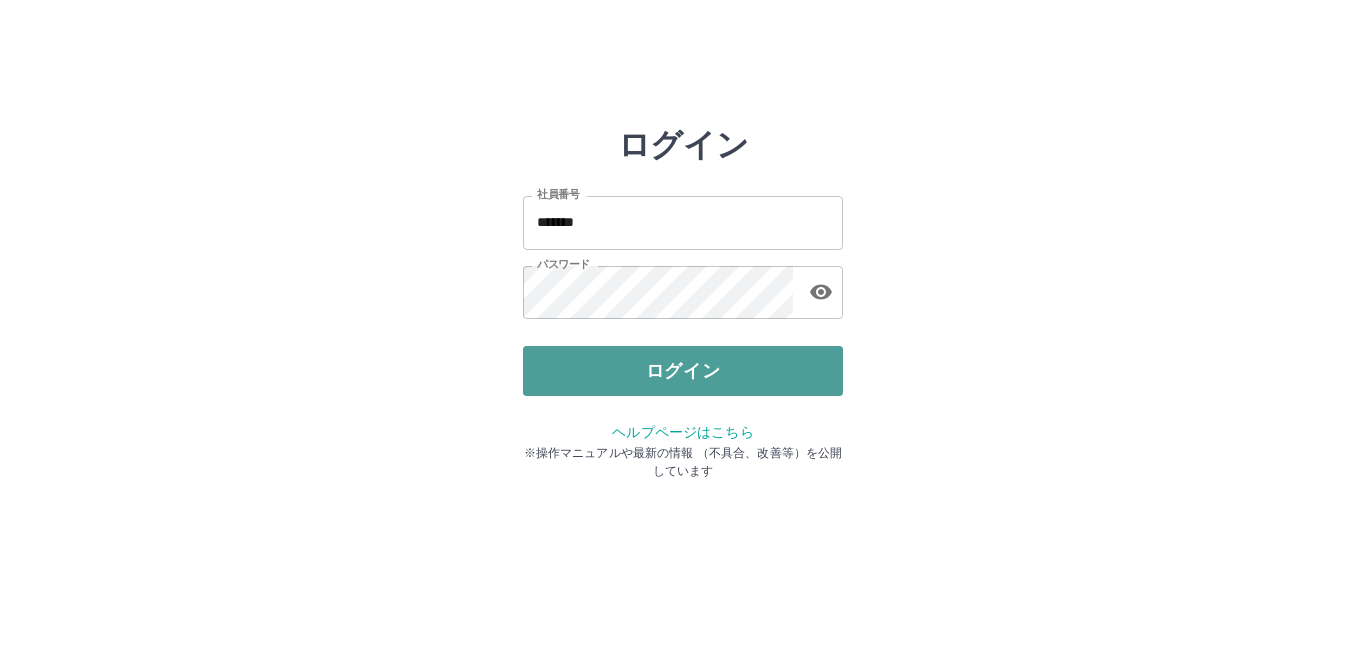 click on "ログイン" at bounding box center [683, 371] 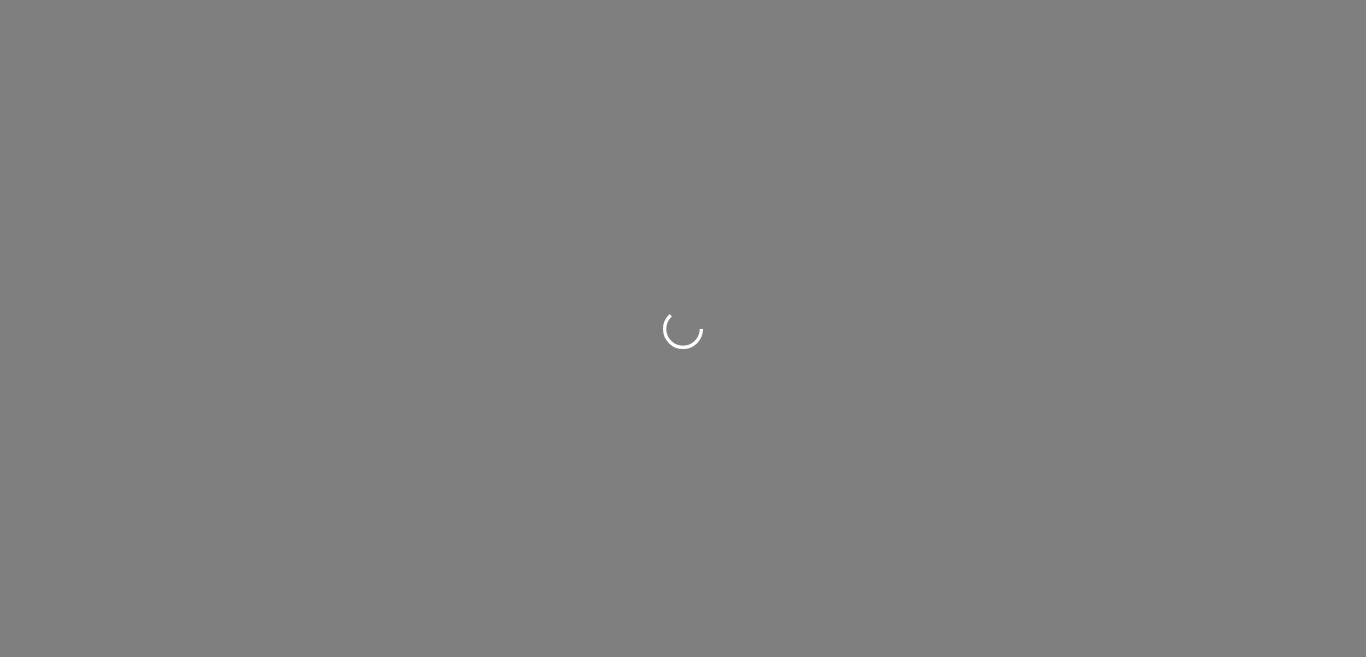 scroll, scrollTop: 0, scrollLeft: 0, axis: both 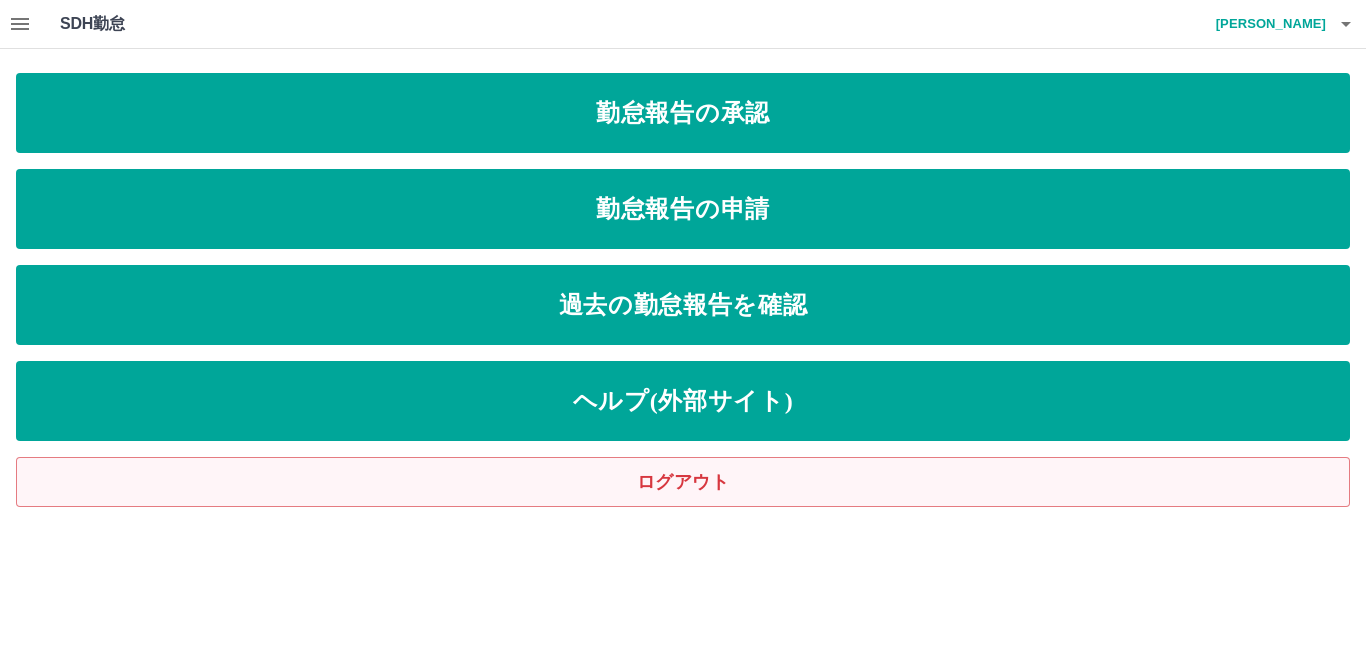 click on "ログアウト" at bounding box center [683, 482] 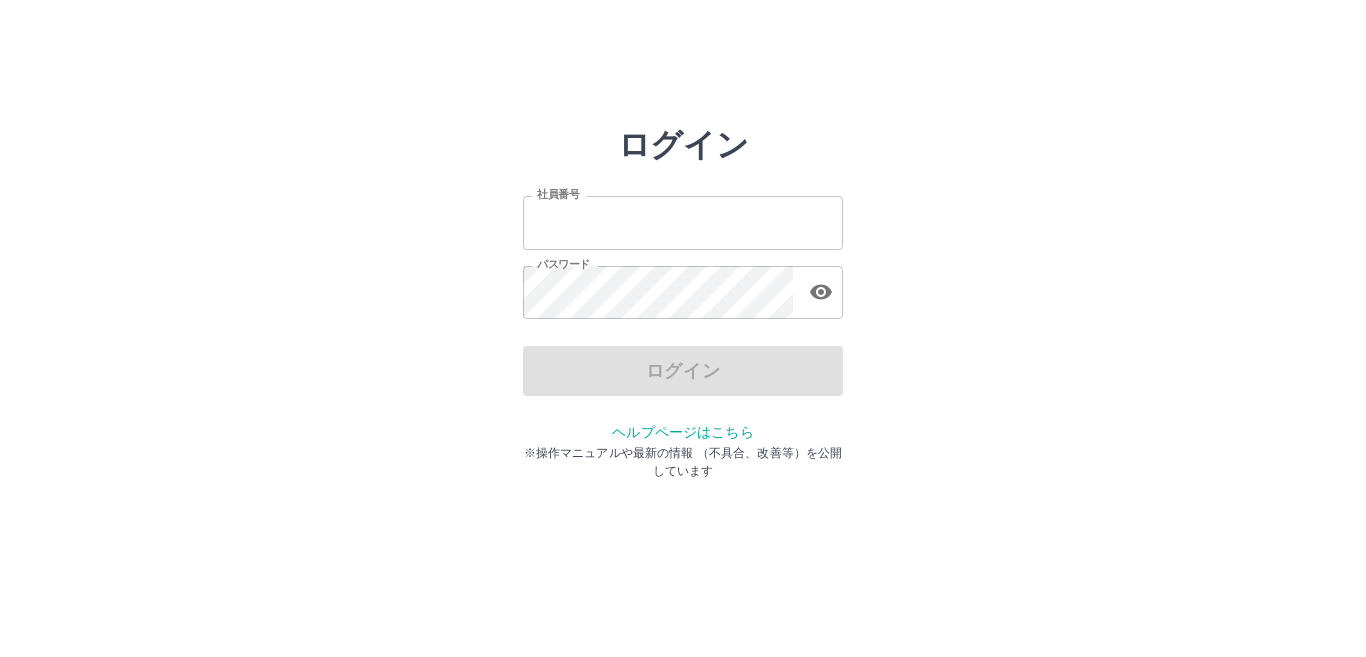 scroll, scrollTop: 0, scrollLeft: 0, axis: both 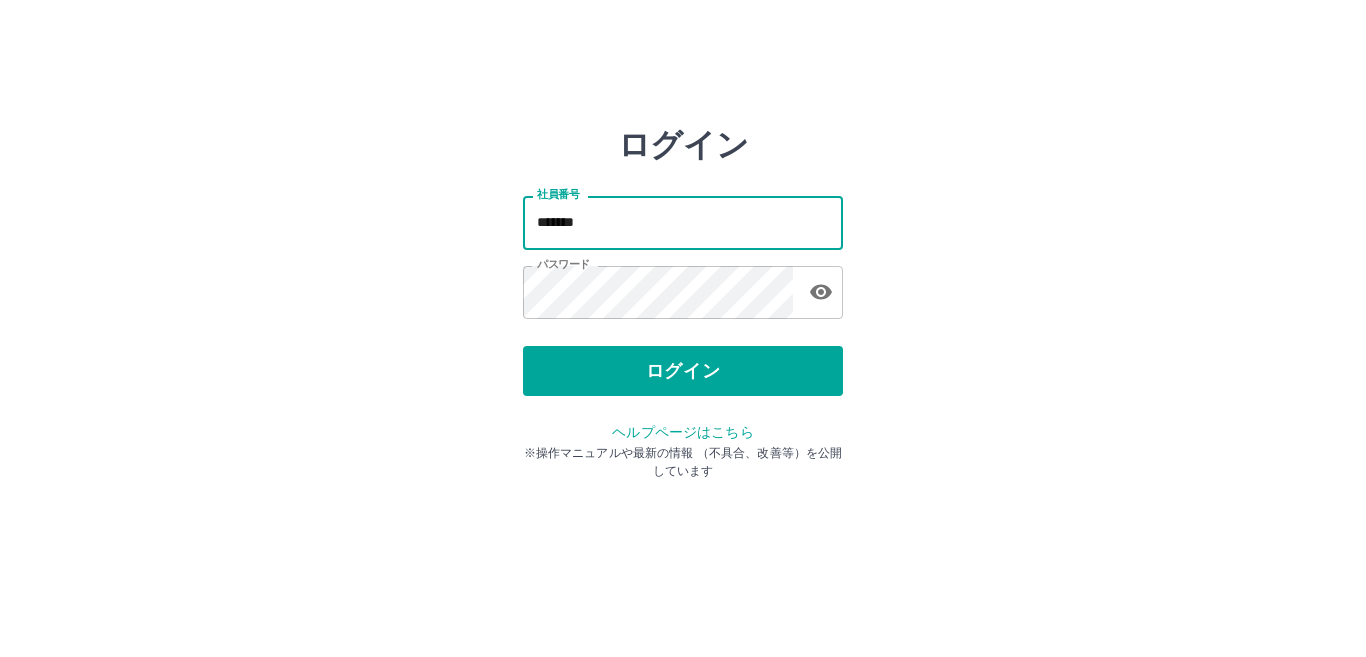 click on "*******" at bounding box center (683, 222) 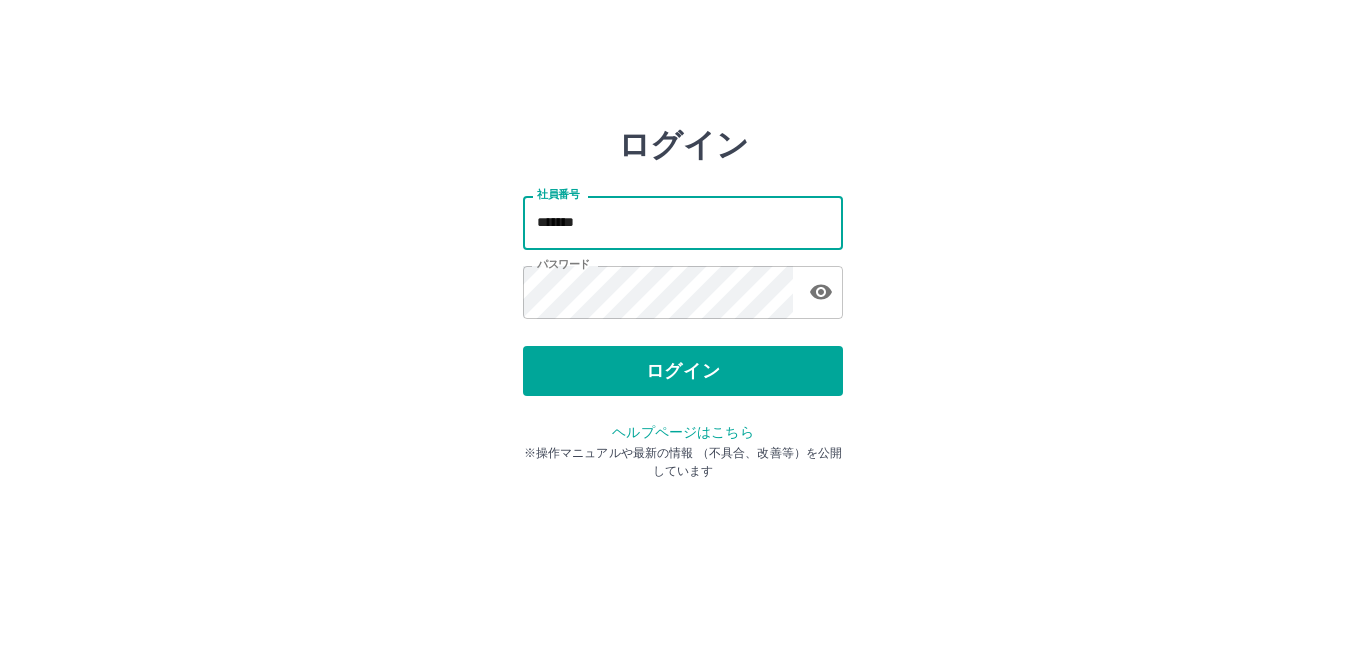 type on "*******" 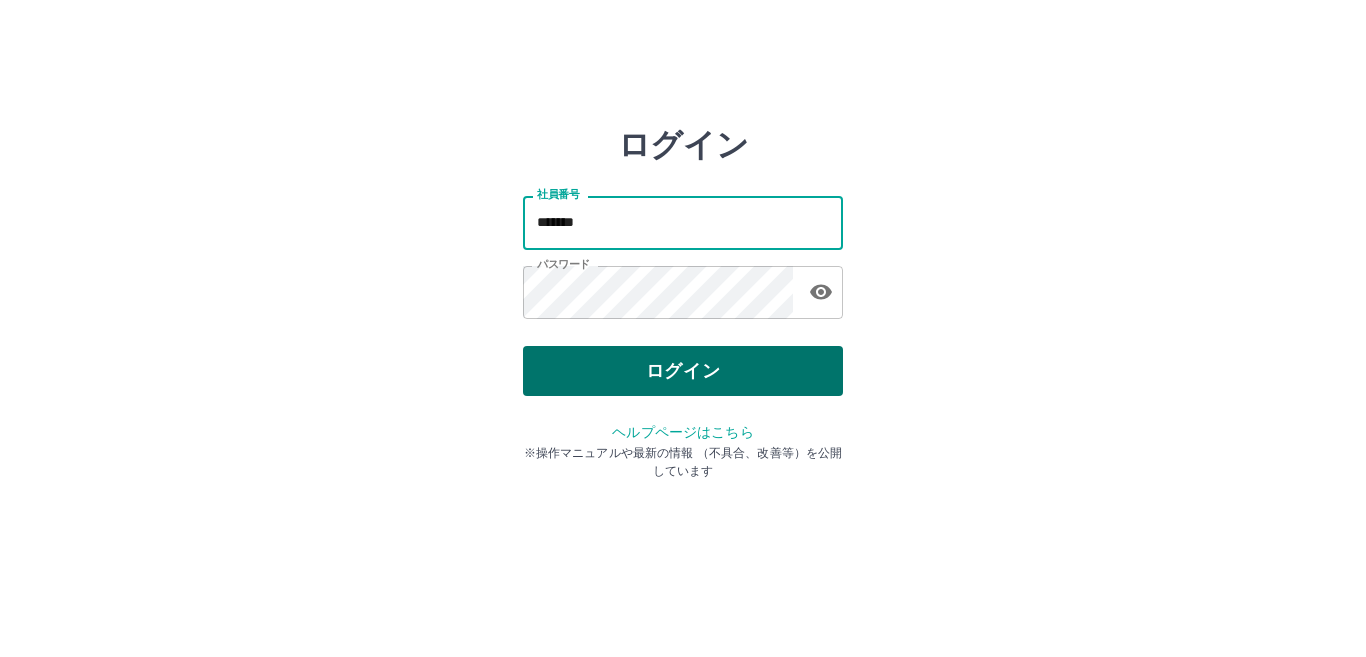 click on "ログイン" at bounding box center [683, 371] 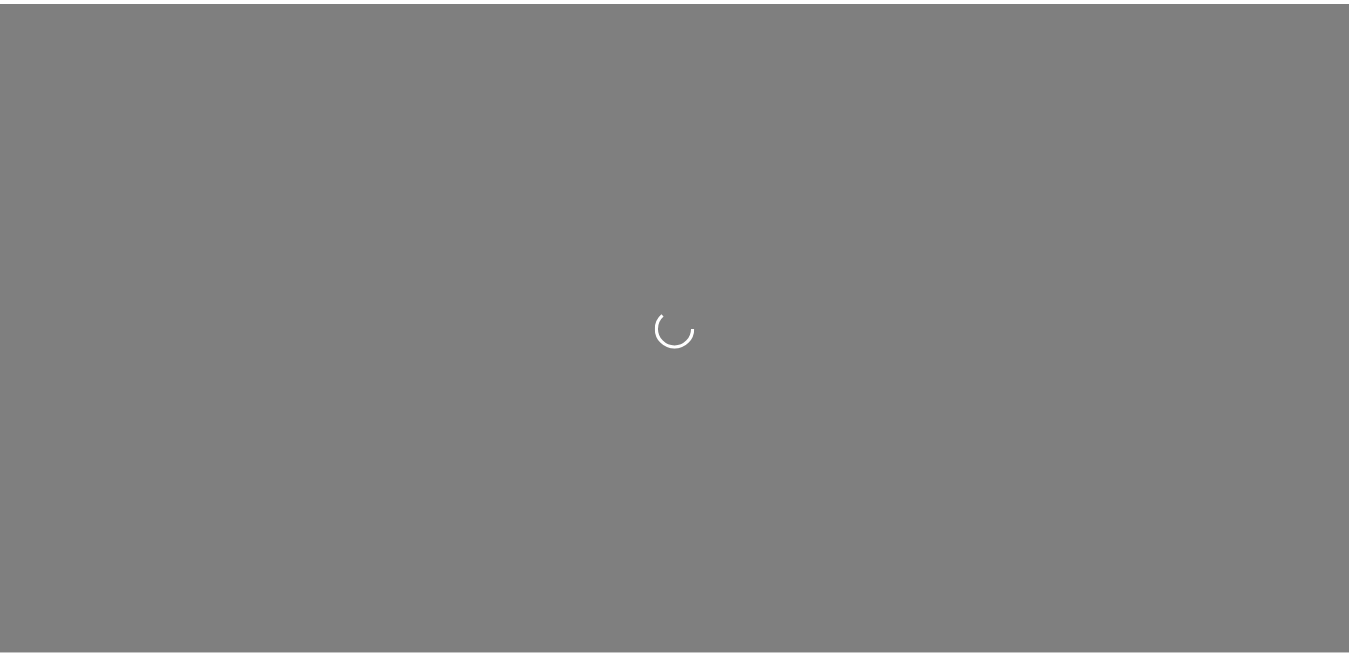 scroll, scrollTop: 0, scrollLeft: 0, axis: both 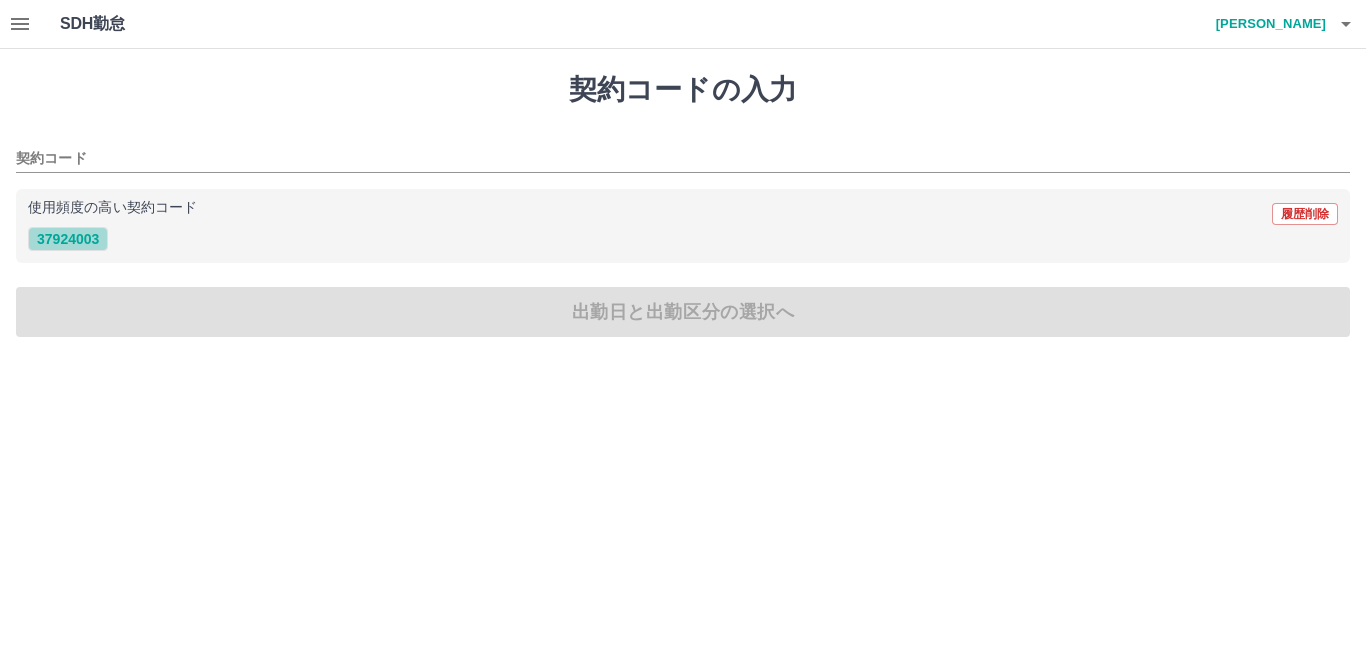 click on "37924003" at bounding box center (68, 239) 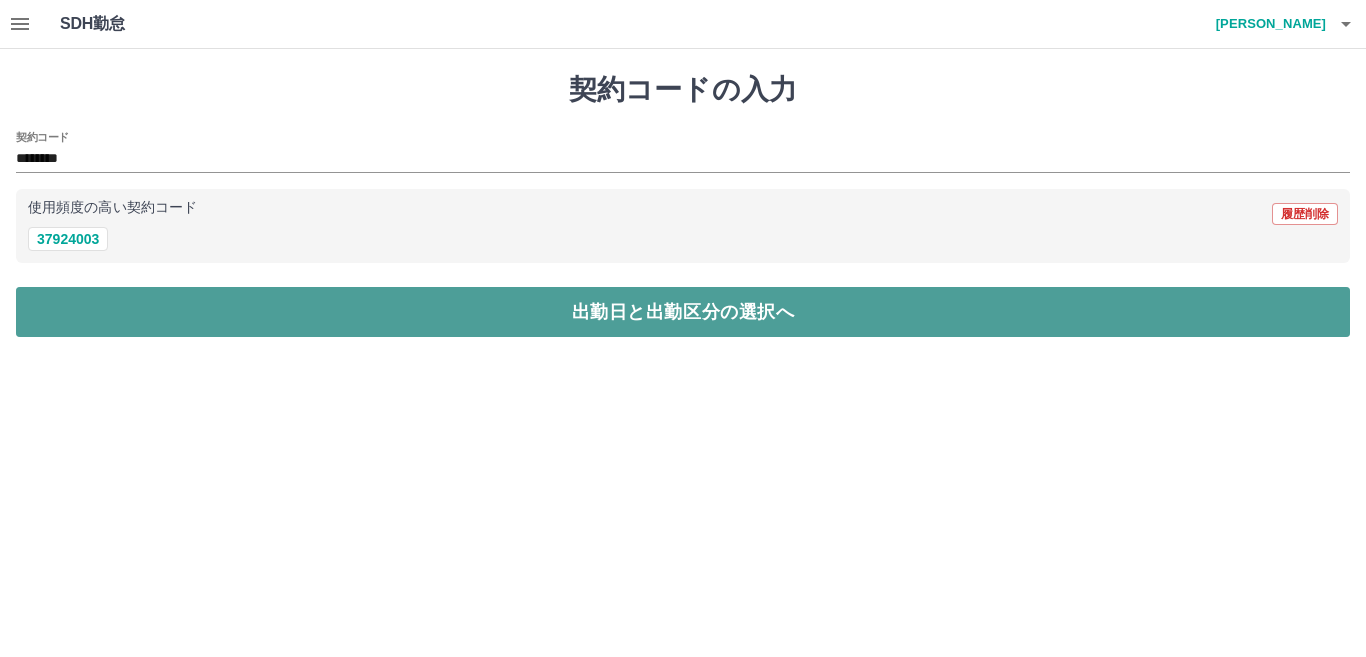 click on "出勤日と出勤区分の選択へ" at bounding box center (683, 312) 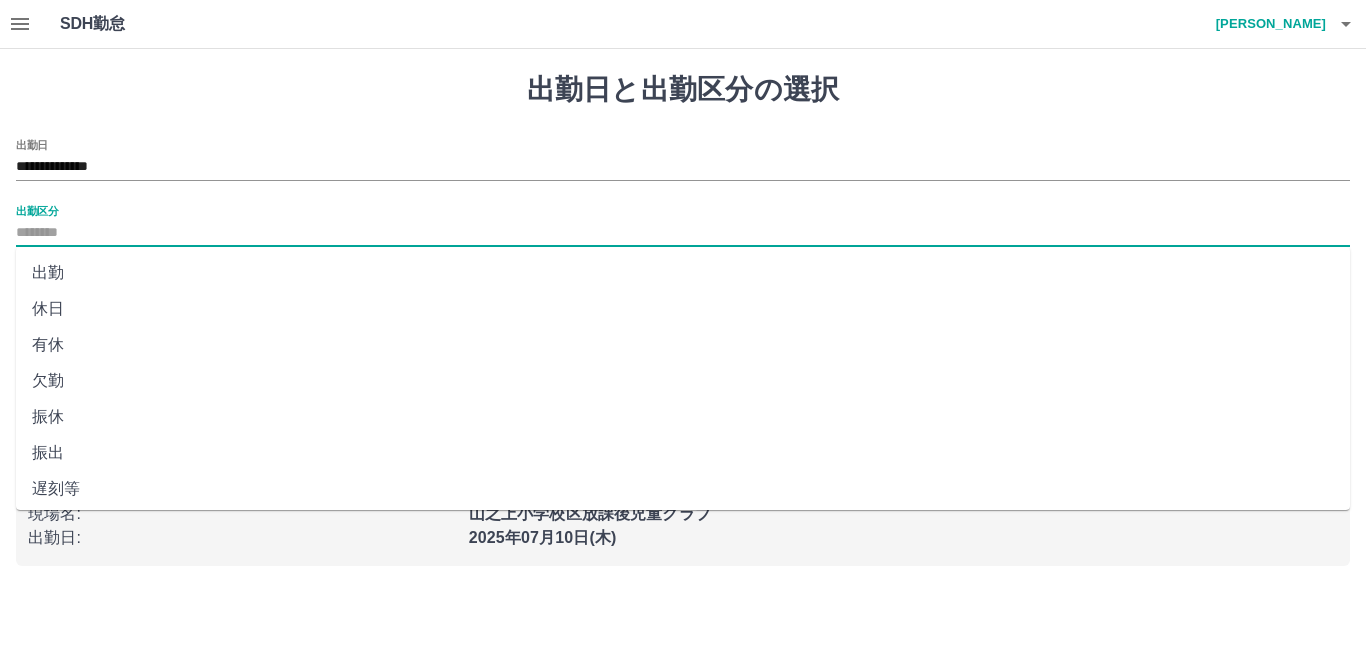 click on "出勤区分" at bounding box center (683, 233) 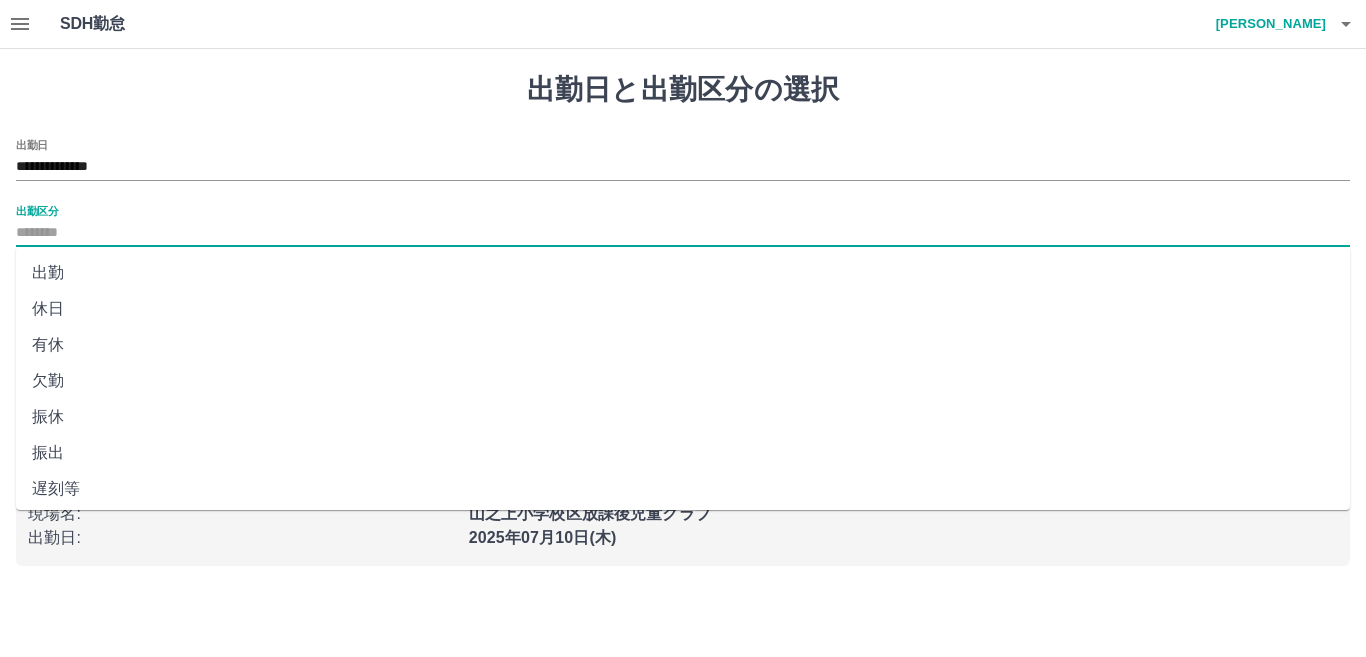 click on "出勤" at bounding box center [683, 273] 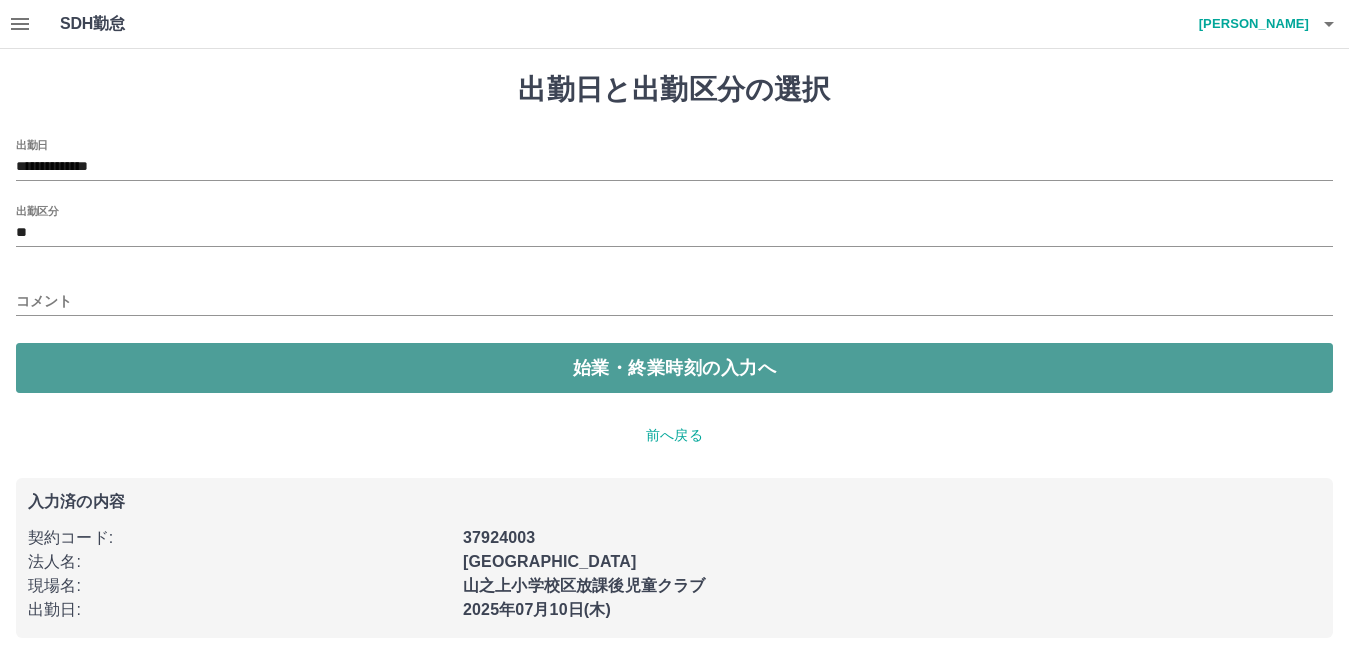 click on "始業・終業時刻の入力へ" at bounding box center [674, 368] 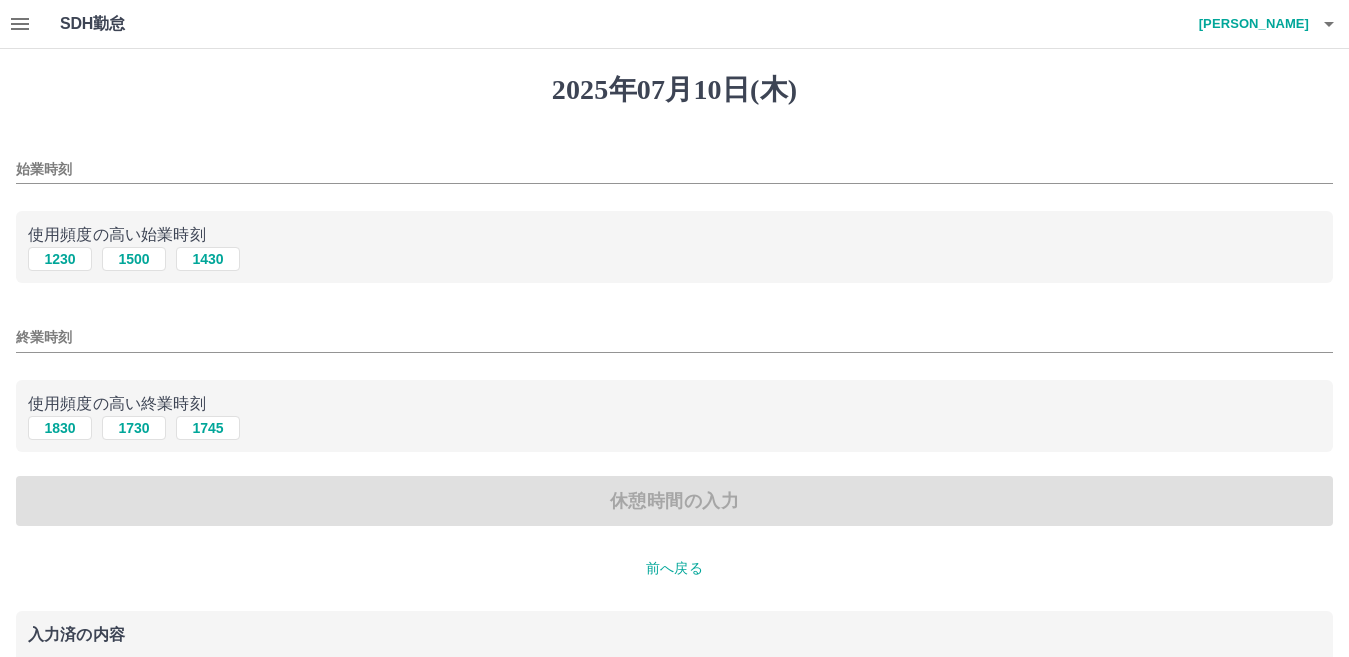 click on "始業時刻" at bounding box center (674, 169) 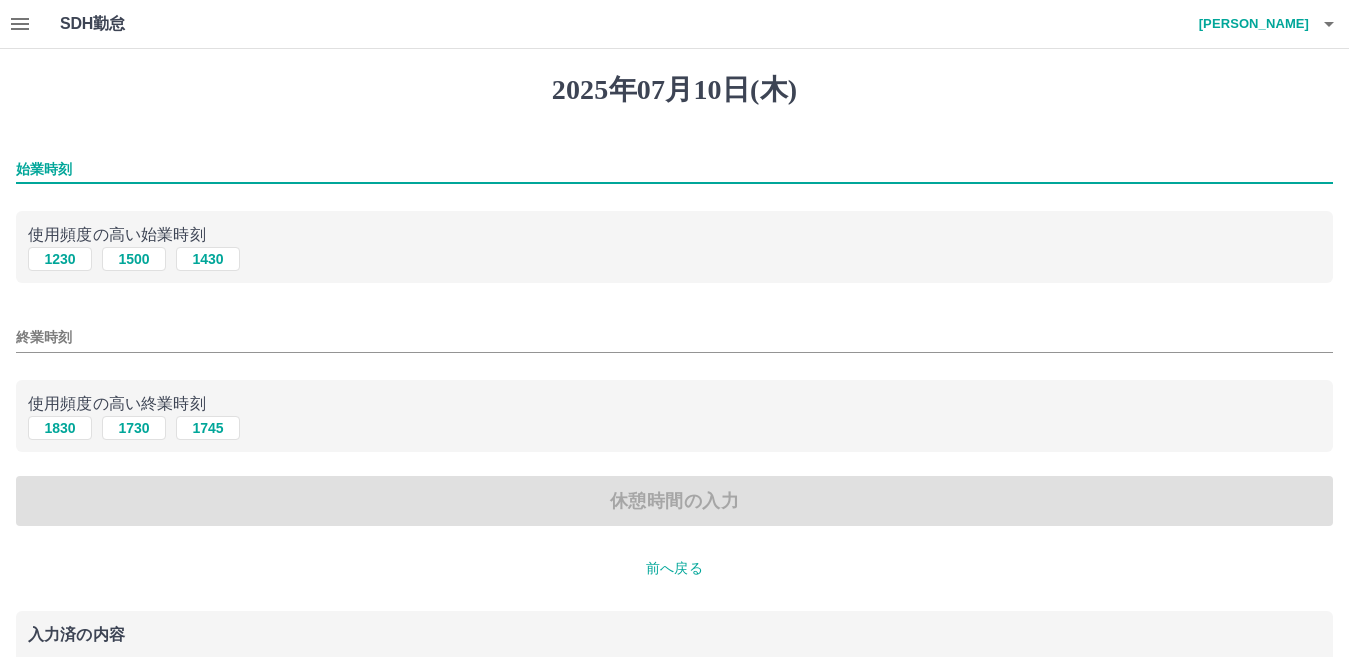 type on "****" 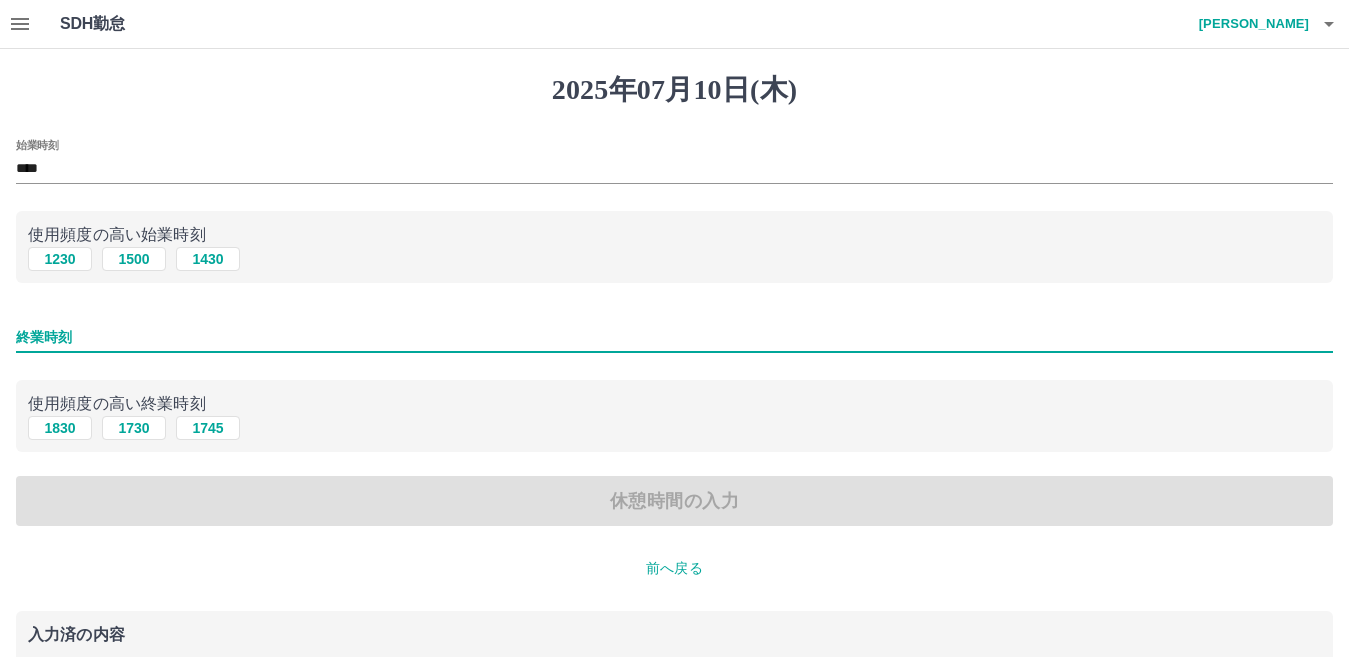 click on "終業時刻" at bounding box center (674, 337) 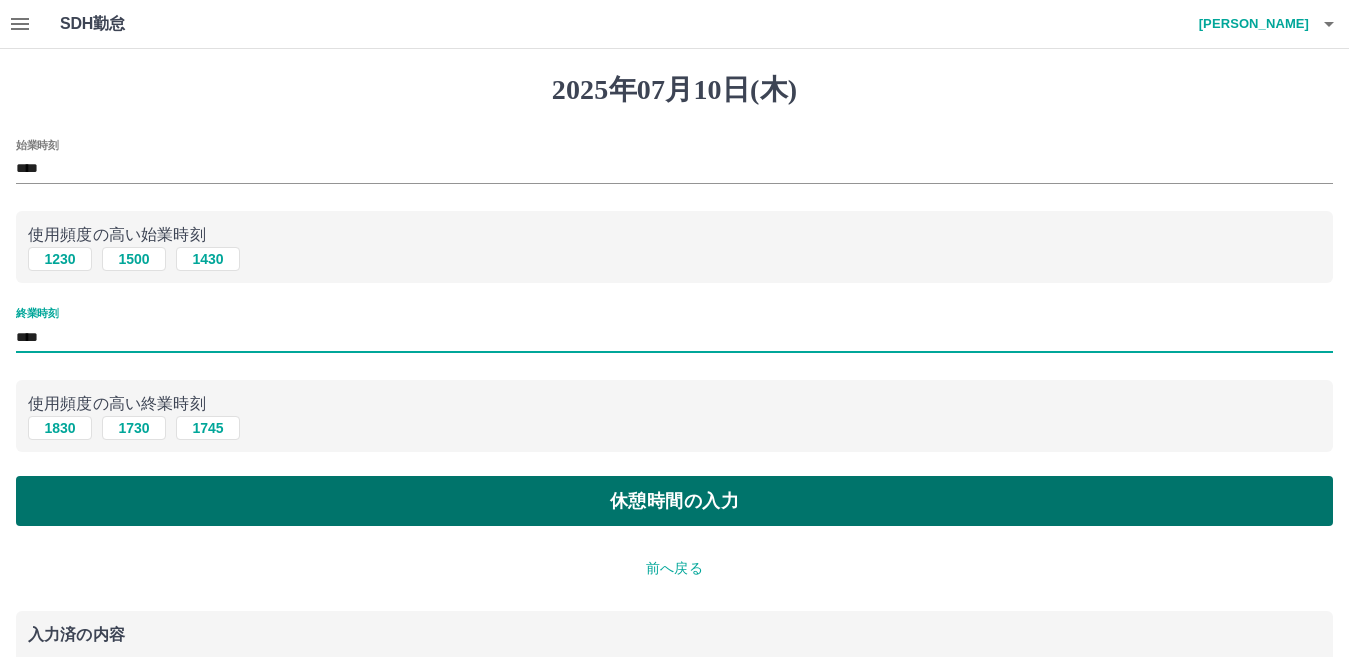 type on "****" 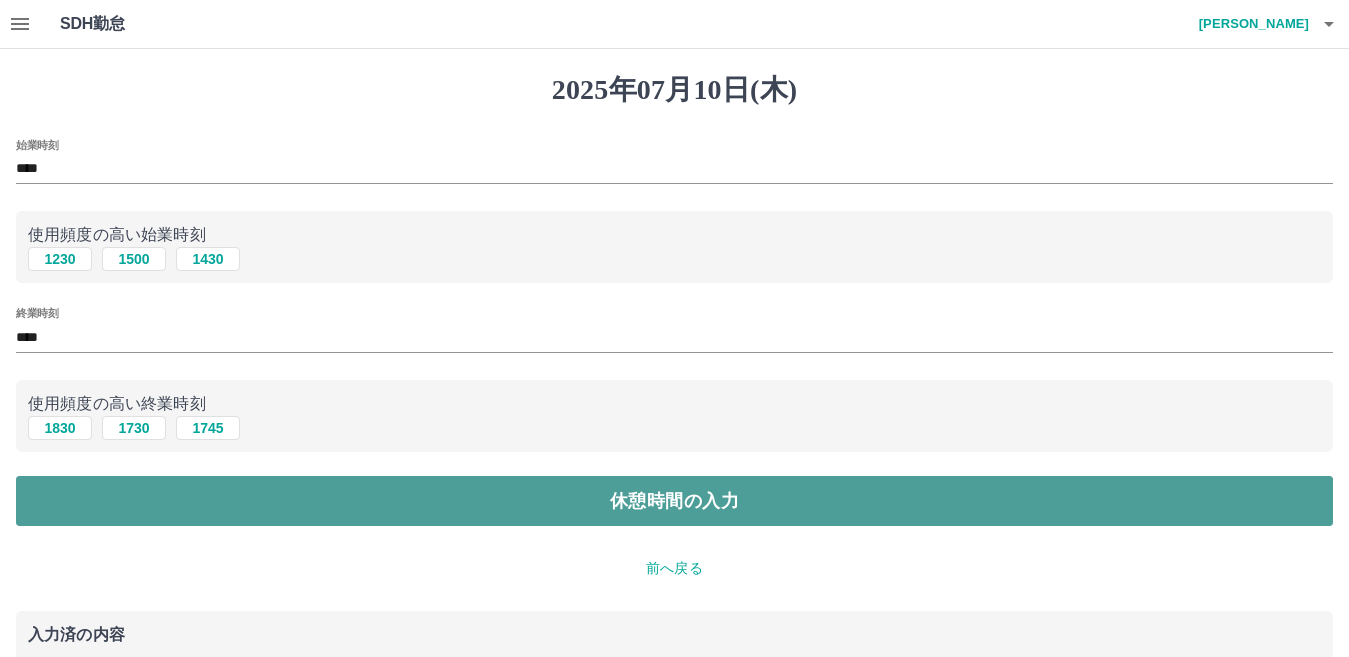 click on "休憩時間の入力" at bounding box center [674, 501] 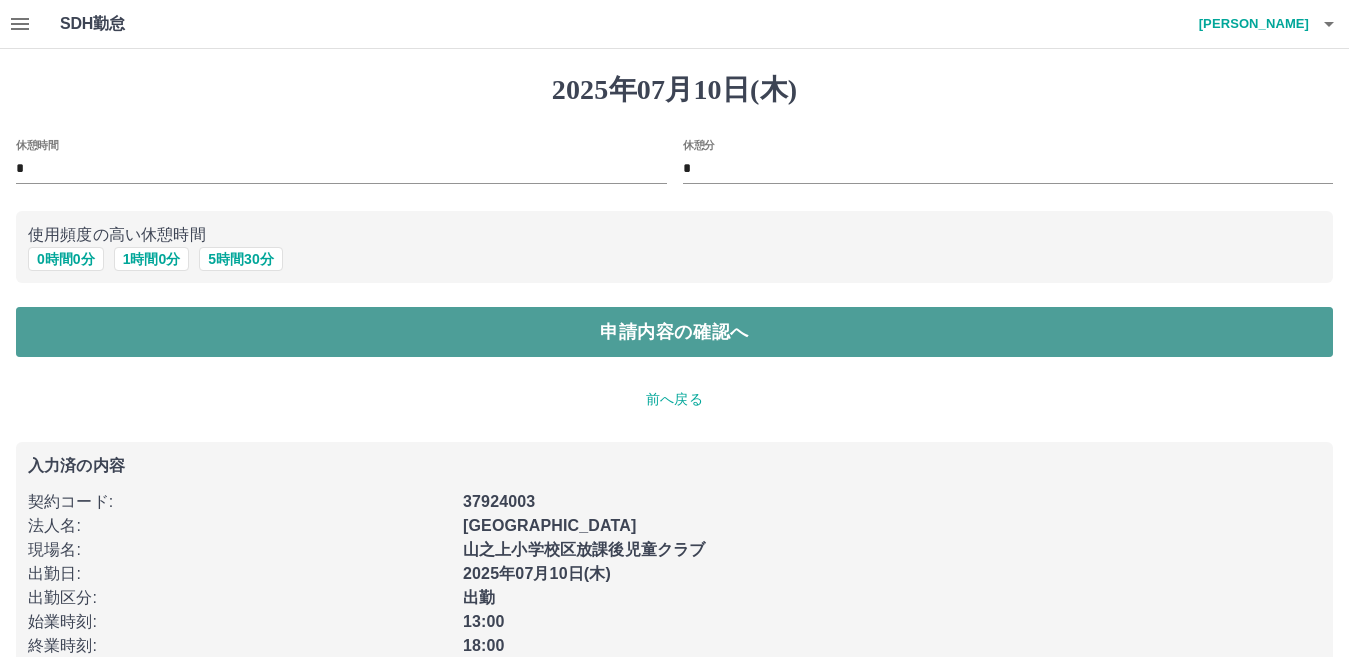 click on "申請内容の確認へ" at bounding box center [674, 332] 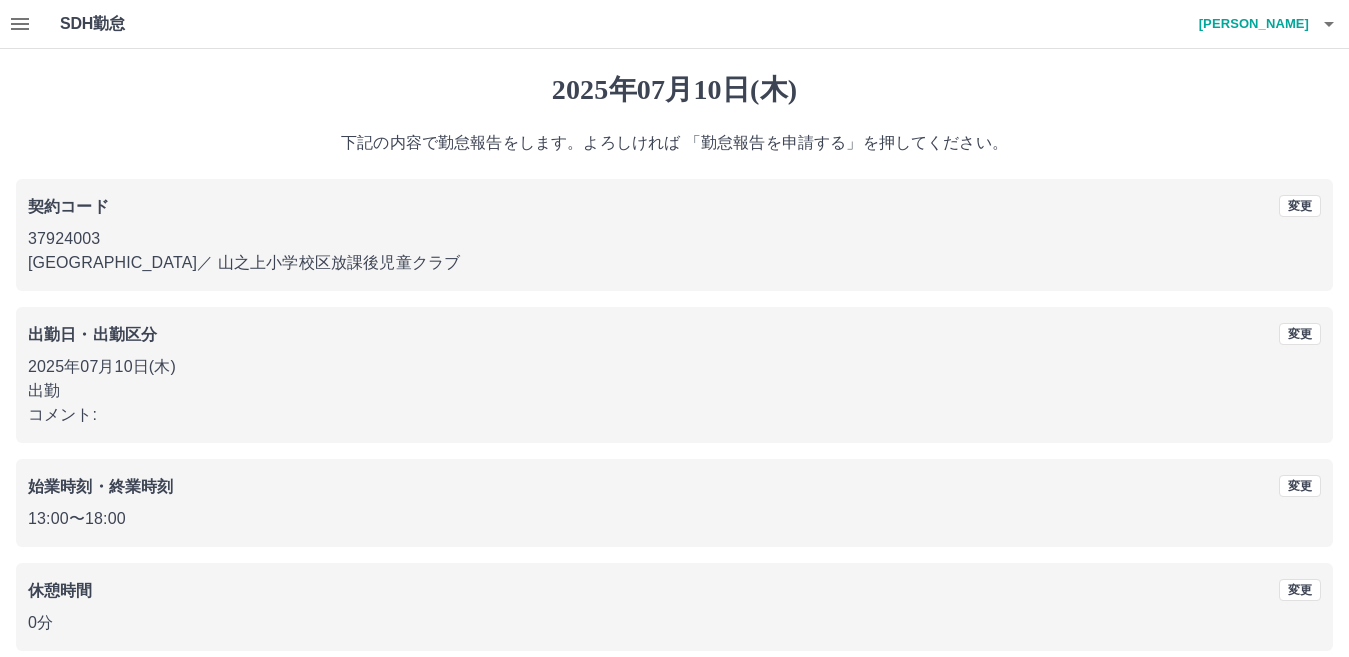 scroll, scrollTop: 92, scrollLeft: 0, axis: vertical 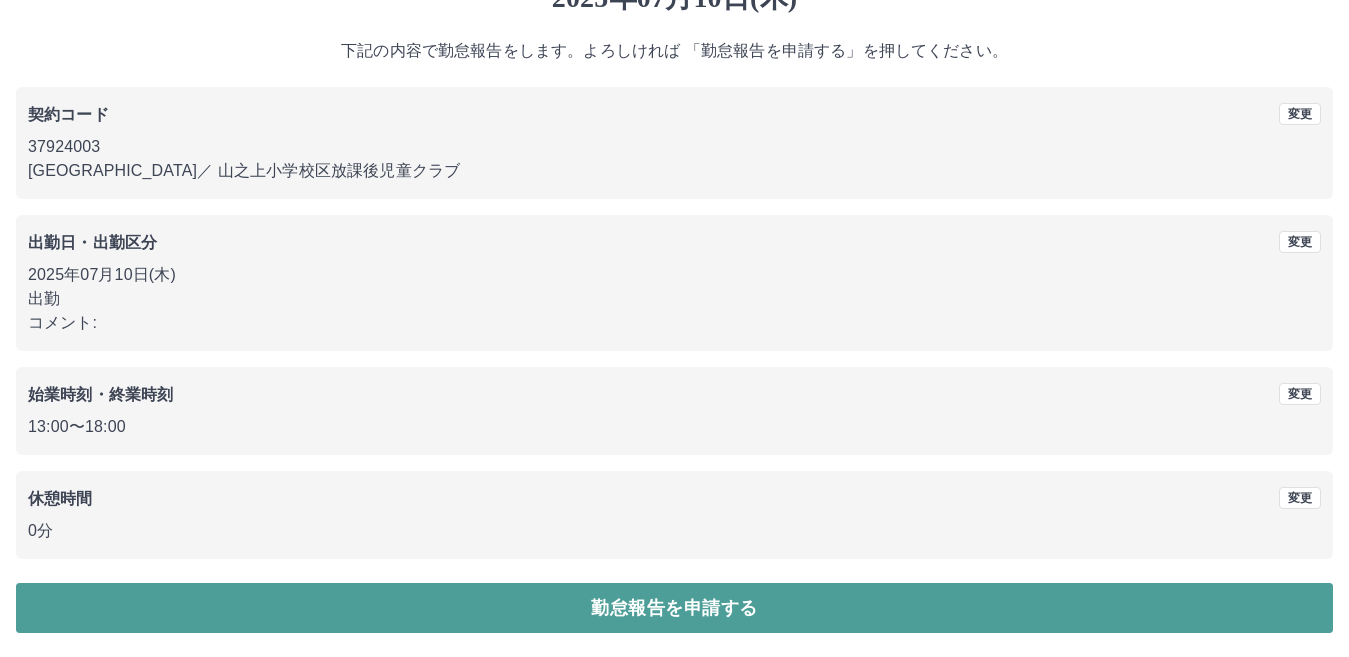 click on "勤怠報告を申請する" at bounding box center (674, 608) 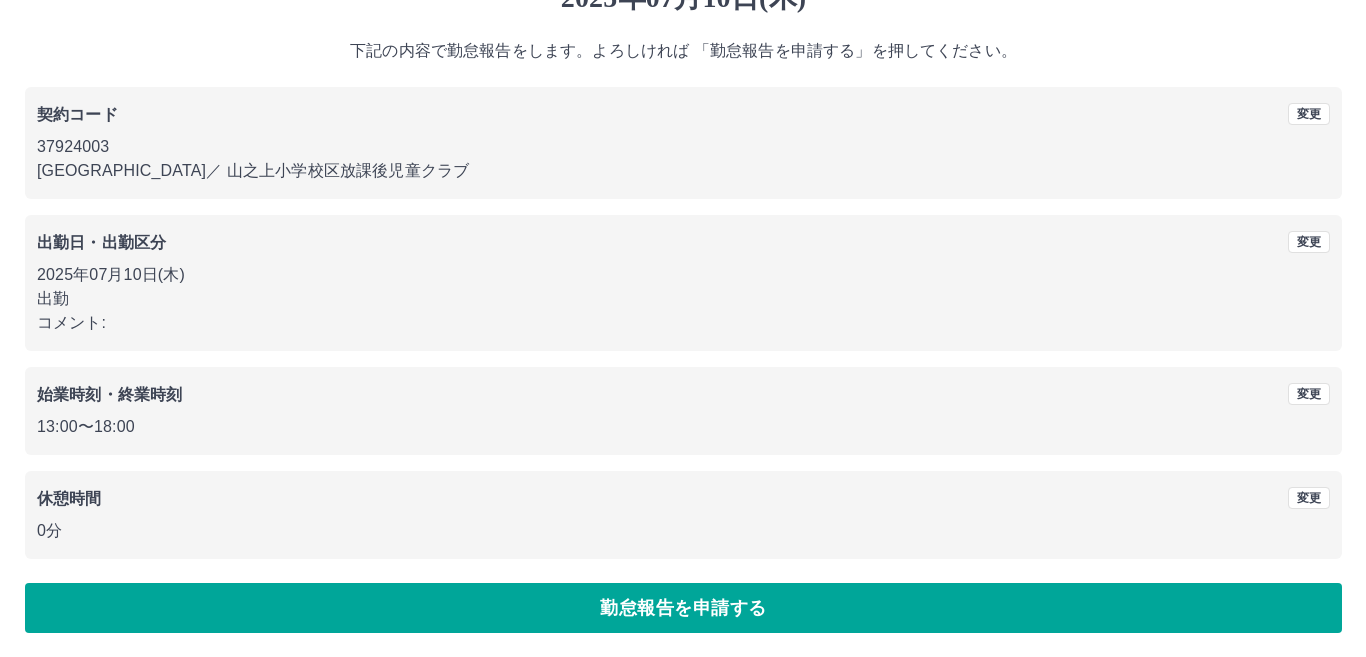 scroll, scrollTop: 0, scrollLeft: 0, axis: both 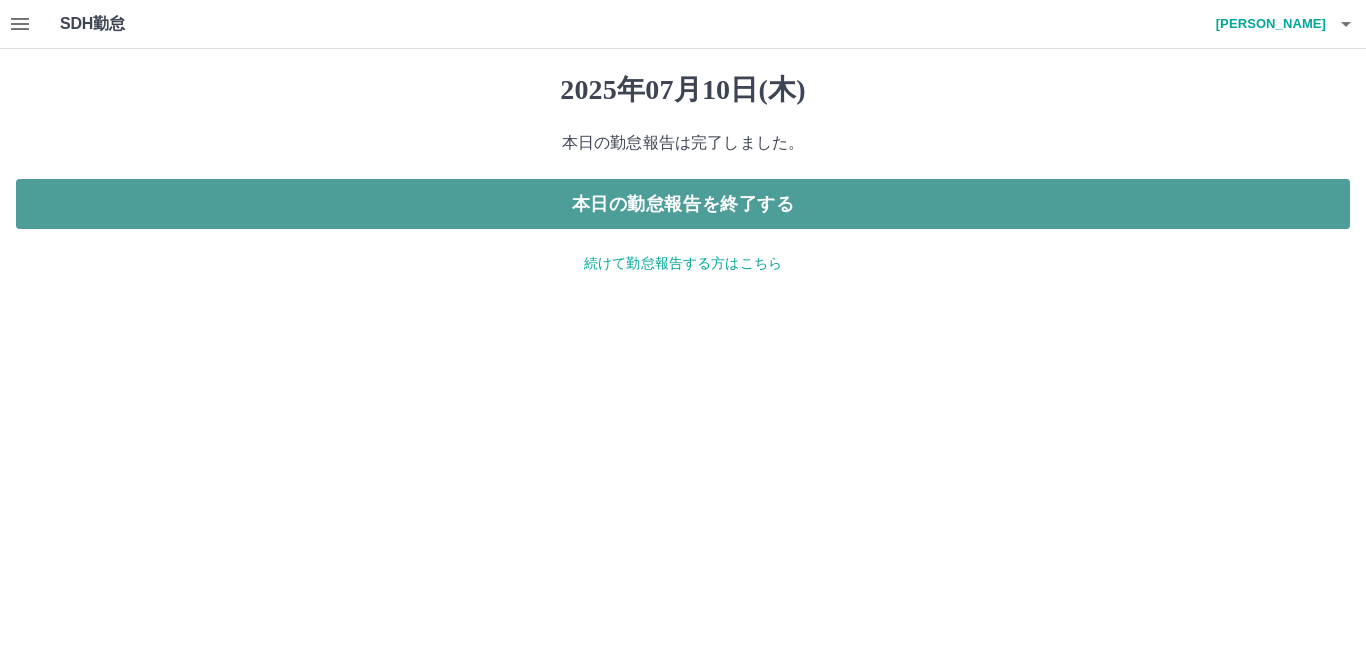 click on "本日の勤怠報告を終了する" at bounding box center [683, 204] 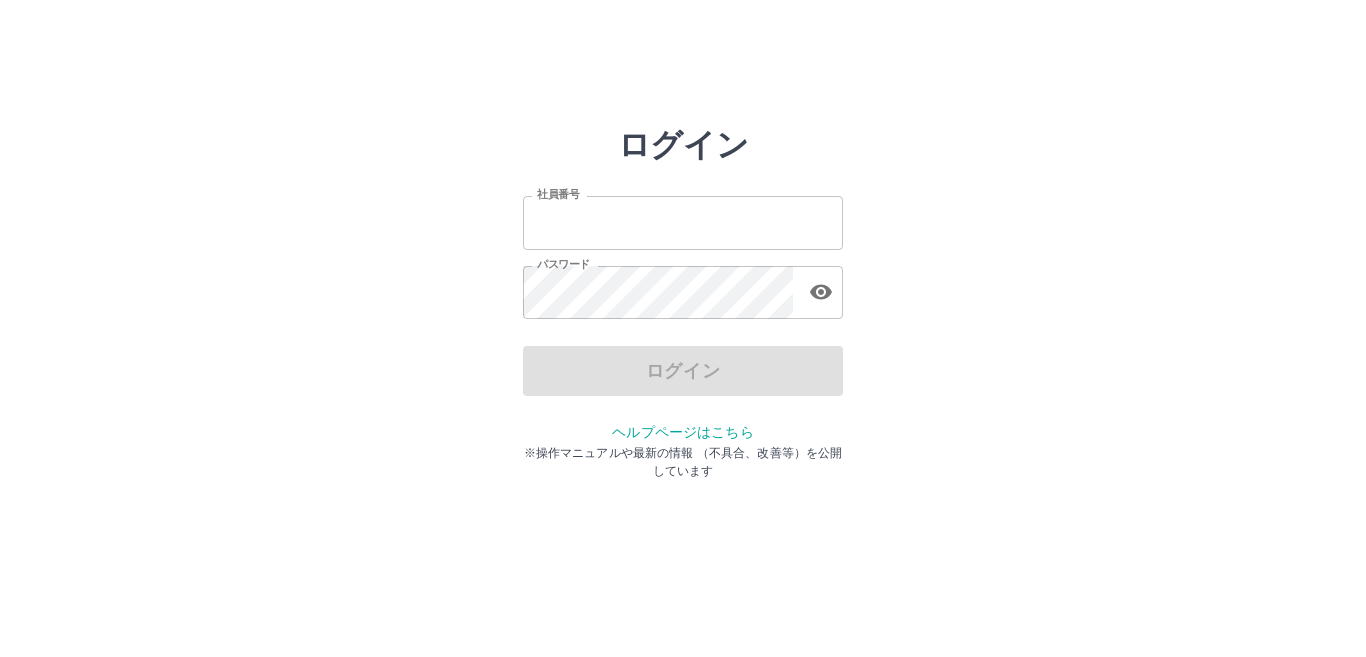 scroll, scrollTop: 0, scrollLeft: 0, axis: both 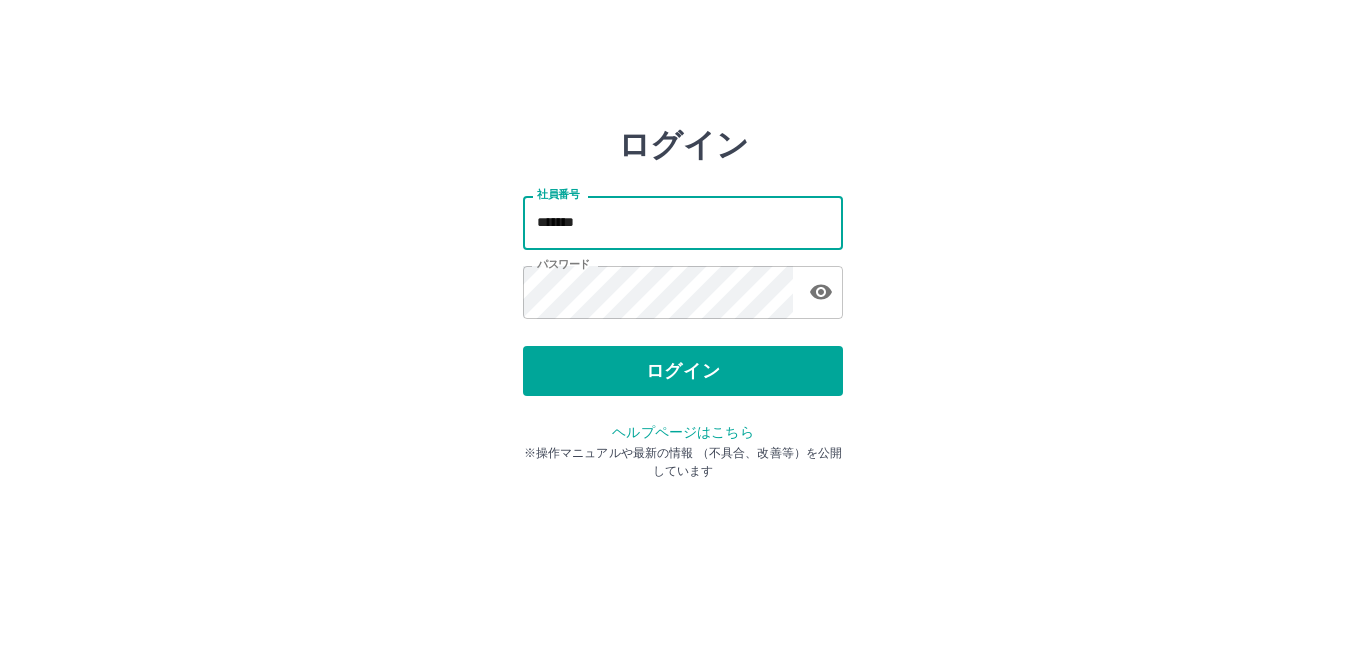 click on "*******" at bounding box center [683, 222] 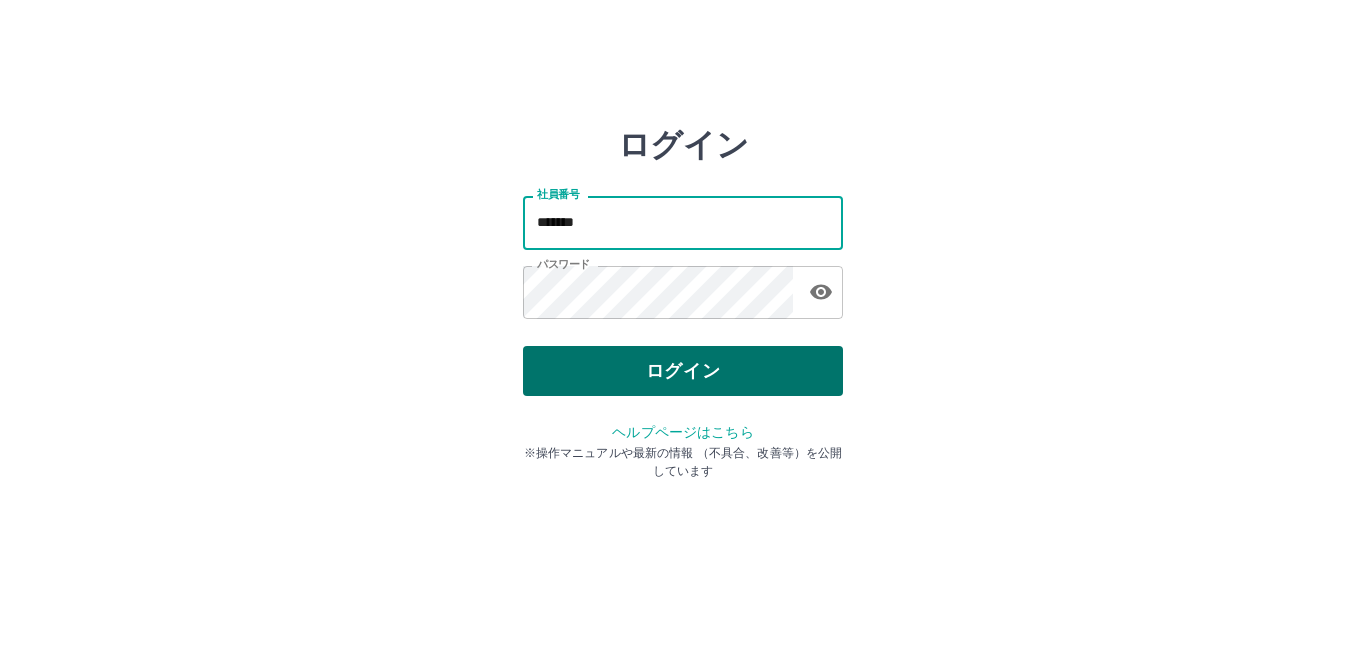 type on "*******" 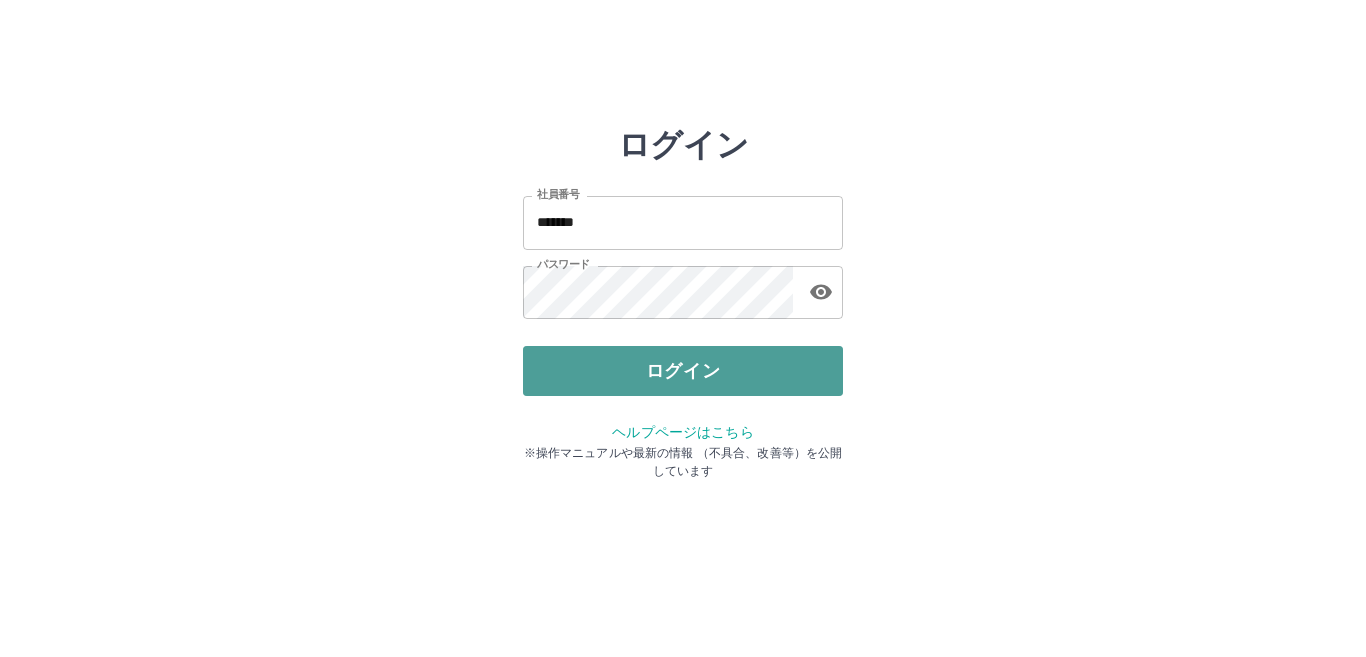 click on "ログイン" at bounding box center [683, 371] 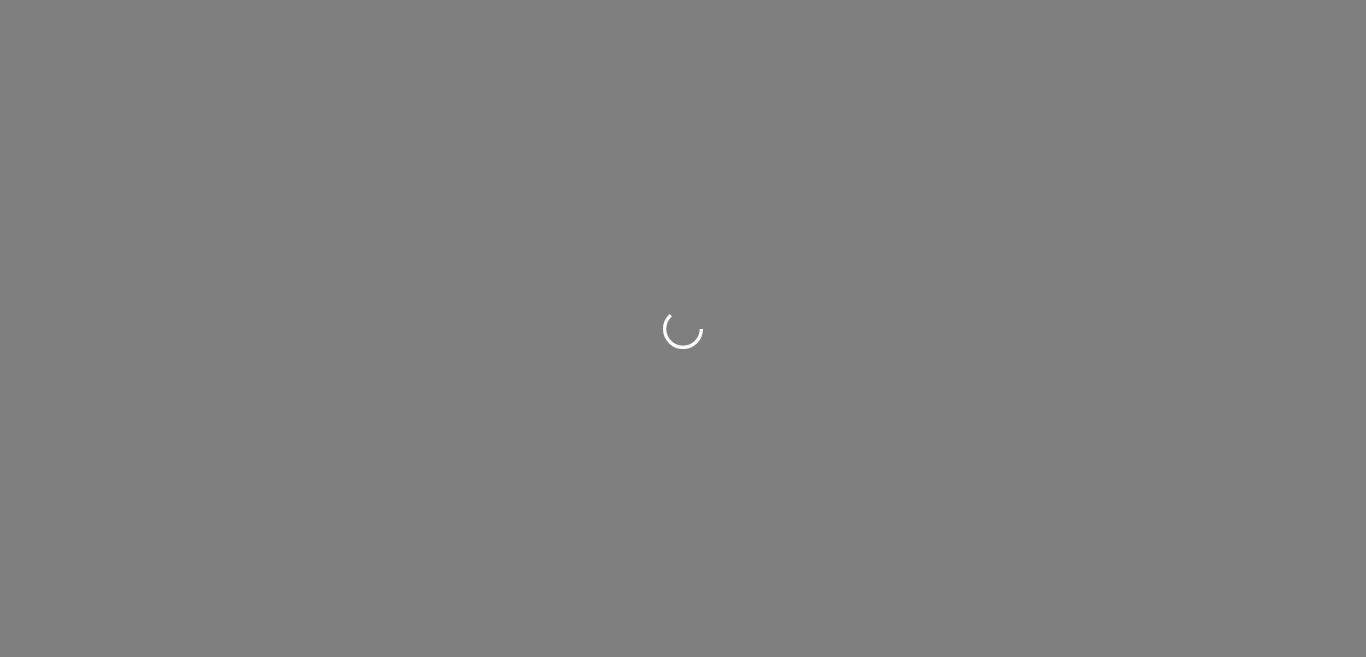 scroll, scrollTop: 0, scrollLeft: 0, axis: both 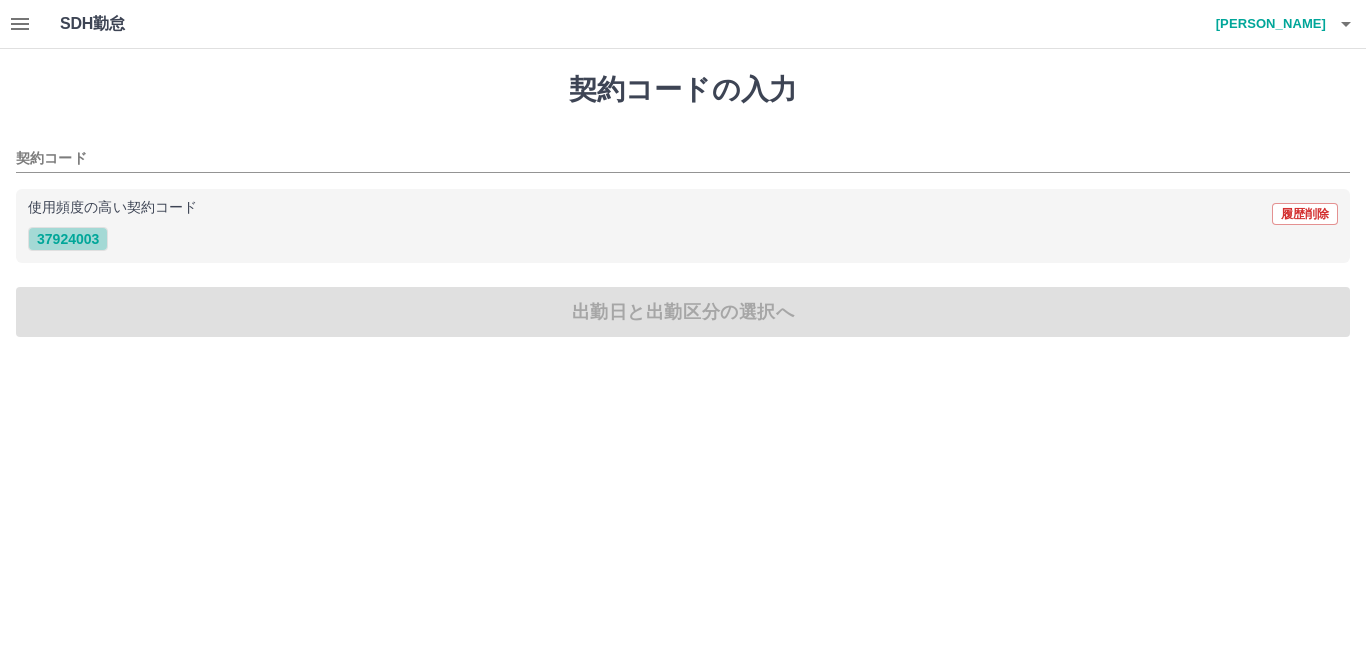 click on "37924003" at bounding box center (68, 239) 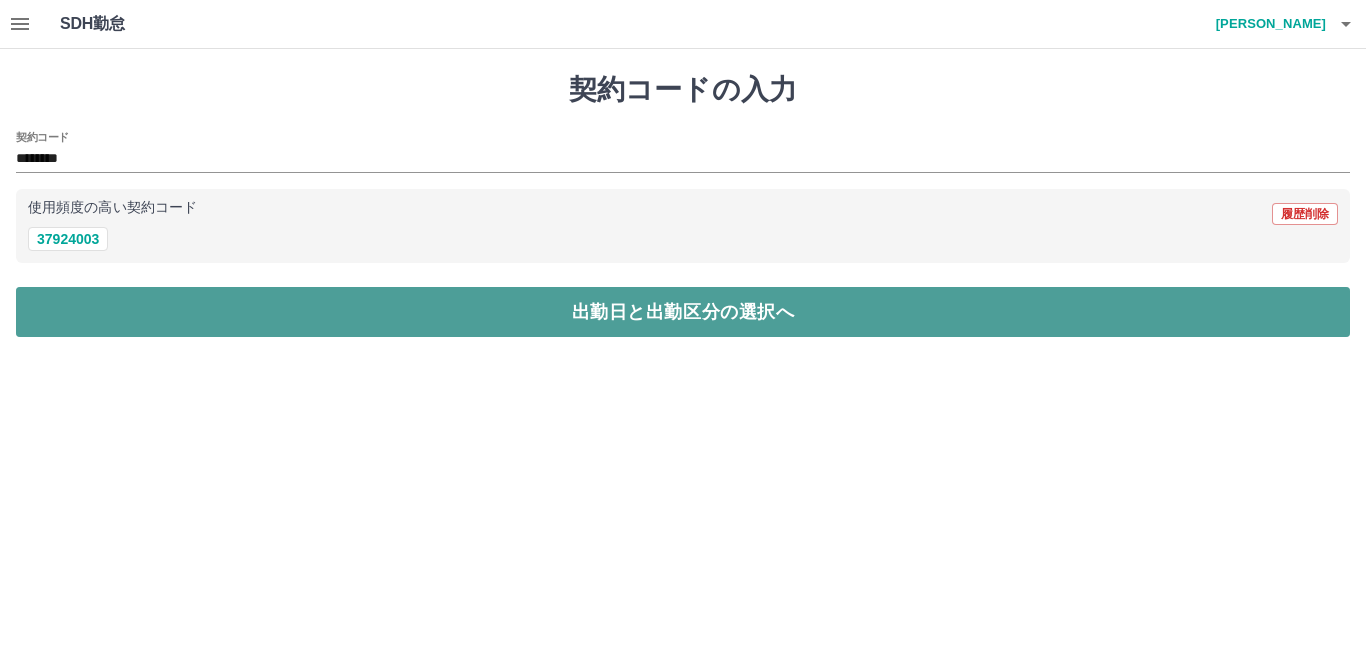 click on "出勤日と出勤区分の選択へ" at bounding box center (683, 312) 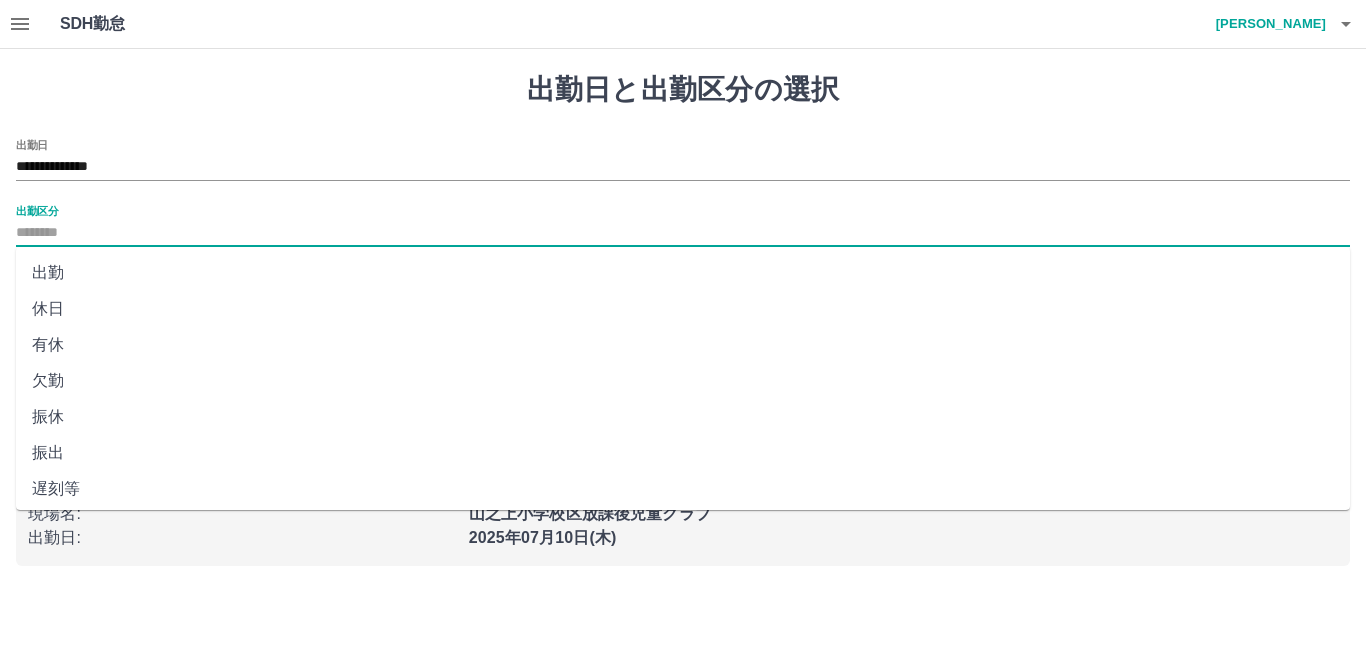 click on "出勤区分" at bounding box center [683, 233] 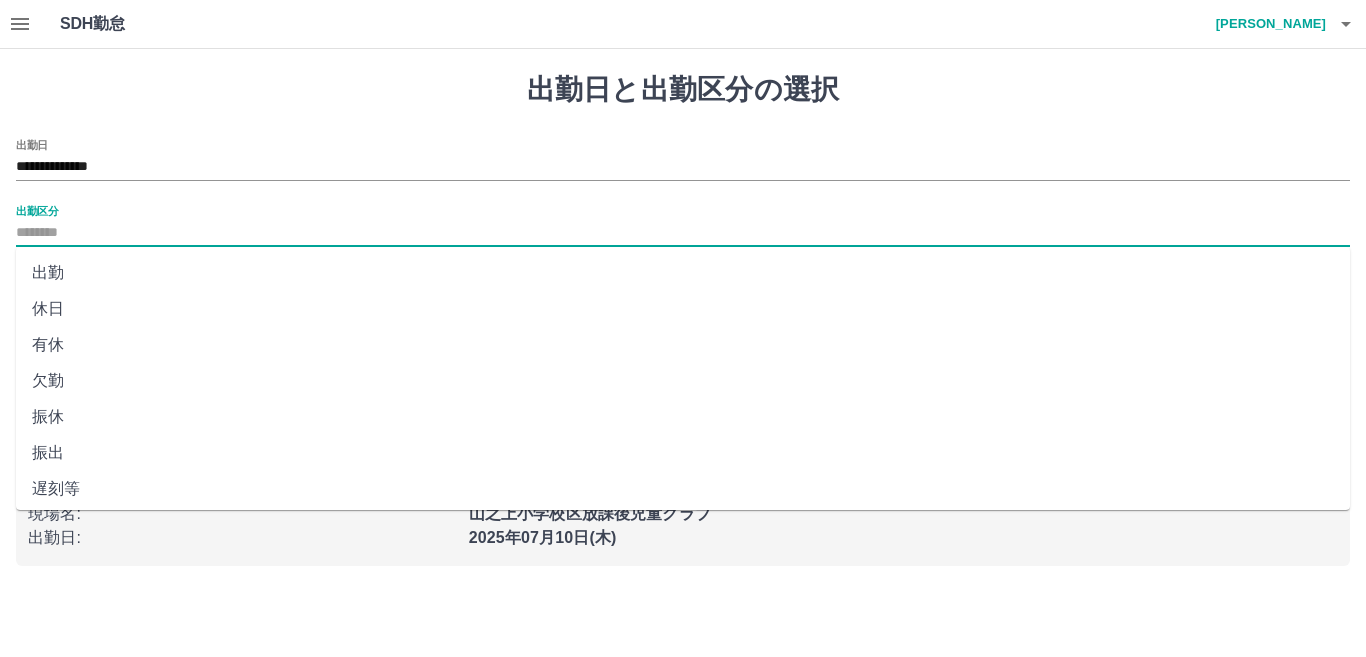 click on "休日" at bounding box center (683, 309) 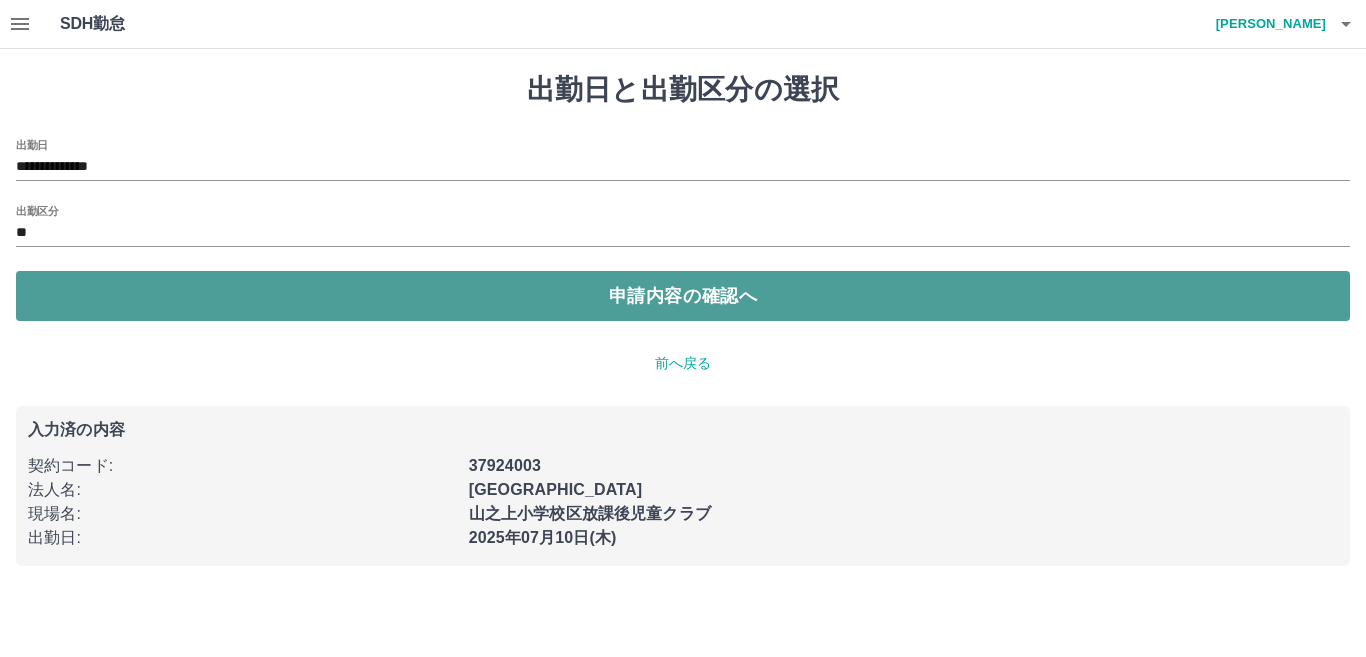 click on "申請内容の確認へ" at bounding box center [683, 296] 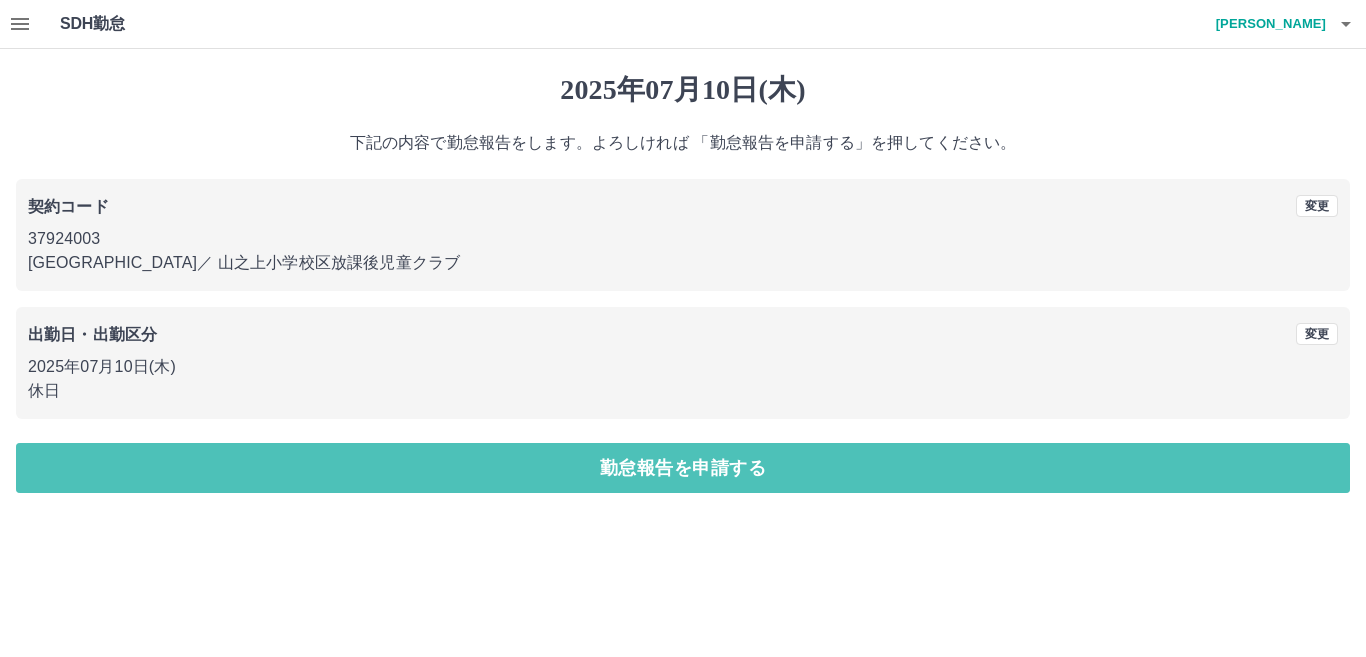 drag, startPoint x: 310, startPoint y: 480, endPoint x: 311, endPoint y: 470, distance: 10.049875 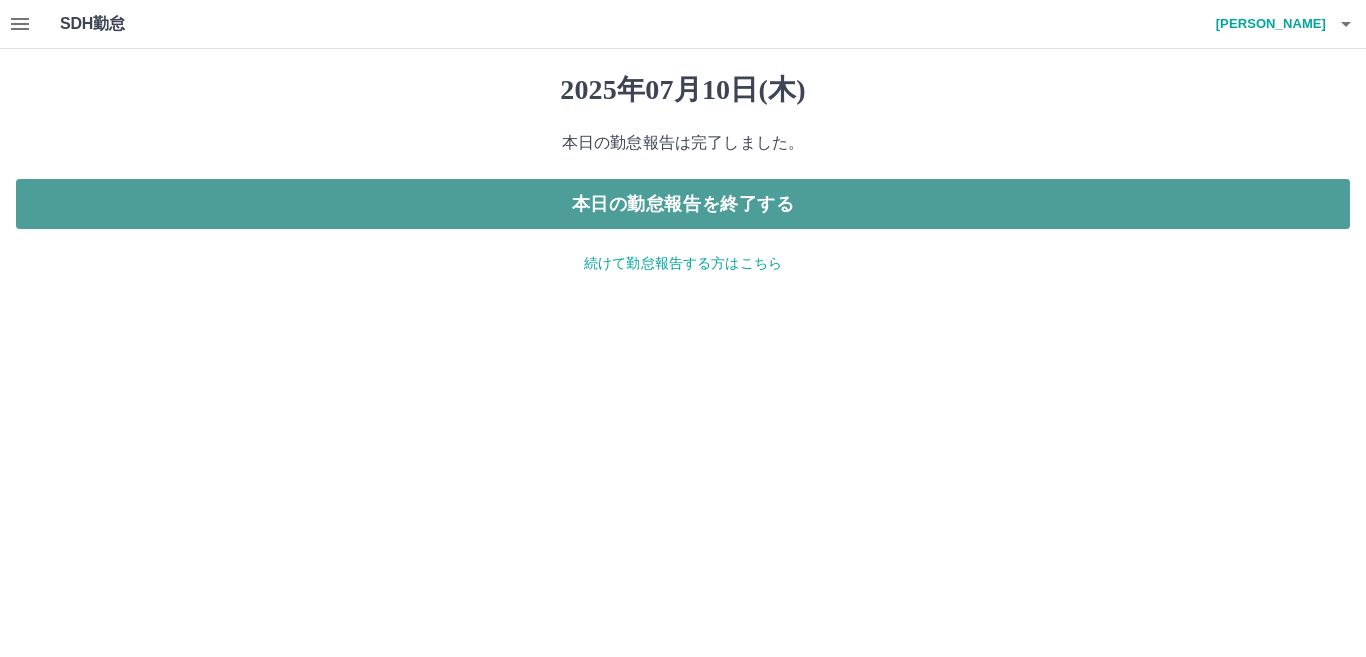 click on "本日の勤怠報告を終了する" at bounding box center [683, 204] 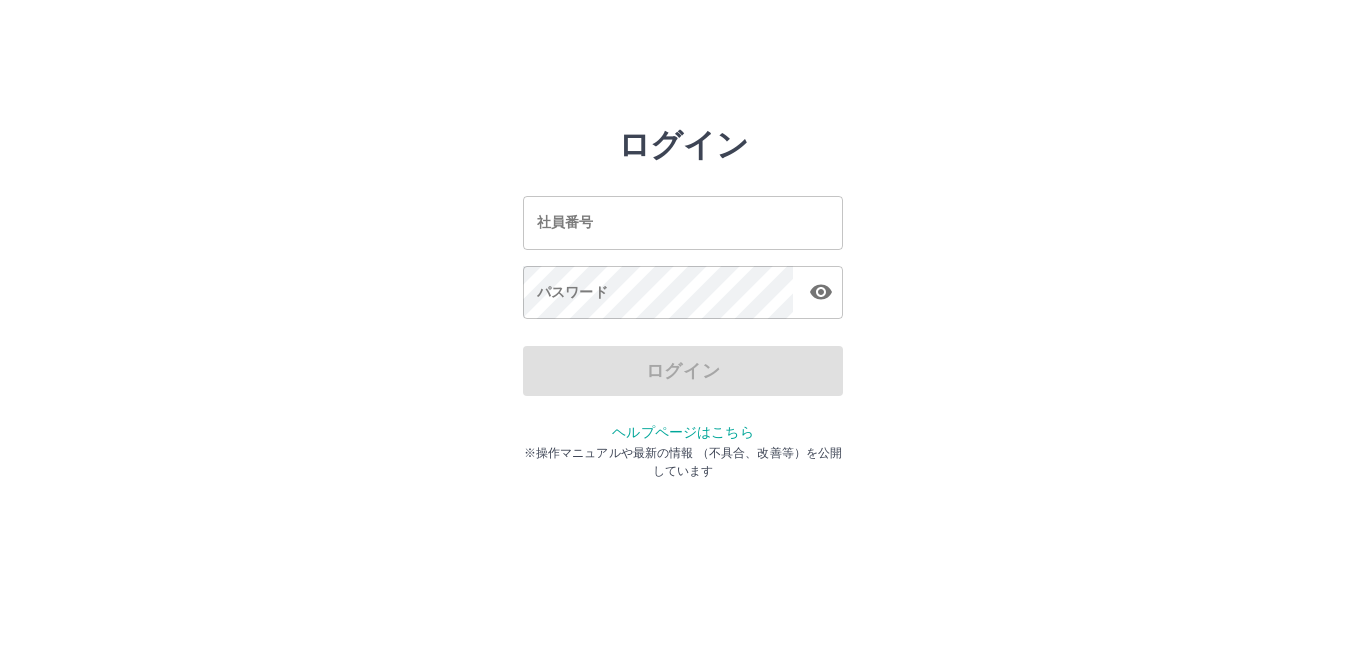 scroll, scrollTop: 0, scrollLeft: 0, axis: both 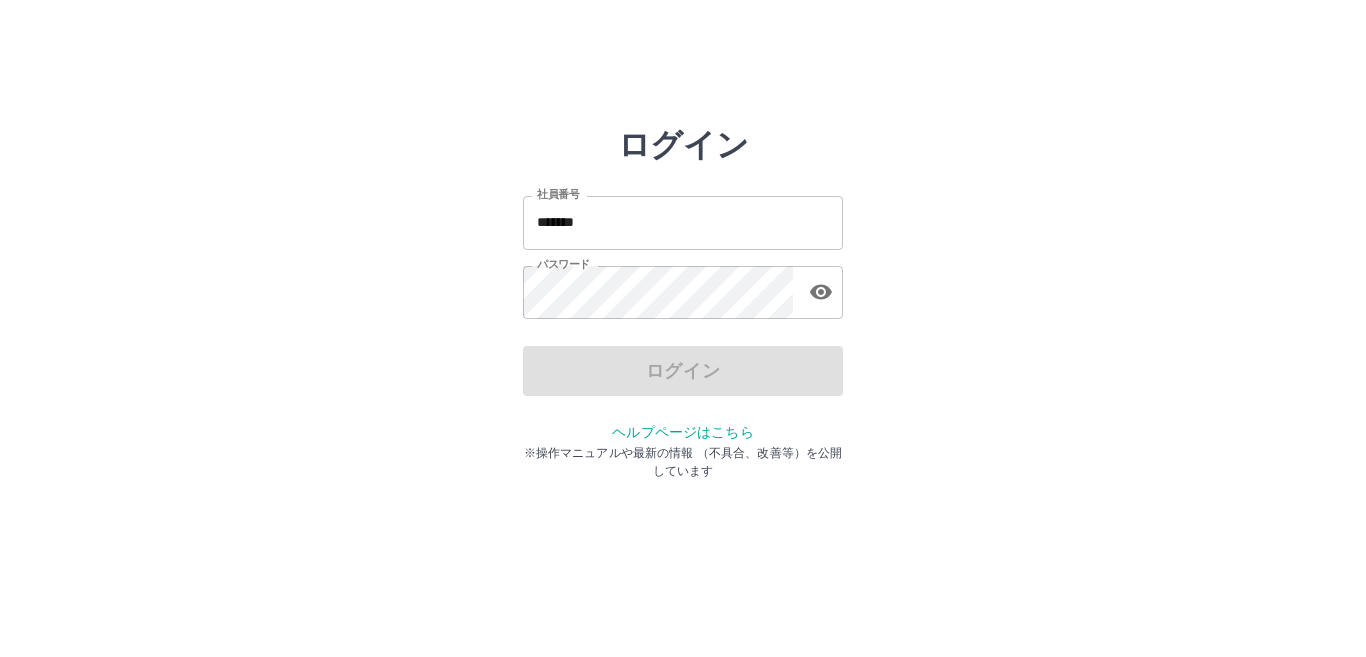 click on "*******" at bounding box center (683, 222) 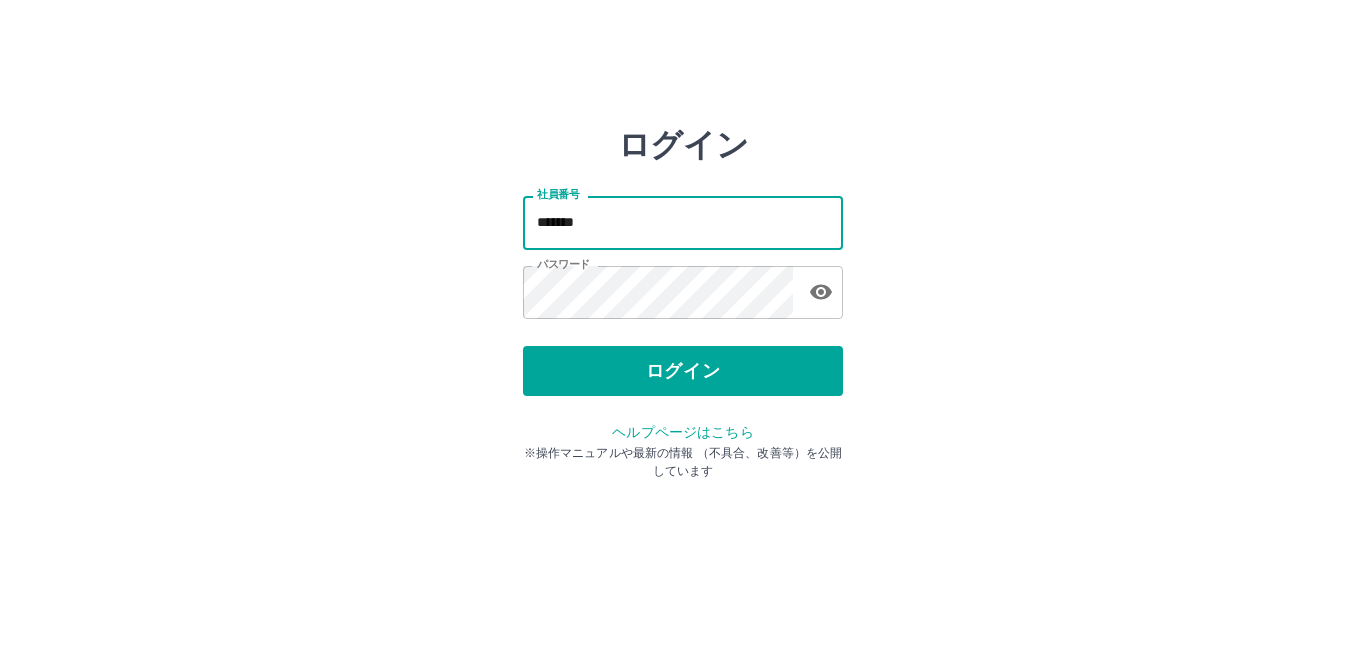 type on "*******" 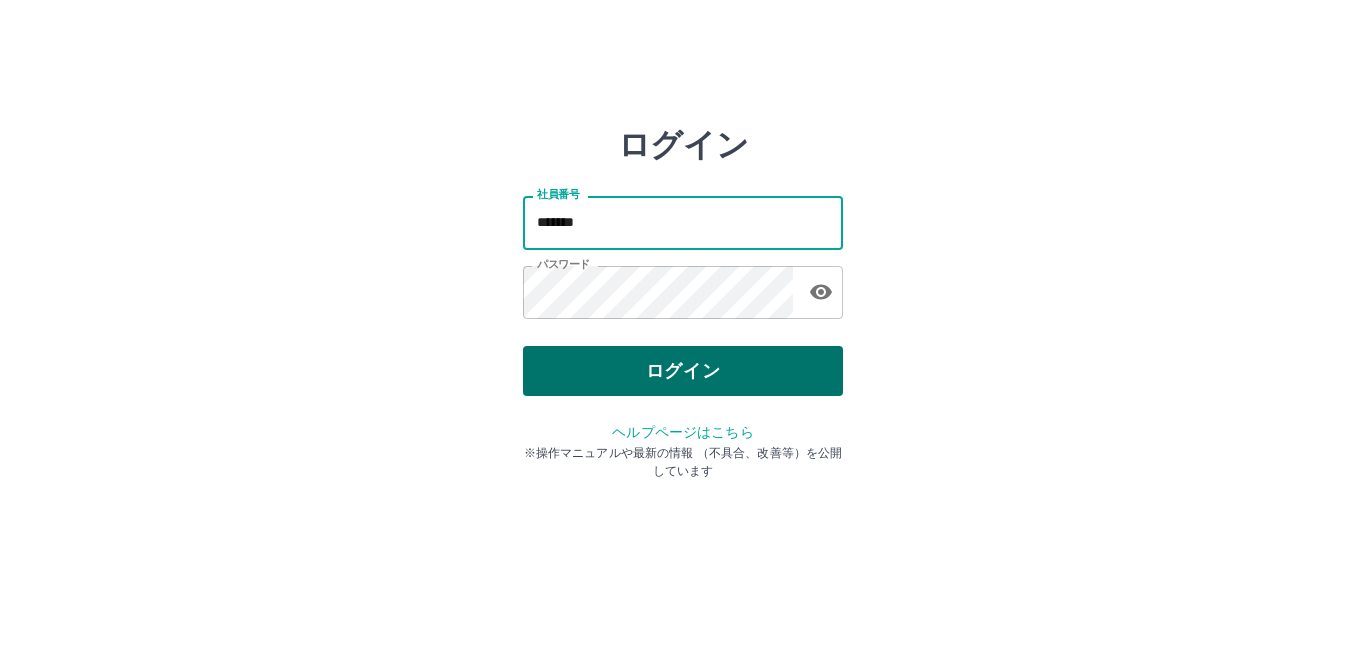 click on "ログイン" at bounding box center [683, 371] 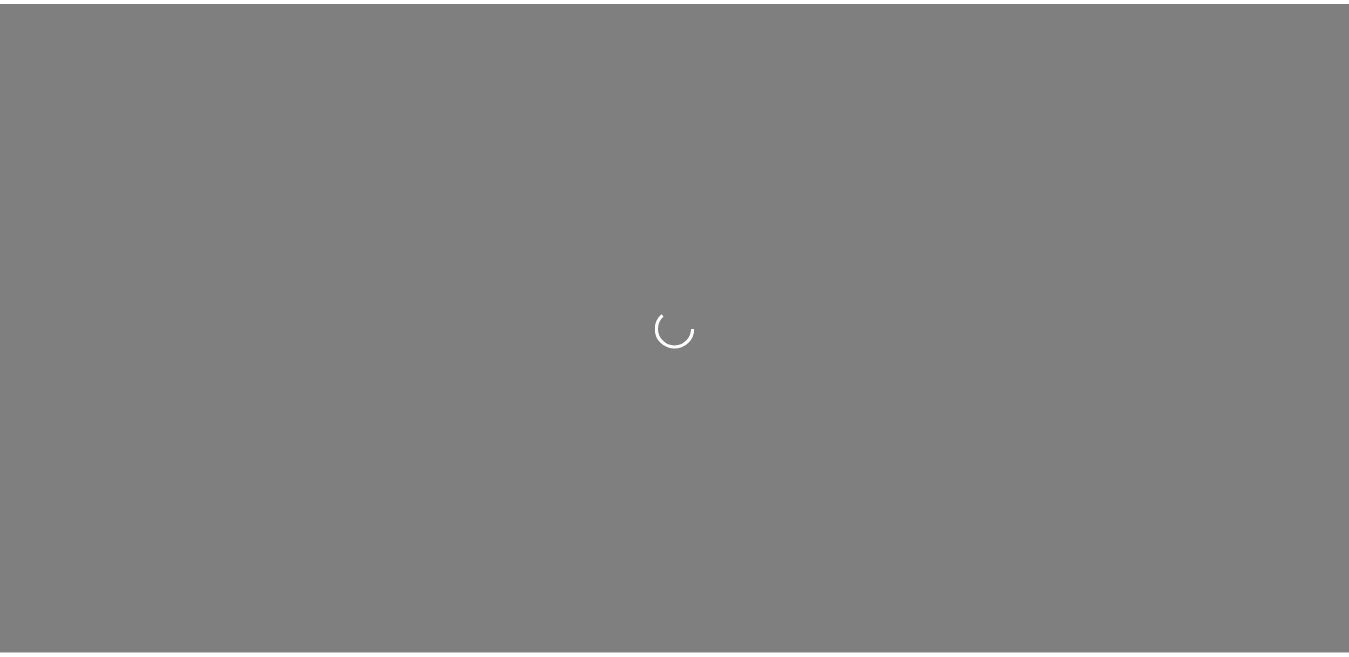 scroll, scrollTop: 0, scrollLeft: 0, axis: both 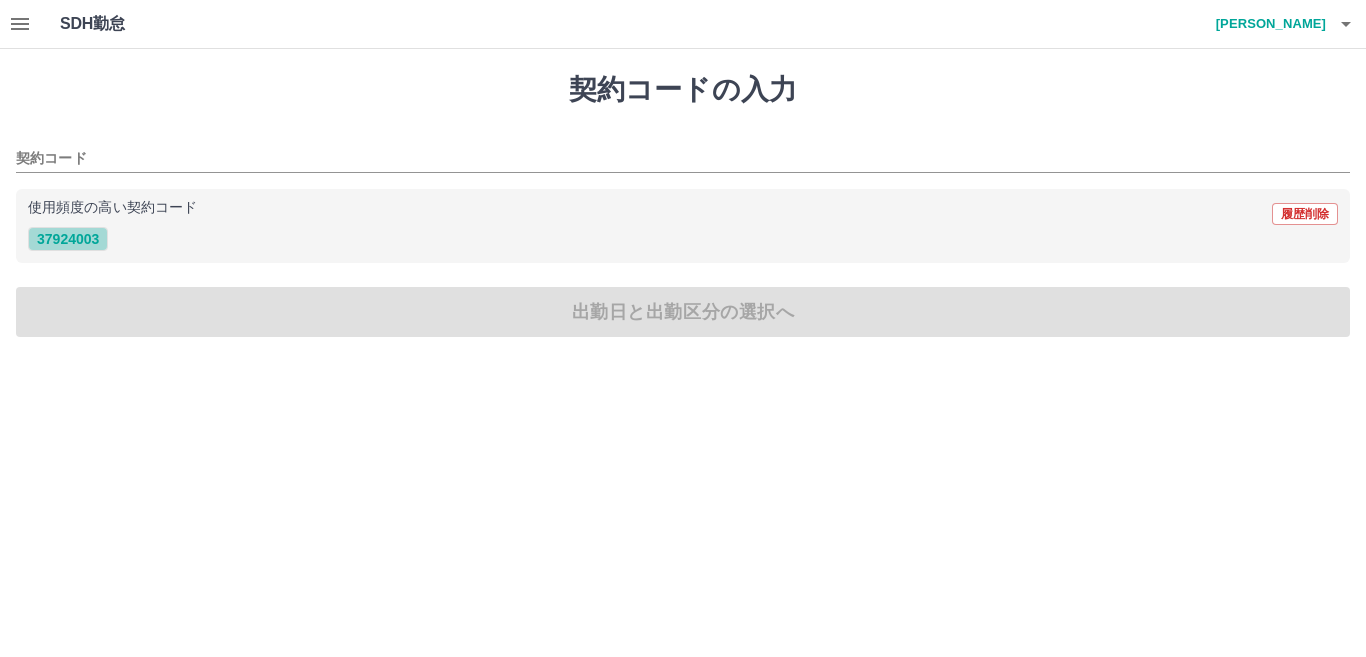 click on "37924003" at bounding box center [68, 239] 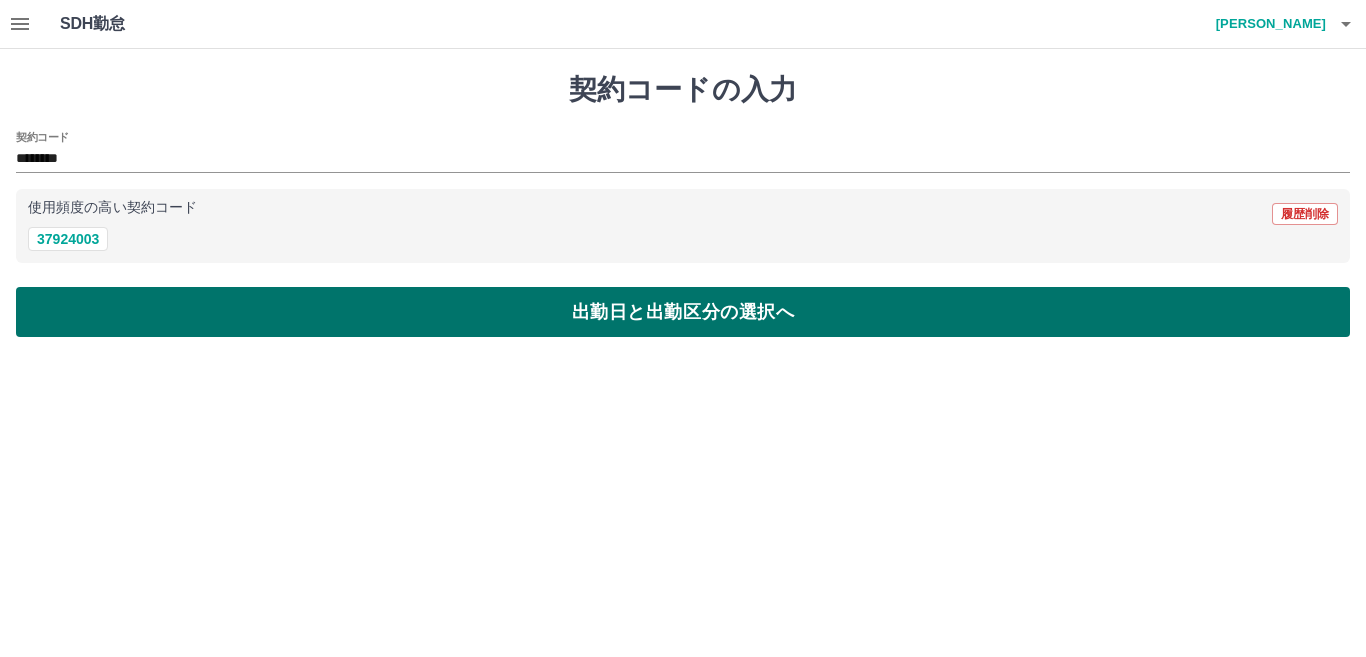 click on "出勤日と出勤区分の選択へ" at bounding box center (683, 312) 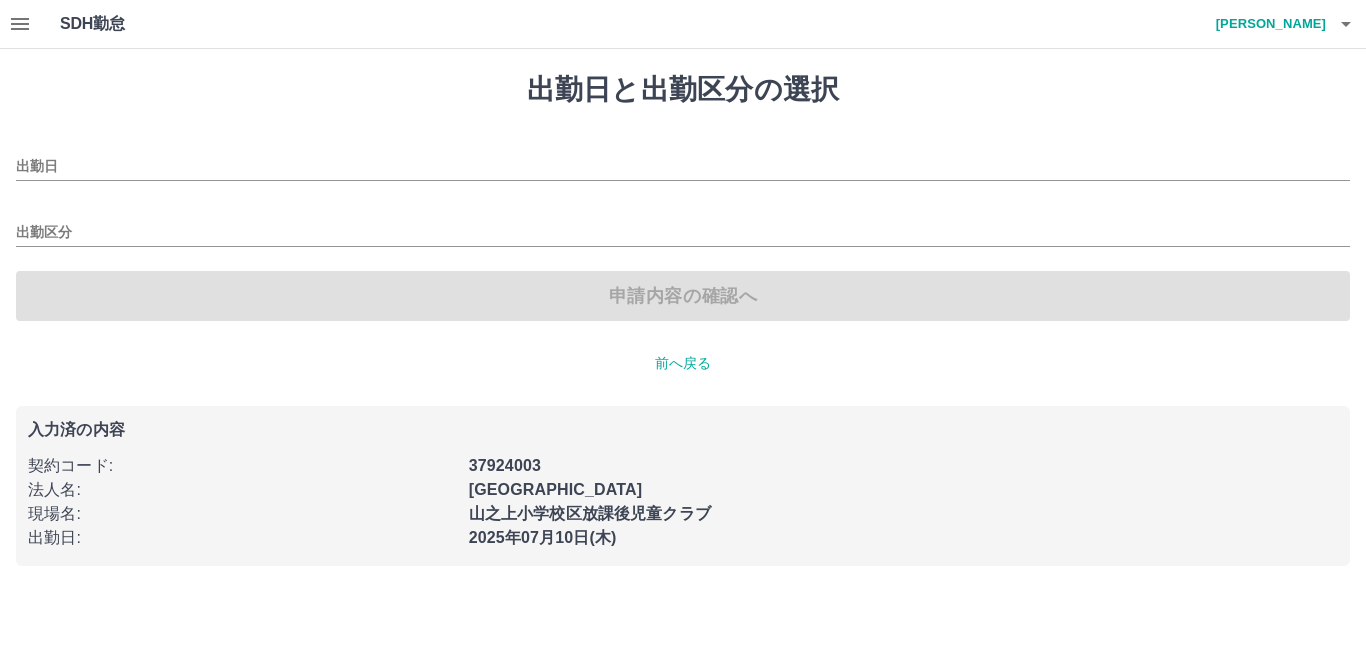 type on "**********" 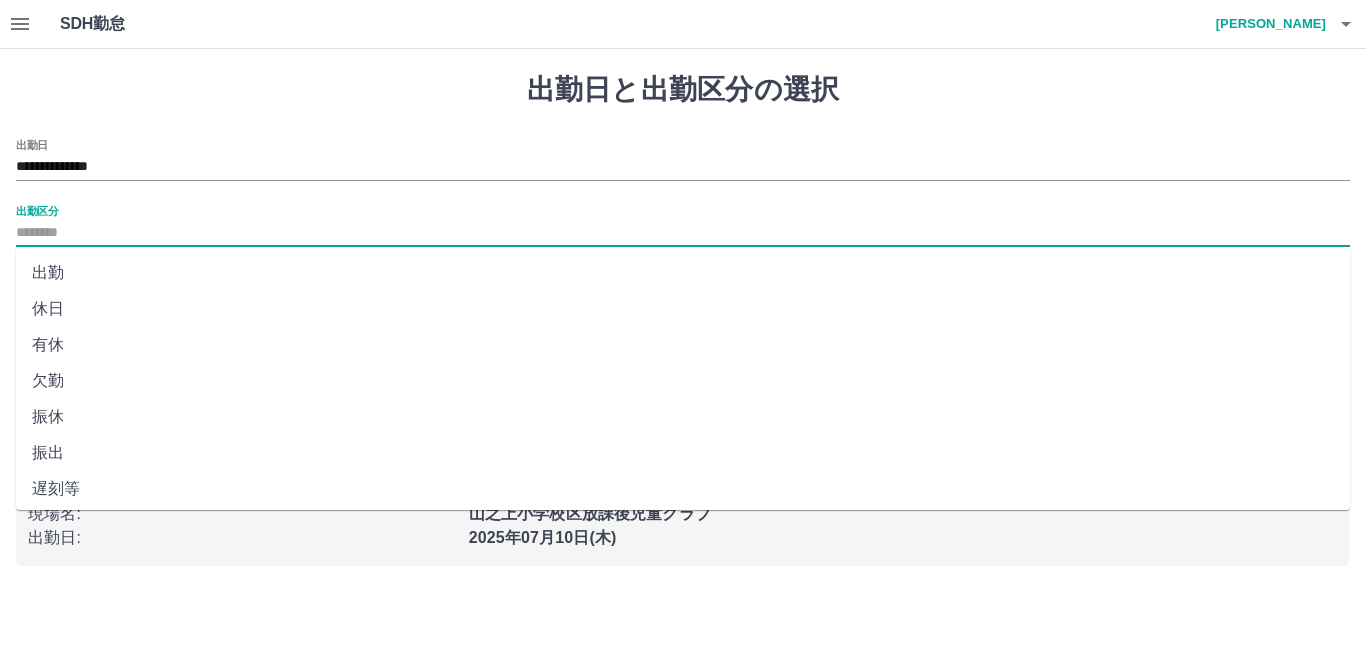 click on "出勤区分" at bounding box center [683, 233] 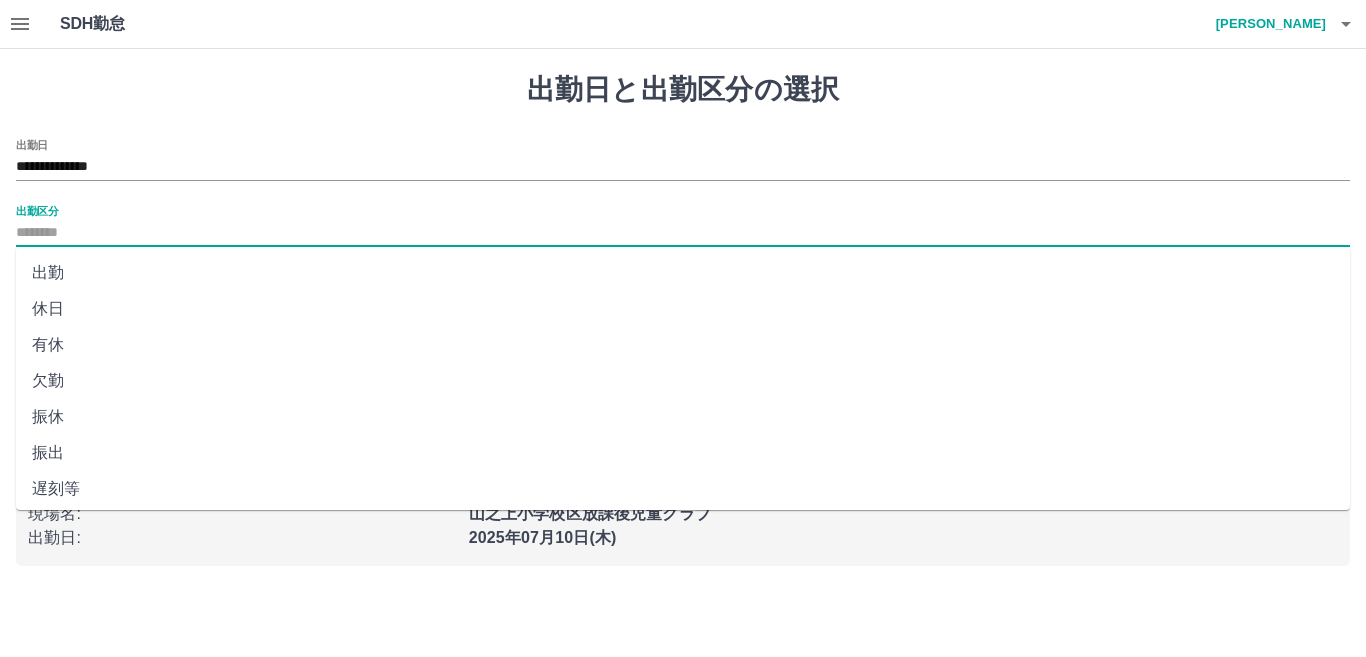 click on "出勤" at bounding box center [683, 273] 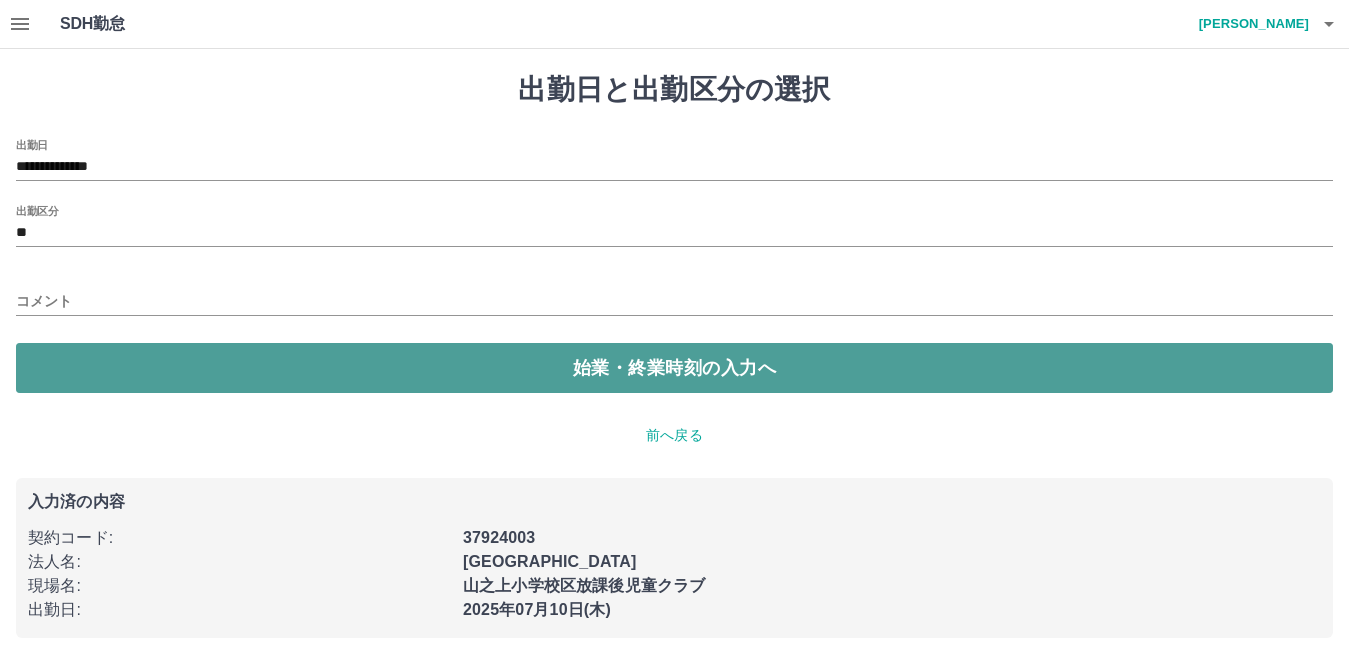 click on "始業・終業時刻の入力へ" at bounding box center (674, 368) 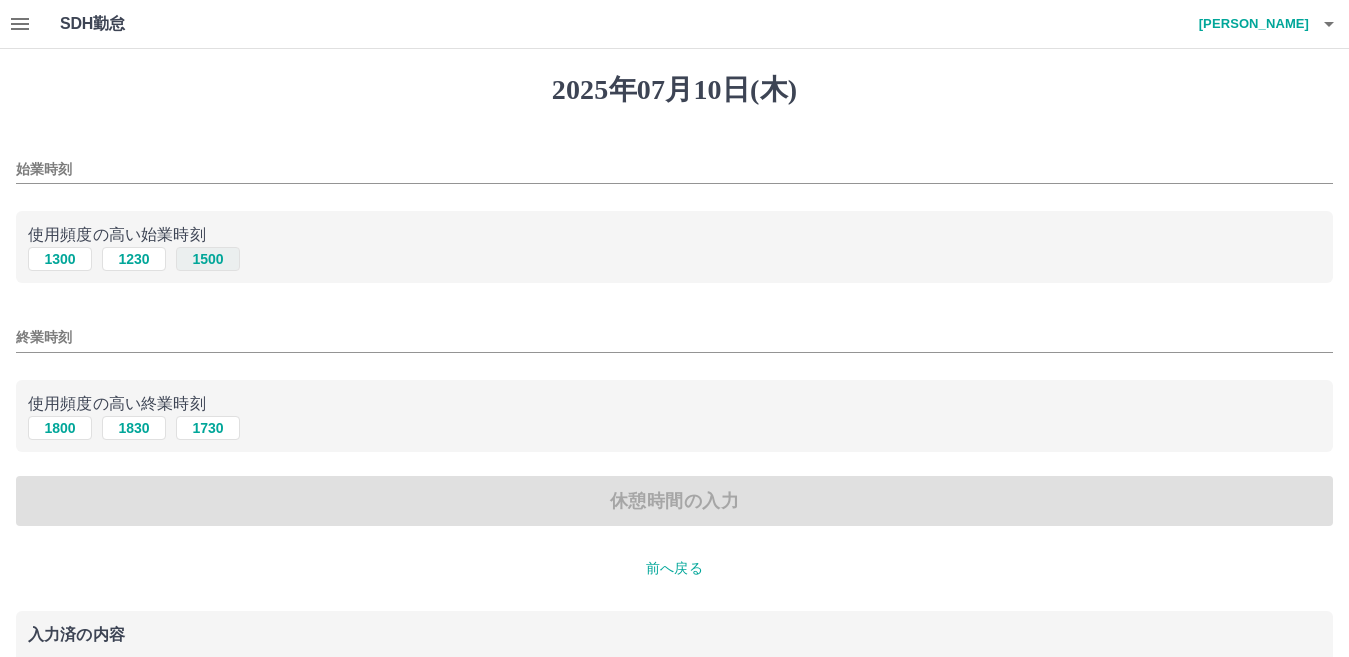 click on "1500" at bounding box center [208, 259] 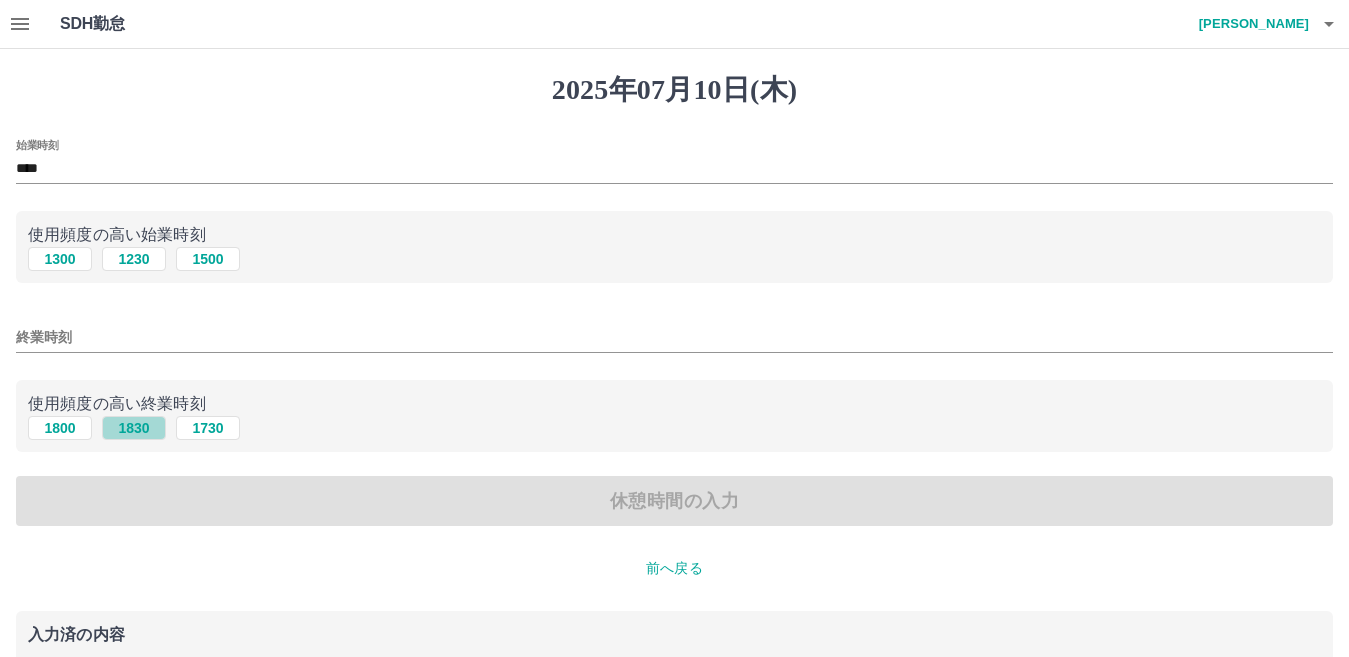 click on "1830" at bounding box center [134, 428] 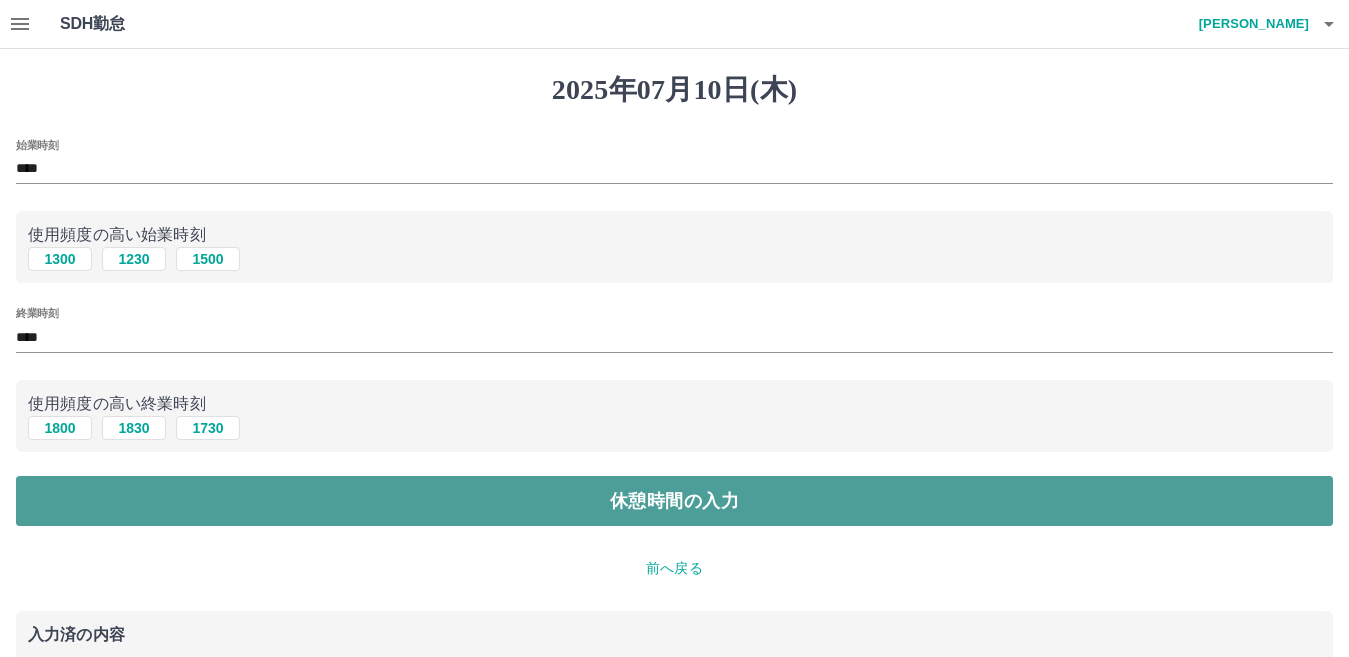 click on "休憩時間の入力" at bounding box center [674, 501] 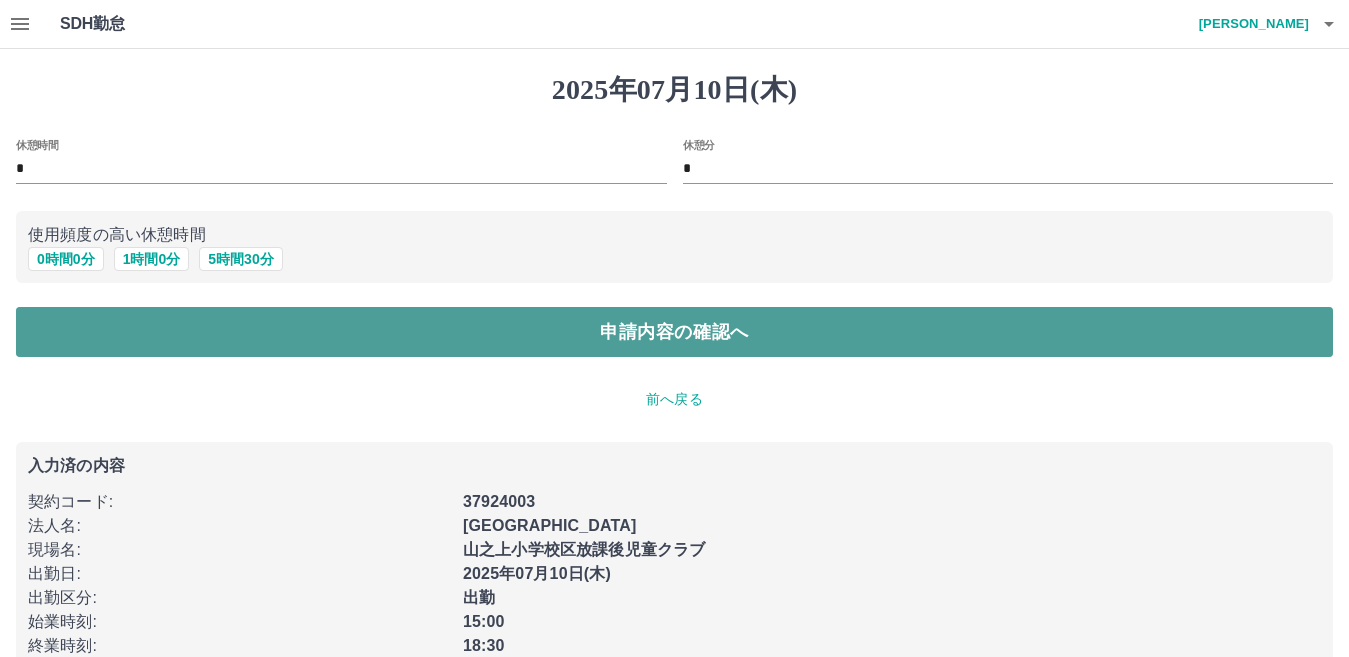 click on "申請内容の確認へ" at bounding box center [674, 332] 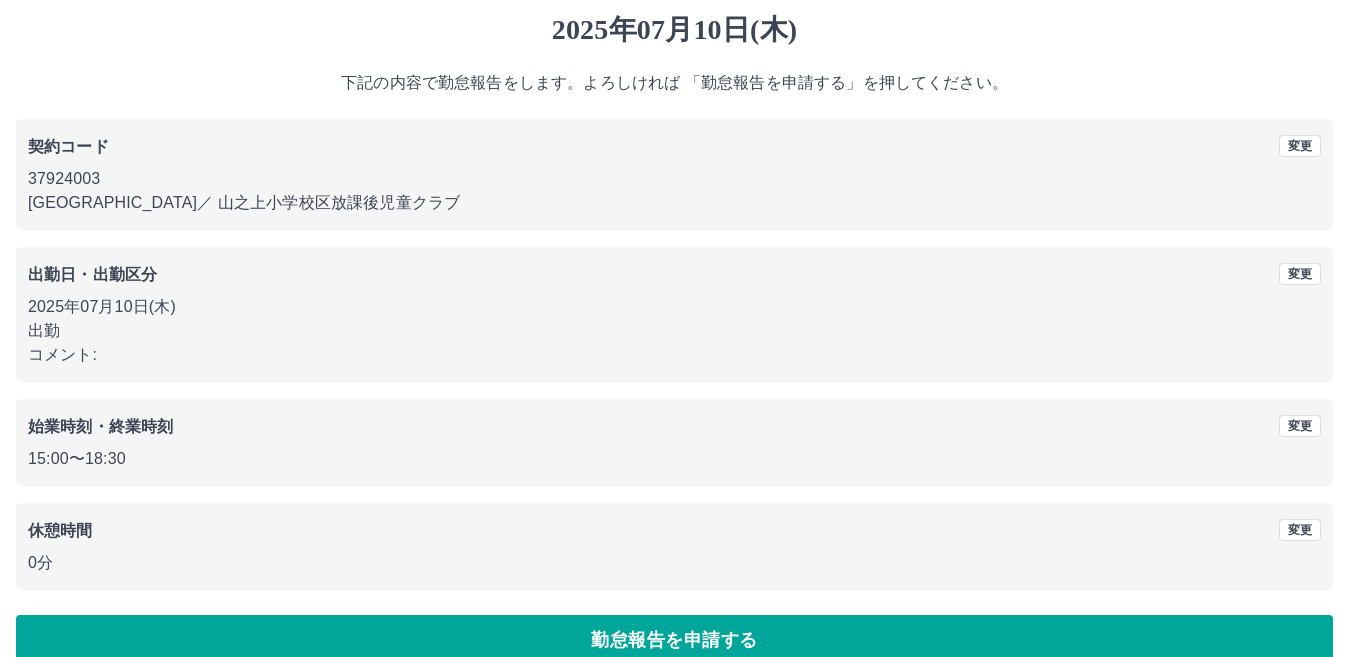 scroll, scrollTop: 92, scrollLeft: 0, axis: vertical 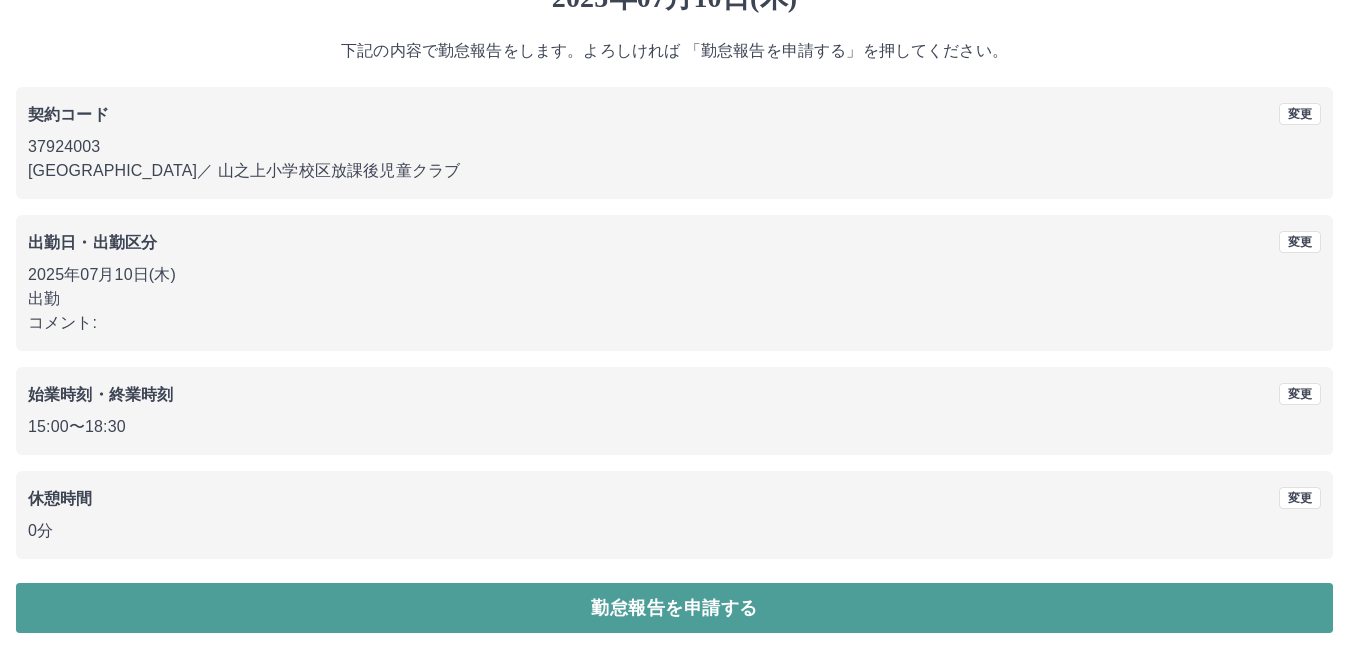 click on "勤怠報告を申請する" at bounding box center [674, 608] 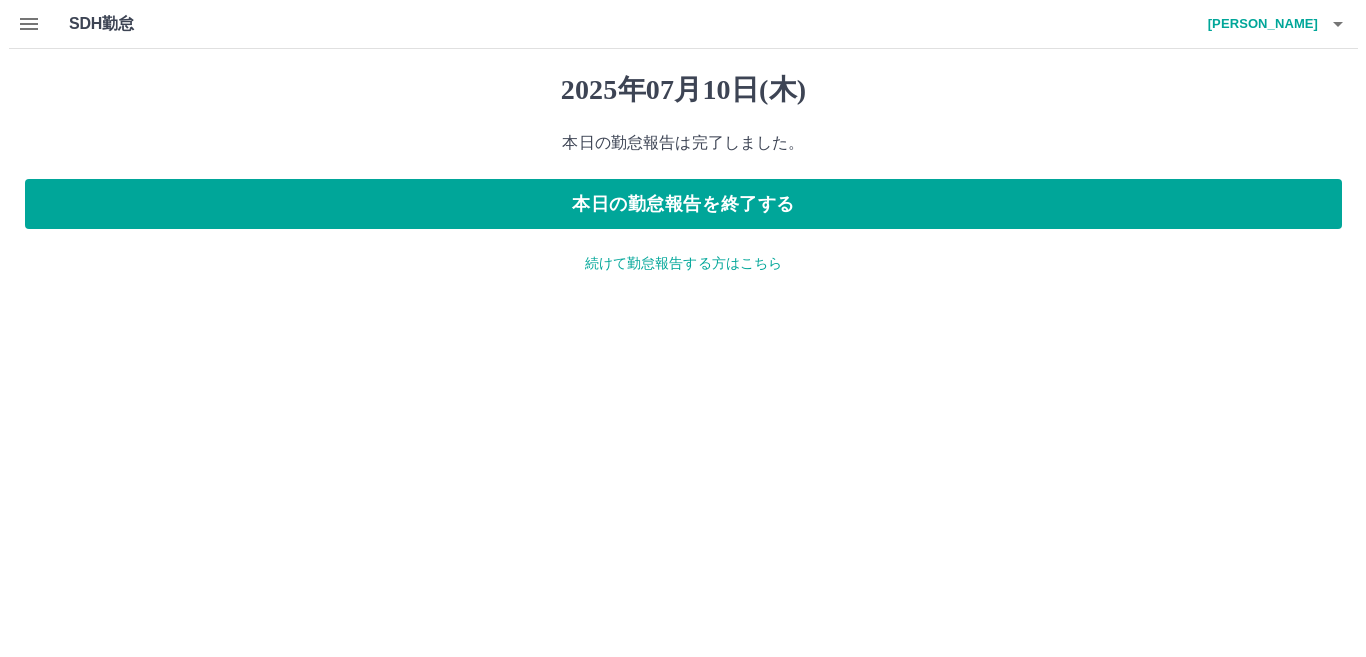 scroll, scrollTop: 0, scrollLeft: 0, axis: both 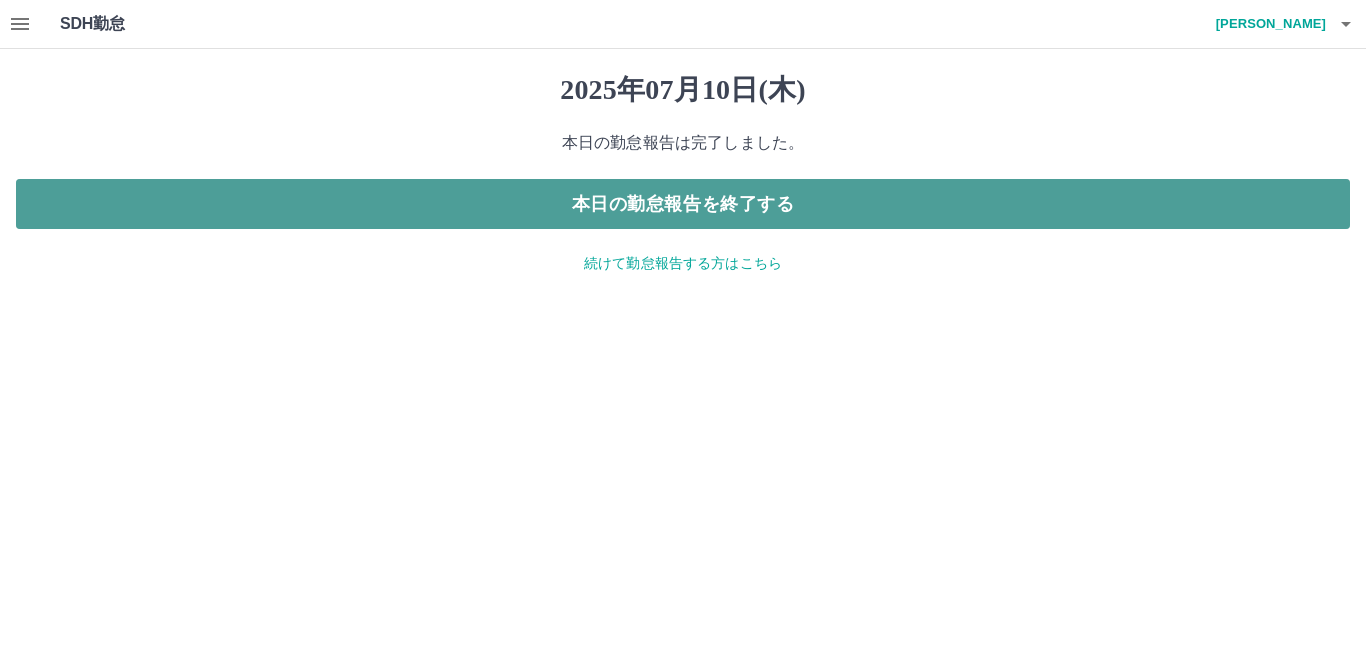 click on "本日の勤怠報告を終了する" at bounding box center (683, 204) 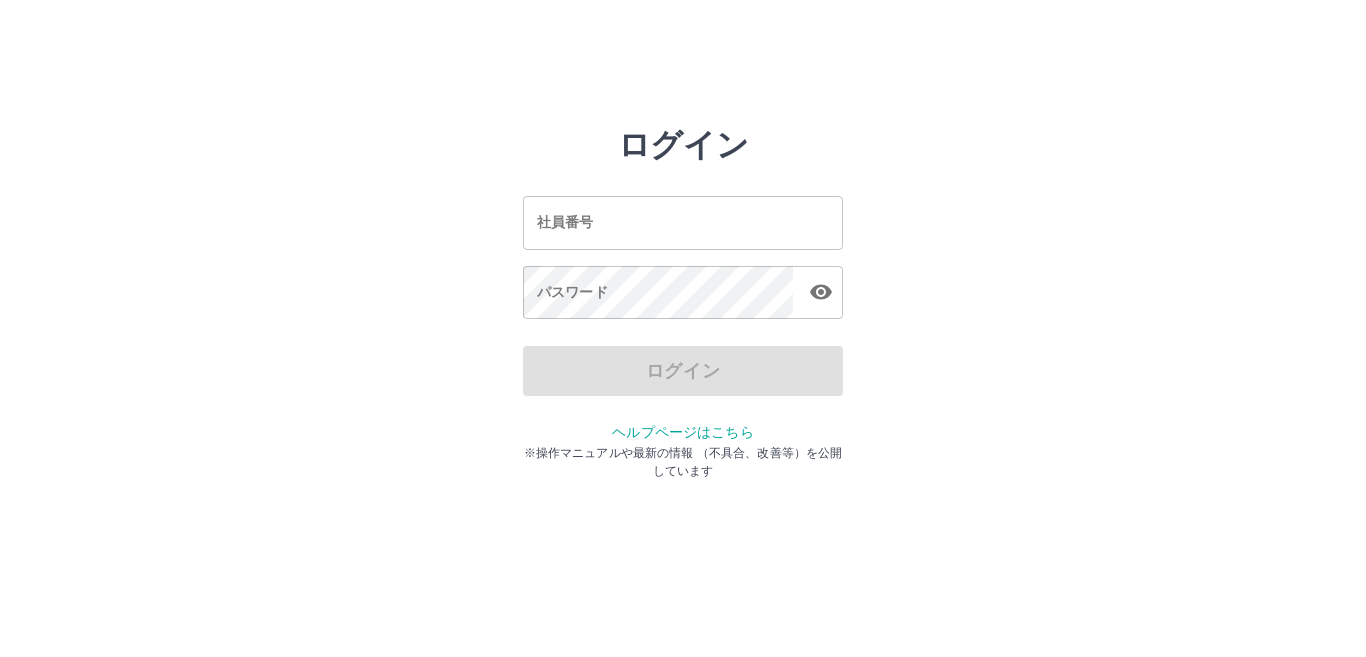 scroll, scrollTop: 0, scrollLeft: 0, axis: both 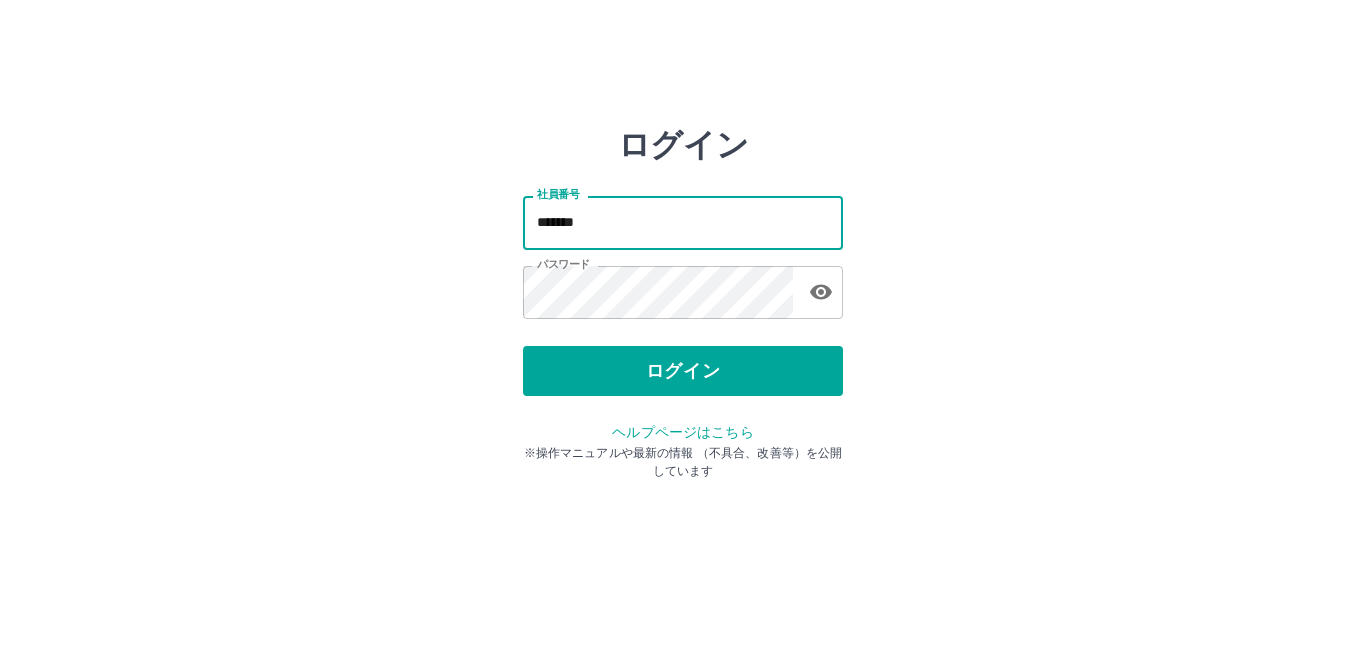 click on "*******" at bounding box center [683, 222] 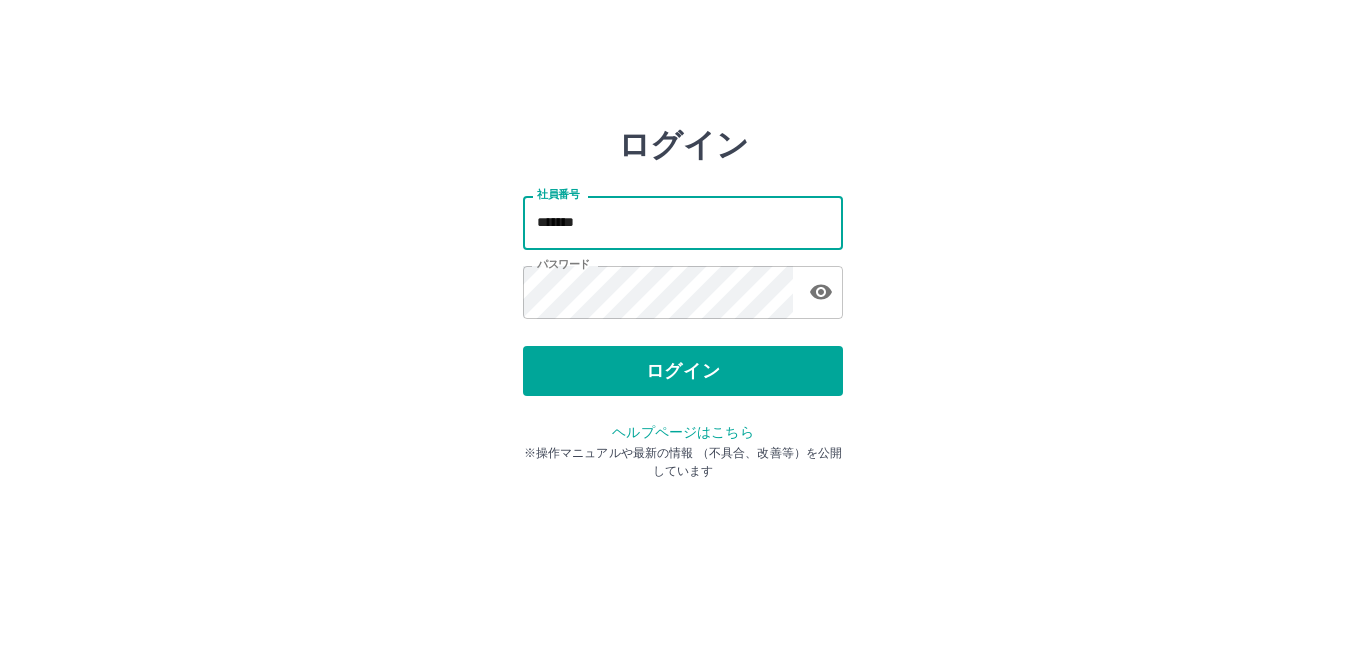 type on "*******" 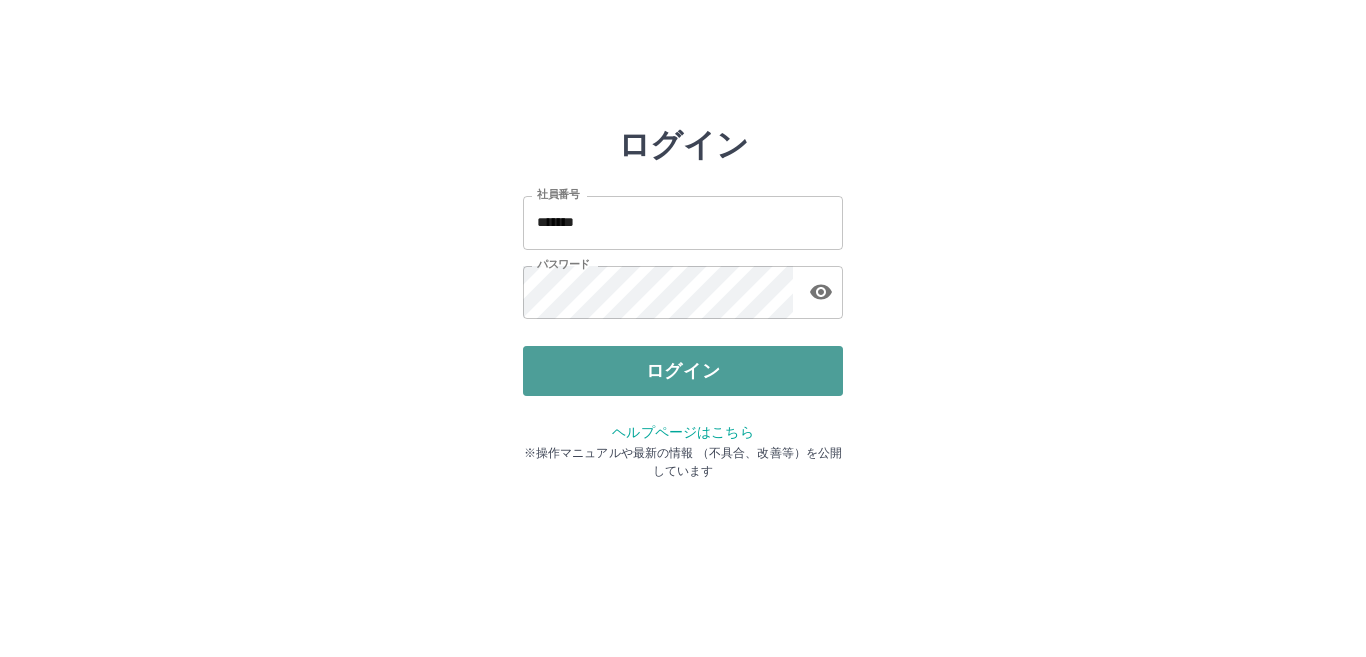 click on "ログイン" at bounding box center (683, 371) 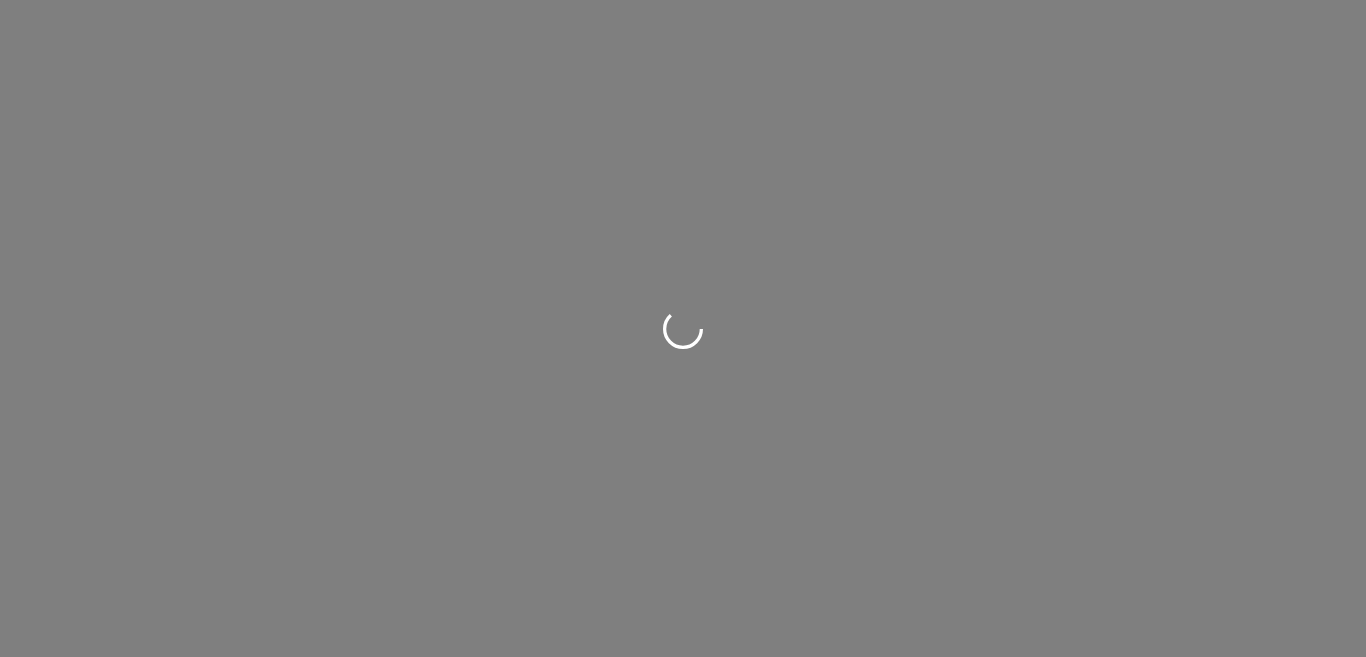 scroll, scrollTop: 0, scrollLeft: 0, axis: both 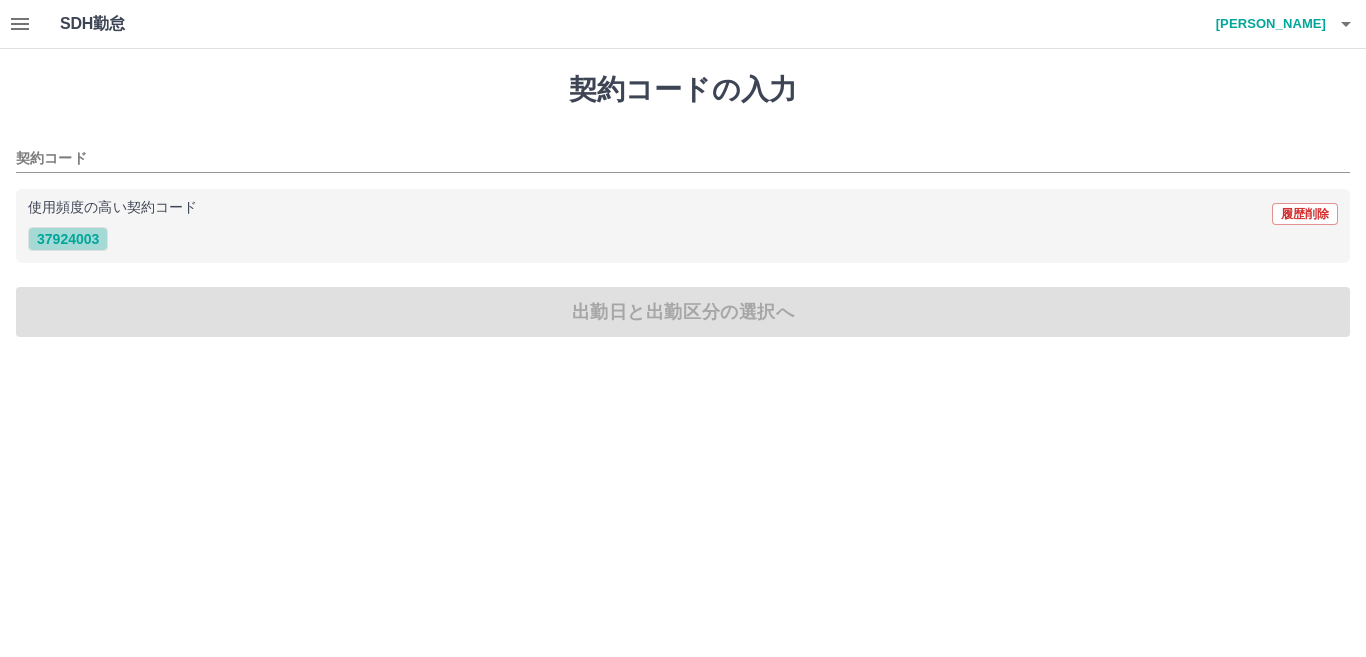 click on "37924003" at bounding box center (68, 239) 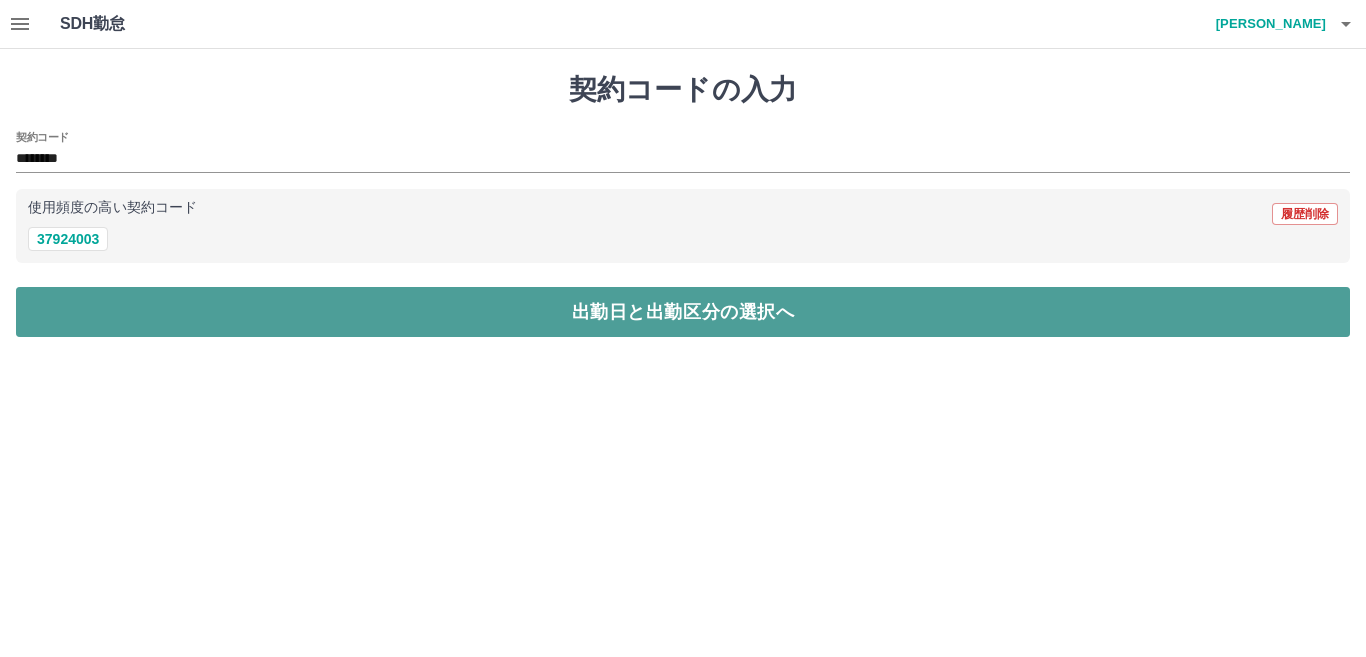 click on "出勤日と出勤区分の選択へ" at bounding box center [683, 312] 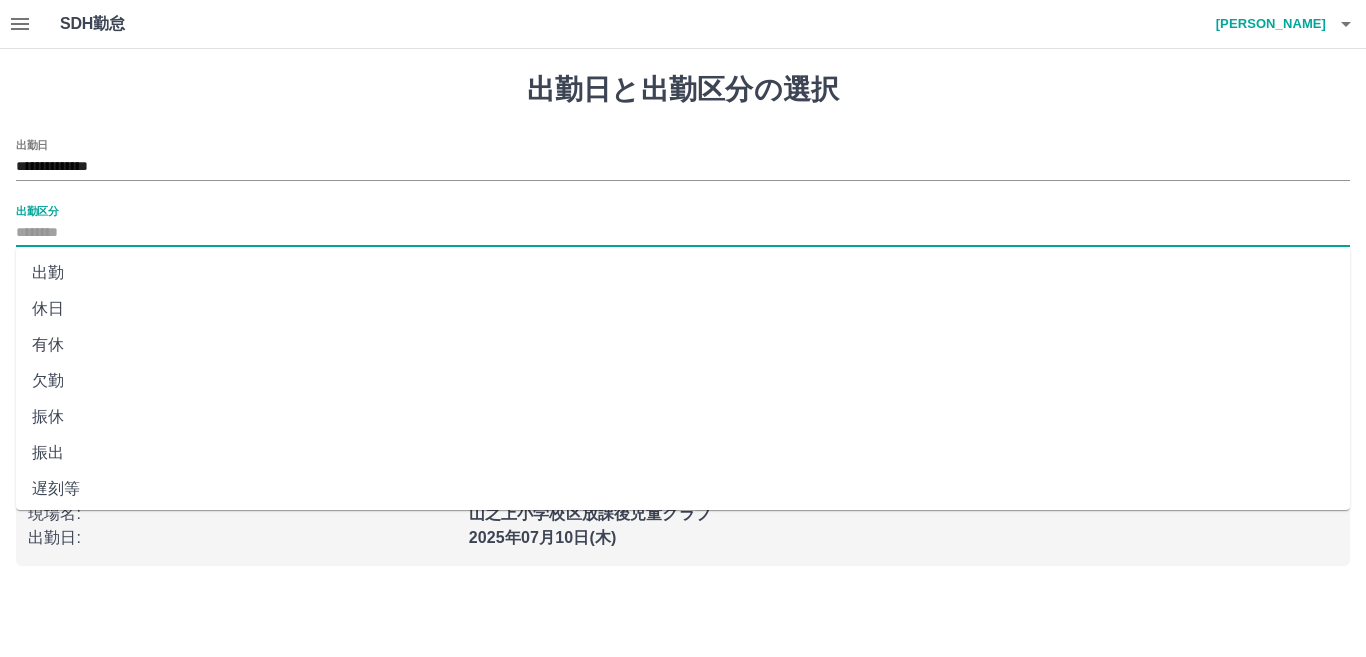 click on "出勤区分" at bounding box center [683, 233] 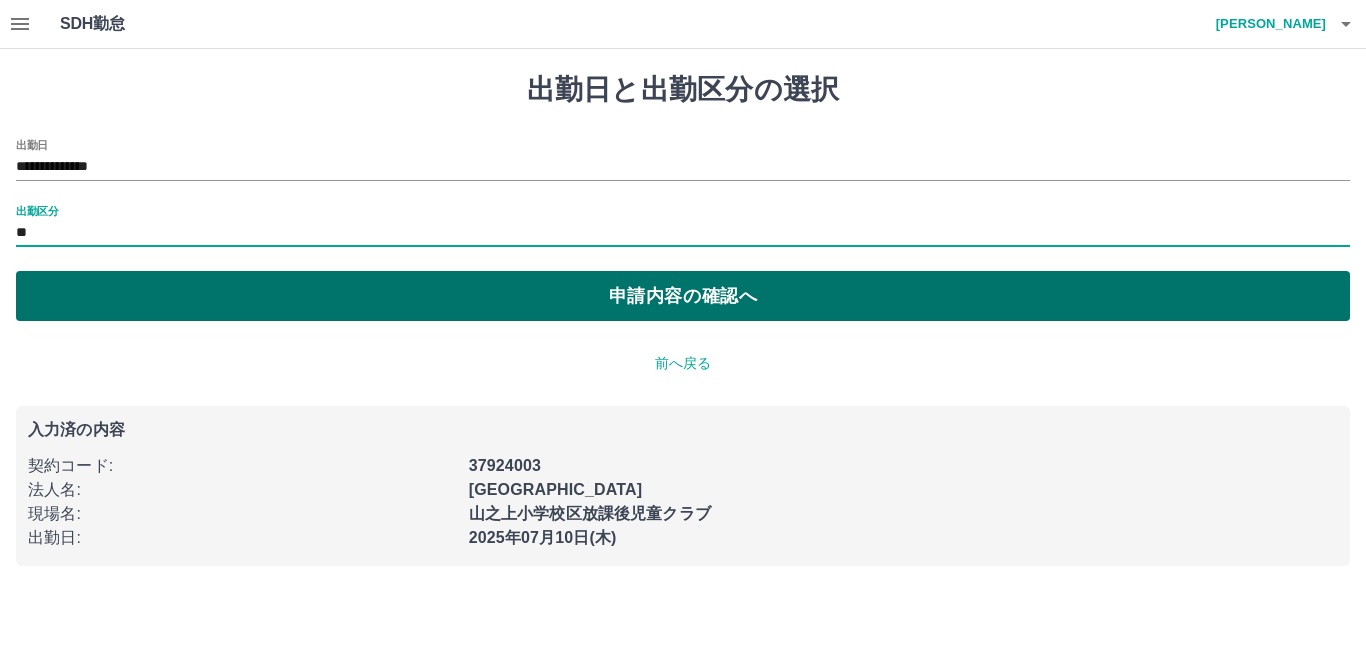 click on "申請内容の確認へ" at bounding box center [683, 296] 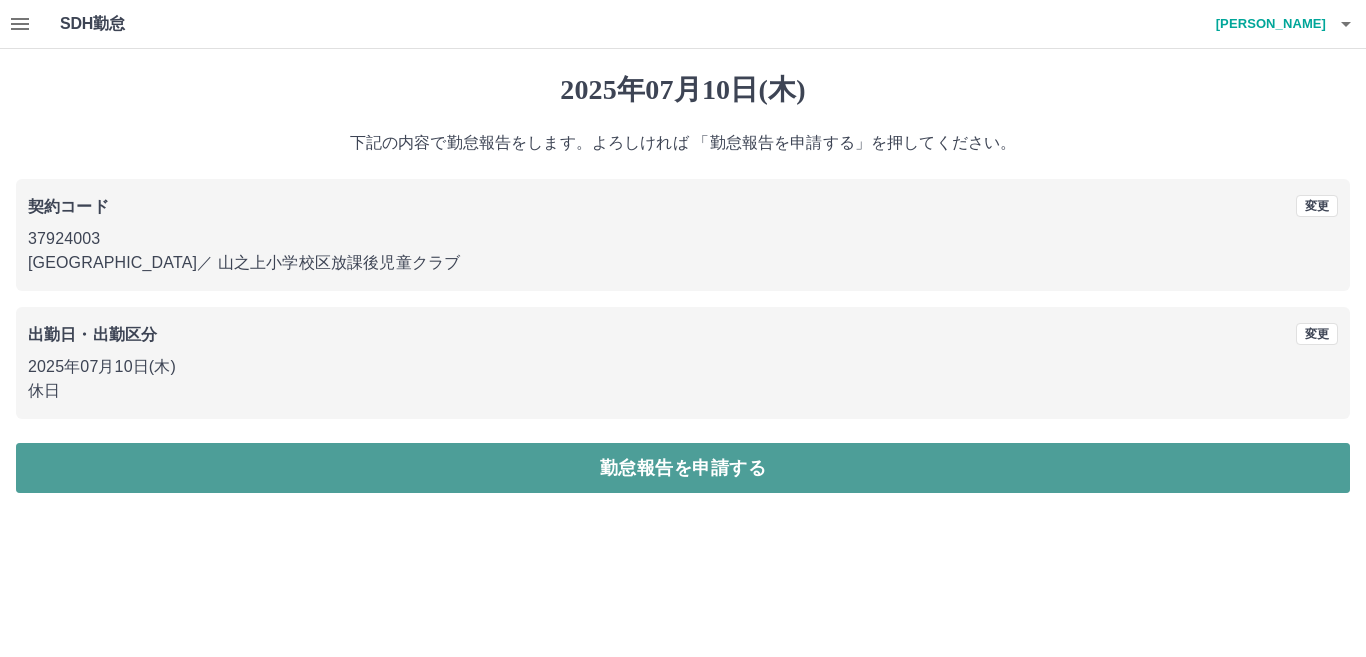 click on "勤怠報告を申請する" at bounding box center [683, 468] 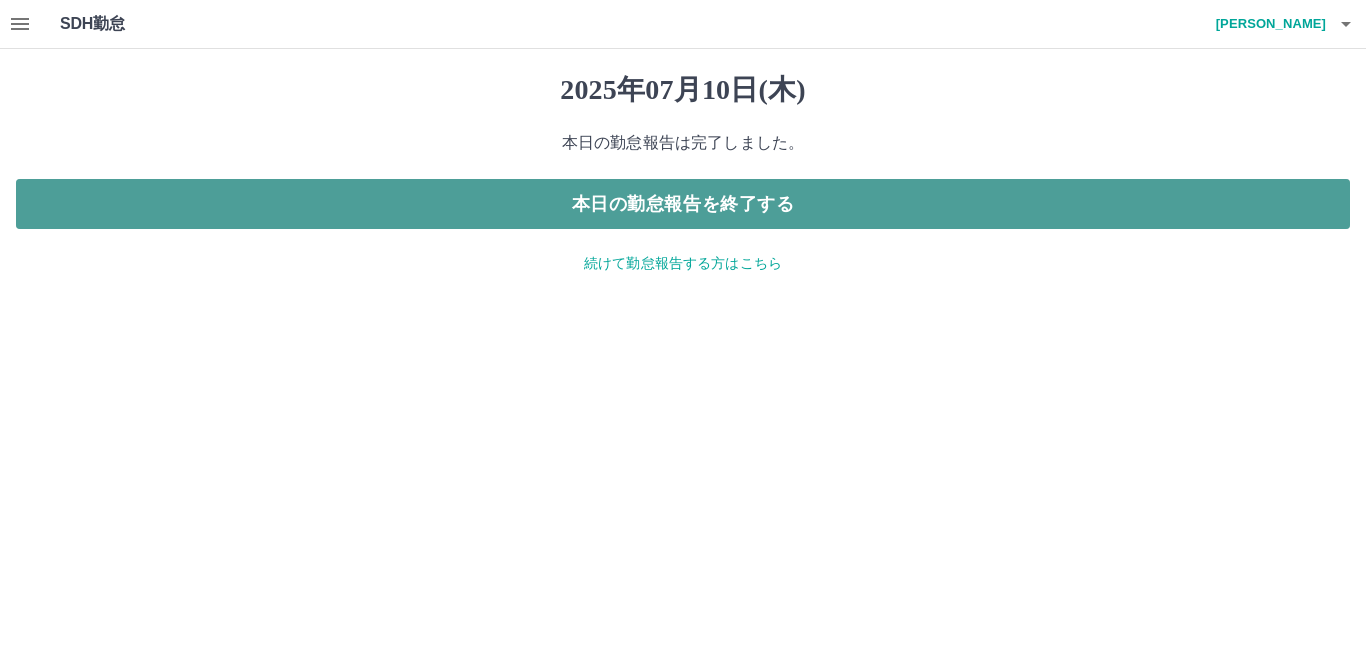 click on "本日の勤怠報告を終了する" at bounding box center [683, 204] 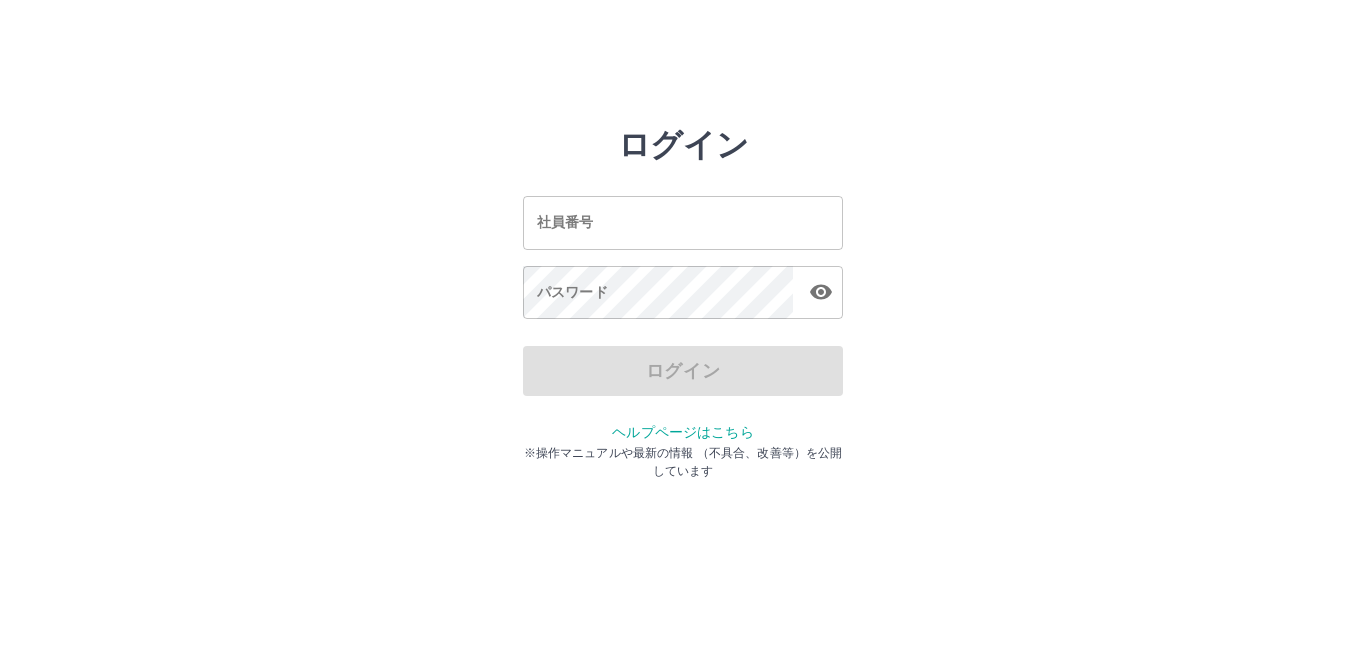 scroll, scrollTop: 0, scrollLeft: 0, axis: both 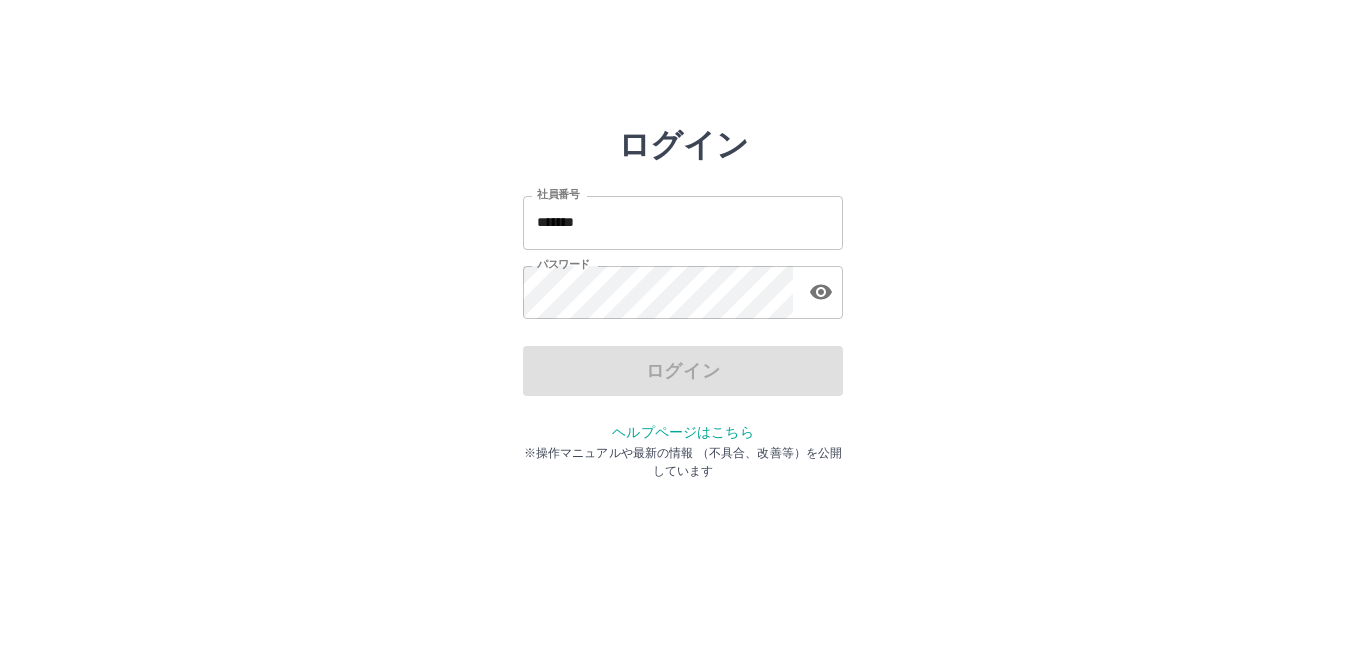 click on "*******" at bounding box center [683, 222] 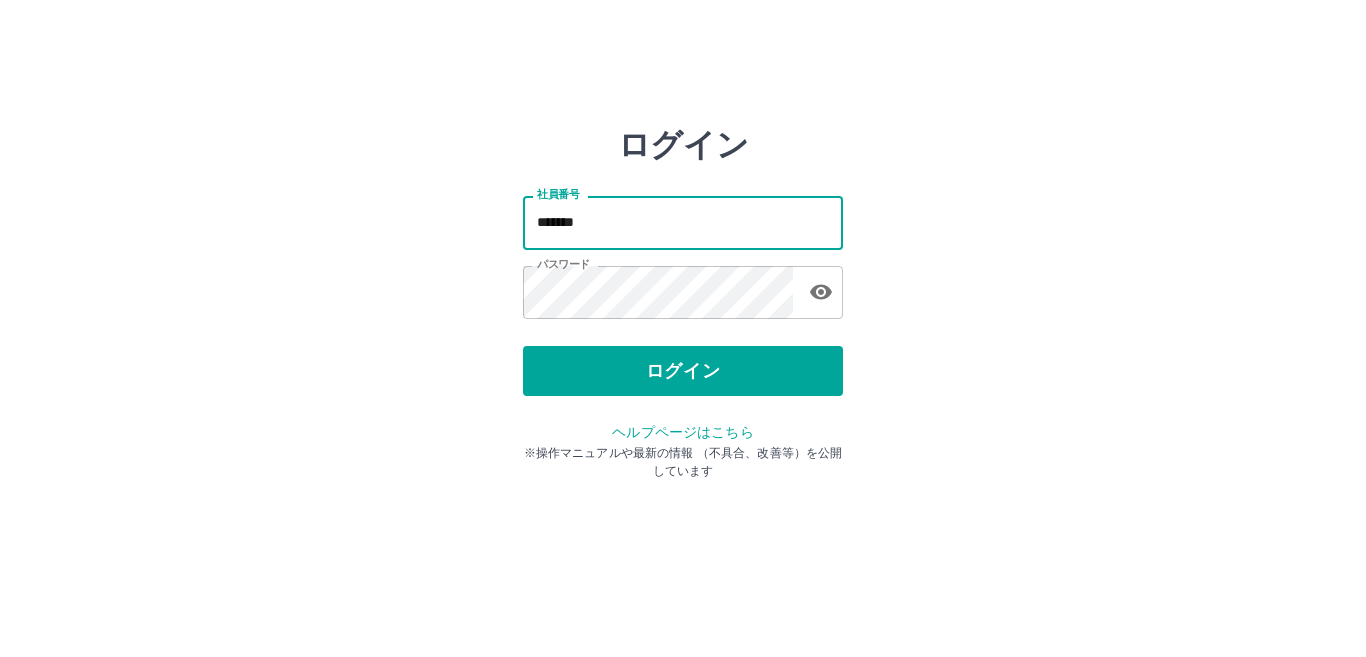type on "*******" 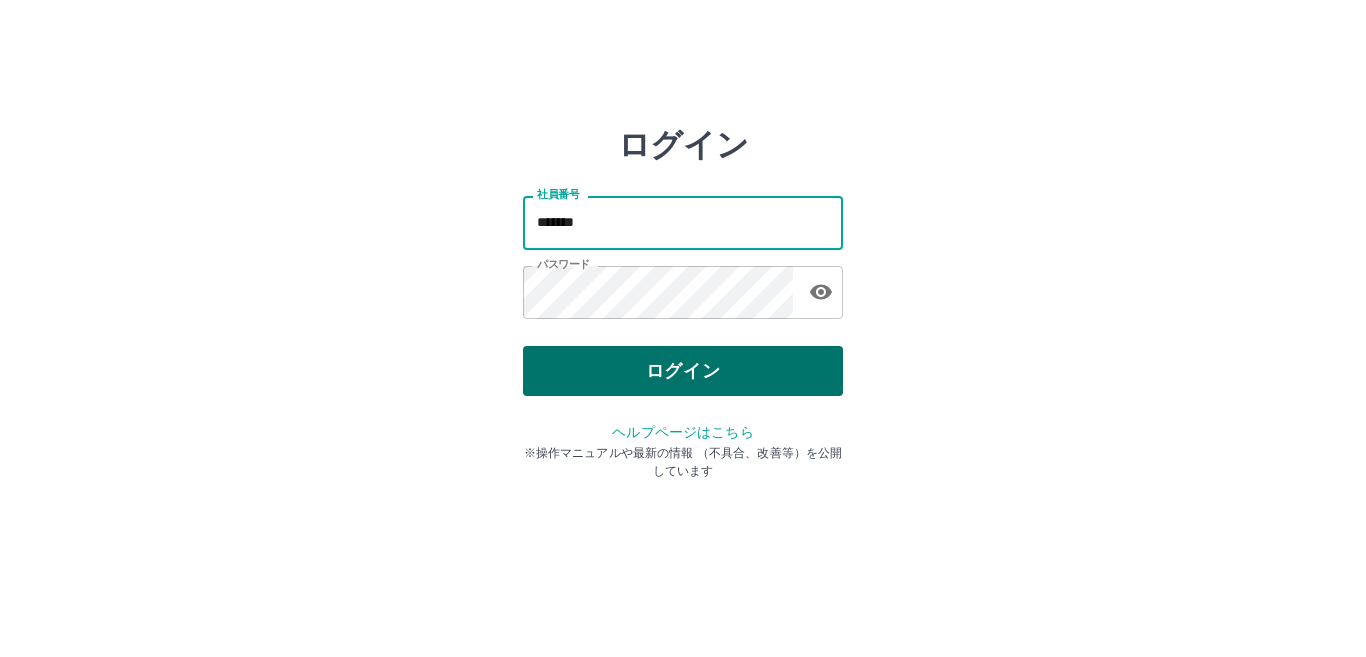 click on "ログイン" at bounding box center [683, 371] 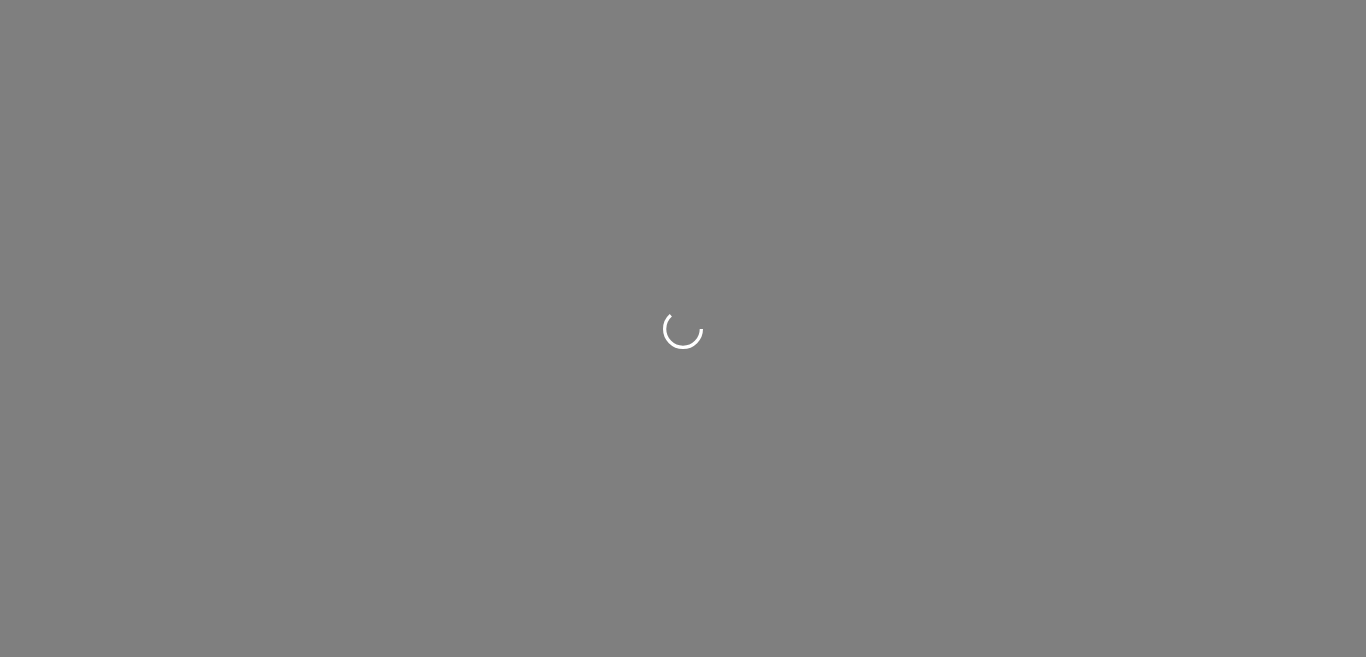 scroll, scrollTop: 0, scrollLeft: 0, axis: both 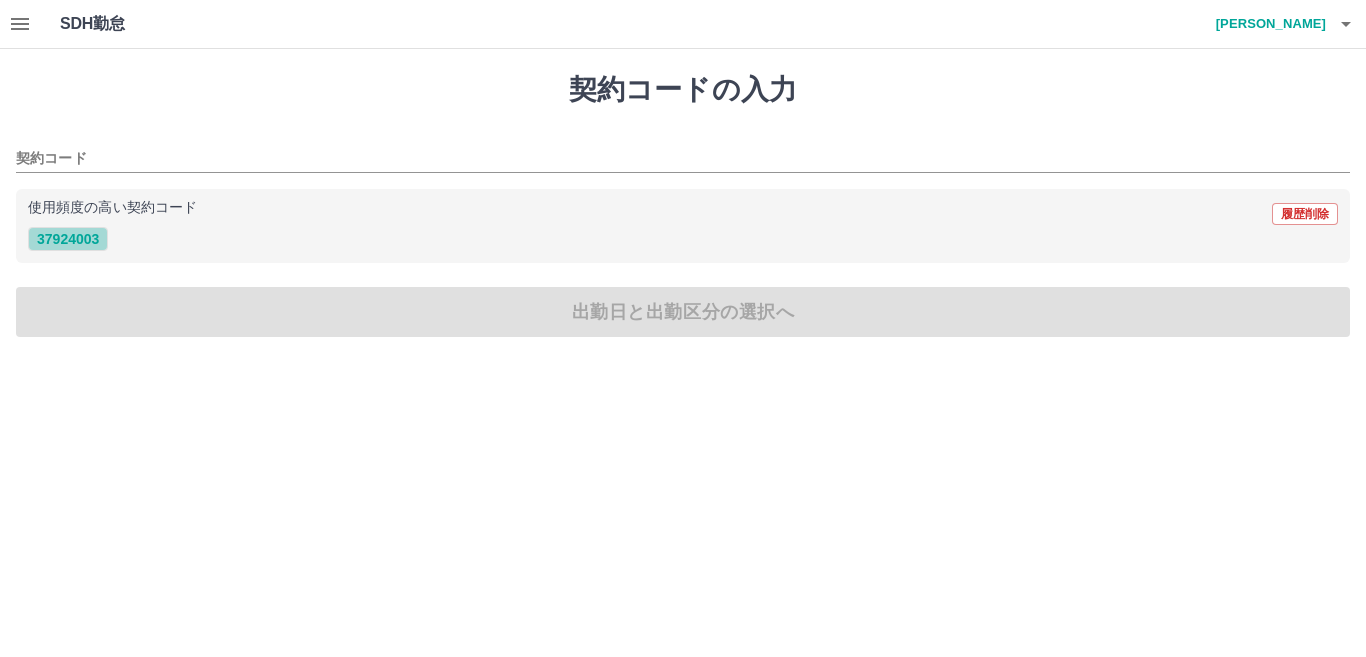 click on "37924003" at bounding box center (68, 239) 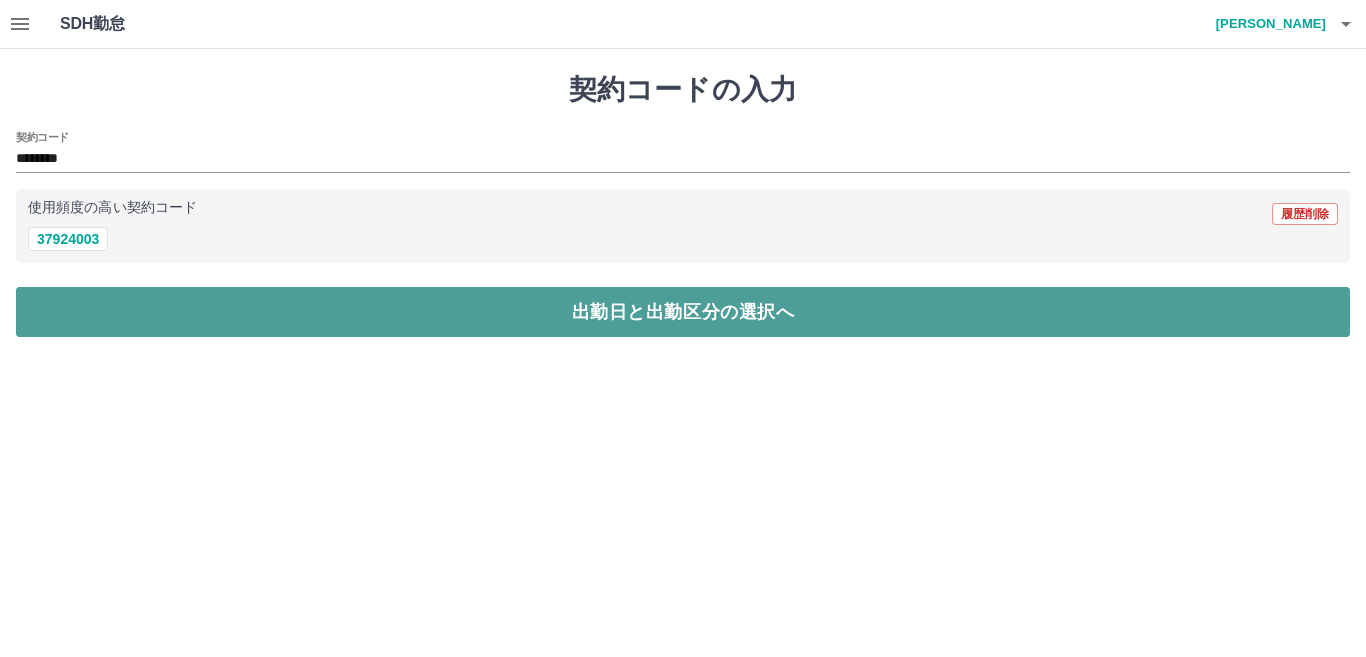 click on "出勤日と出勤区分の選択へ" at bounding box center [683, 312] 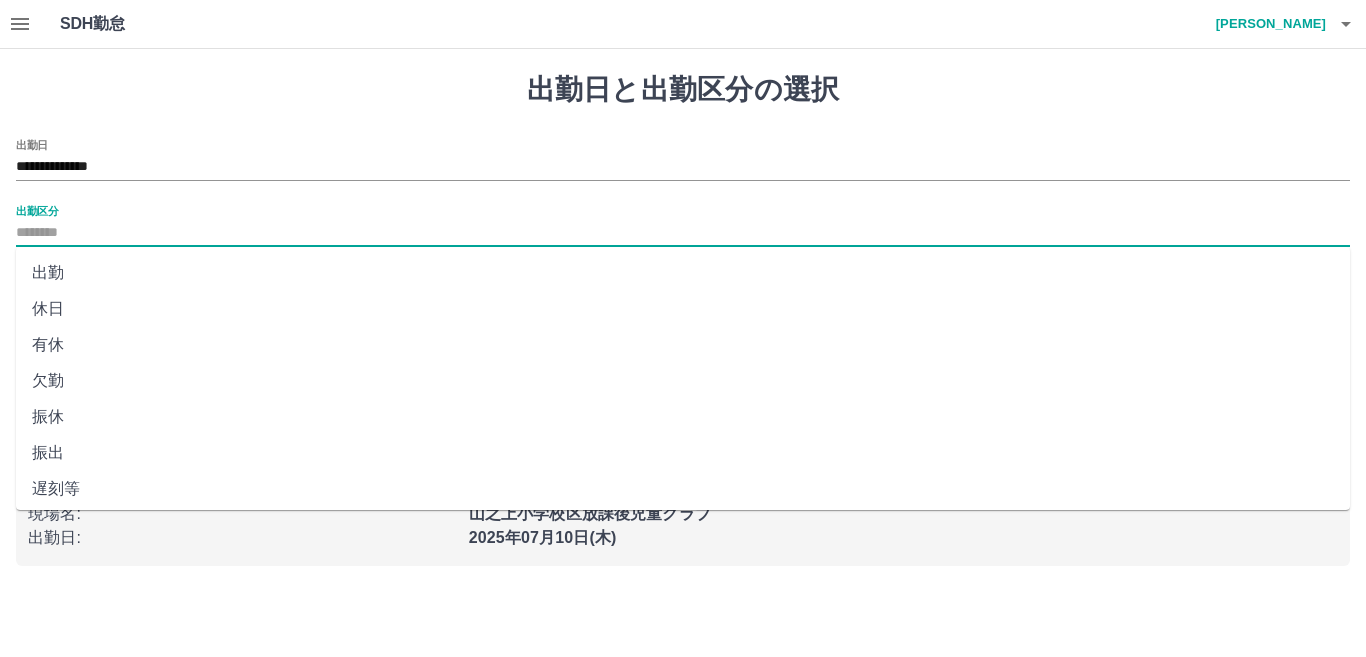 click on "出勤区分" at bounding box center (683, 233) 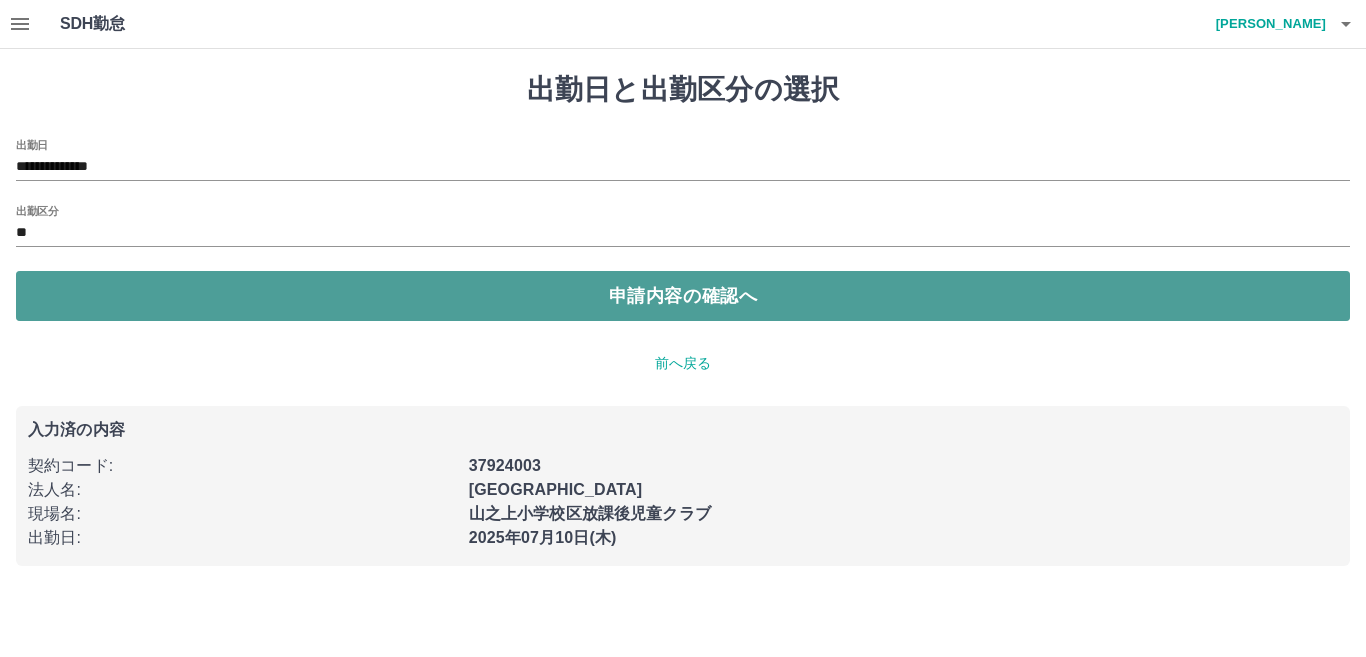 click on "申請内容の確認へ" at bounding box center [683, 296] 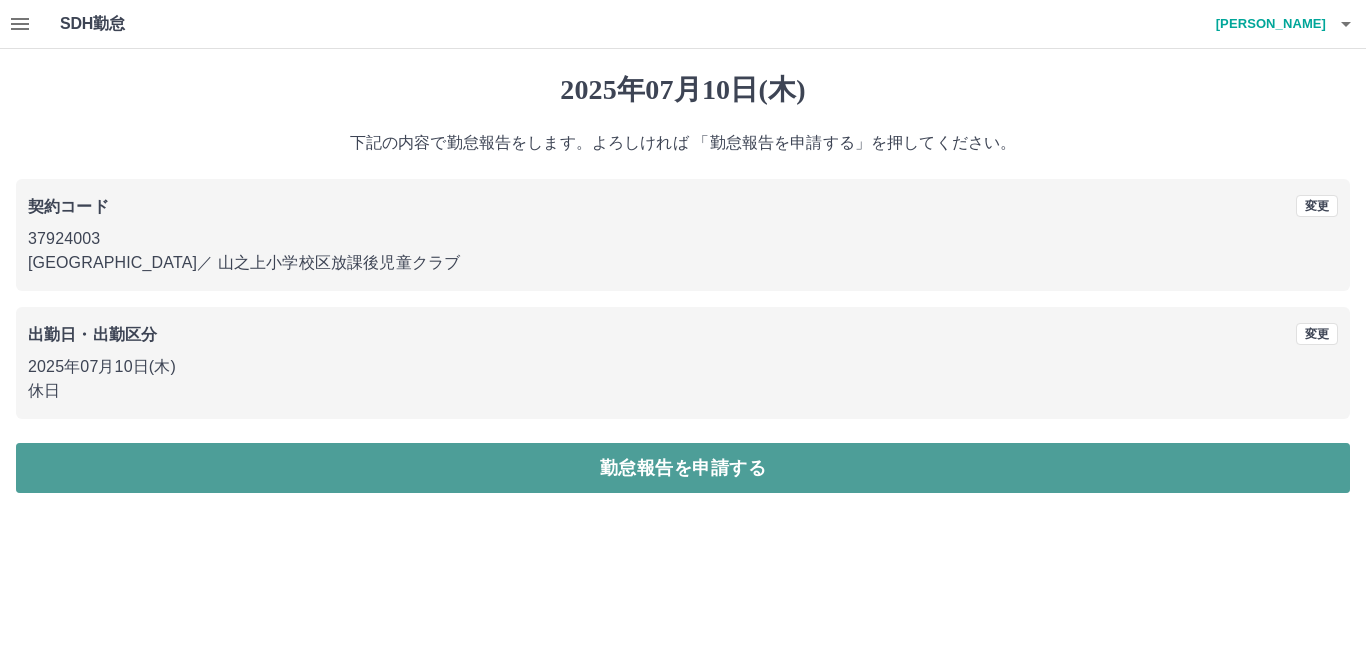 click on "勤怠報告を申請する" at bounding box center (683, 468) 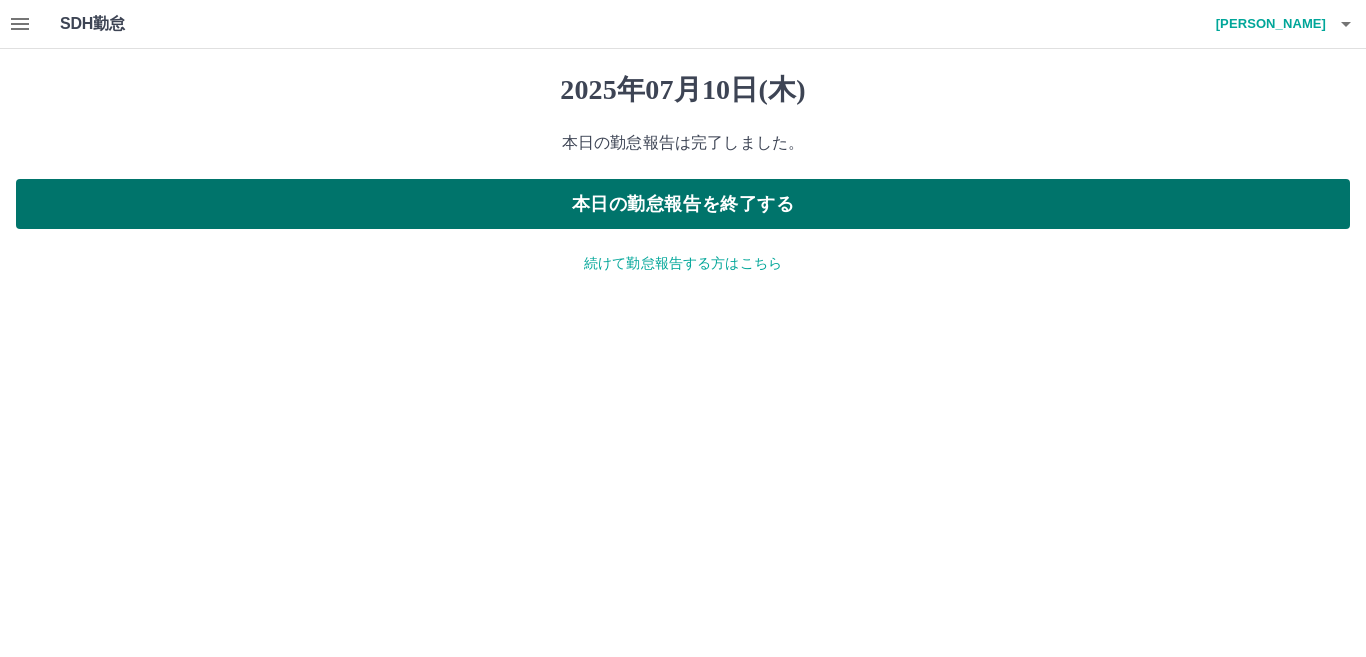 click on "本日の勤怠報告を終了する" at bounding box center (683, 204) 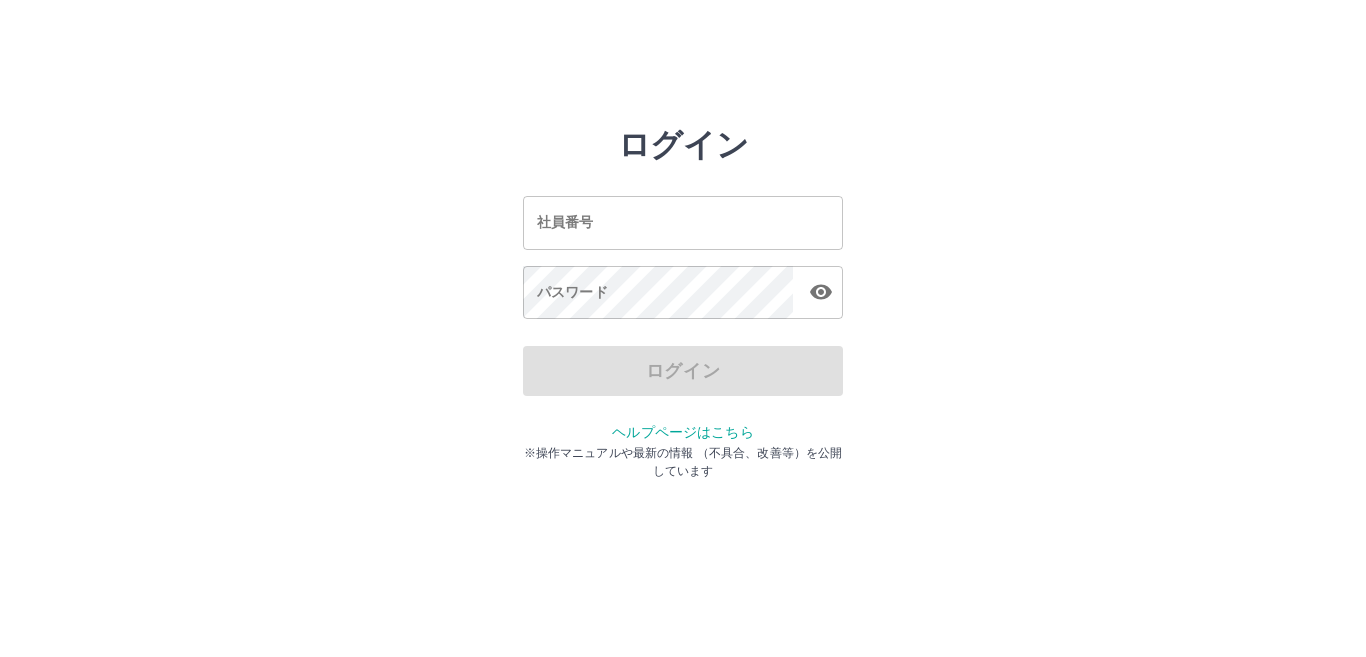 scroll, scrollTop: 0, scrollLeft: 0, axis: both 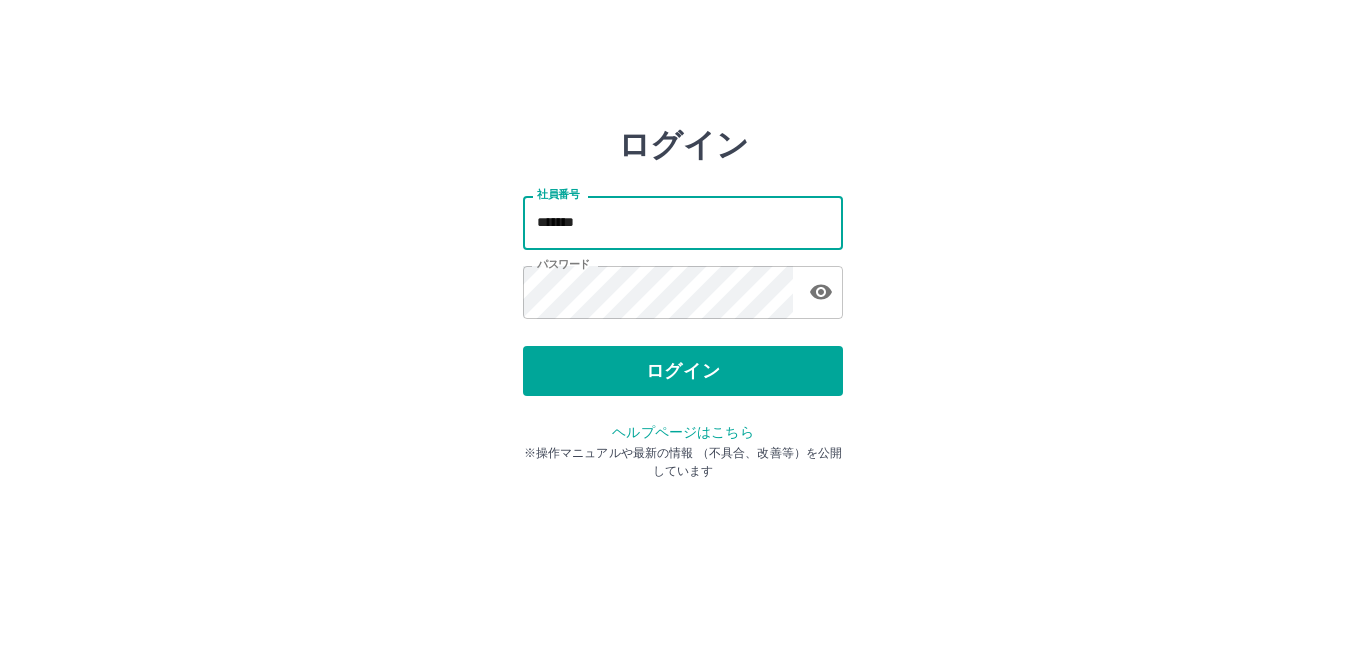 click on "*******" at bounding box center [683, 222] 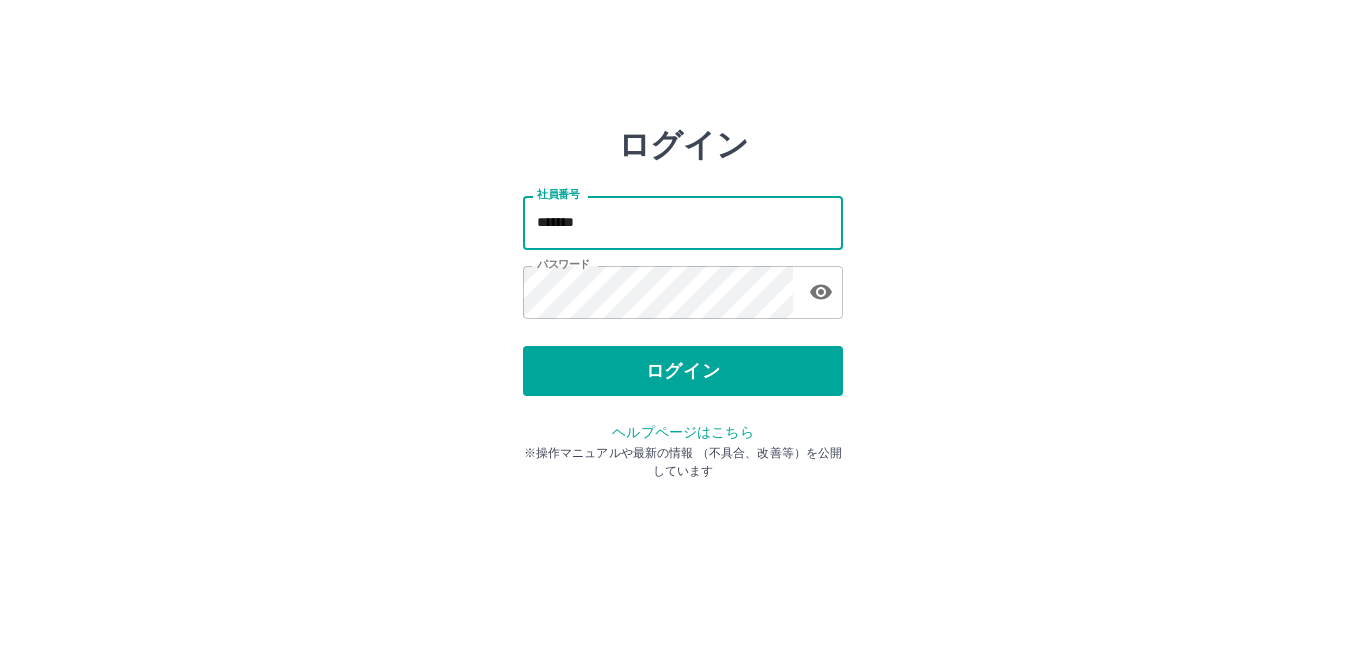 type on "*******" 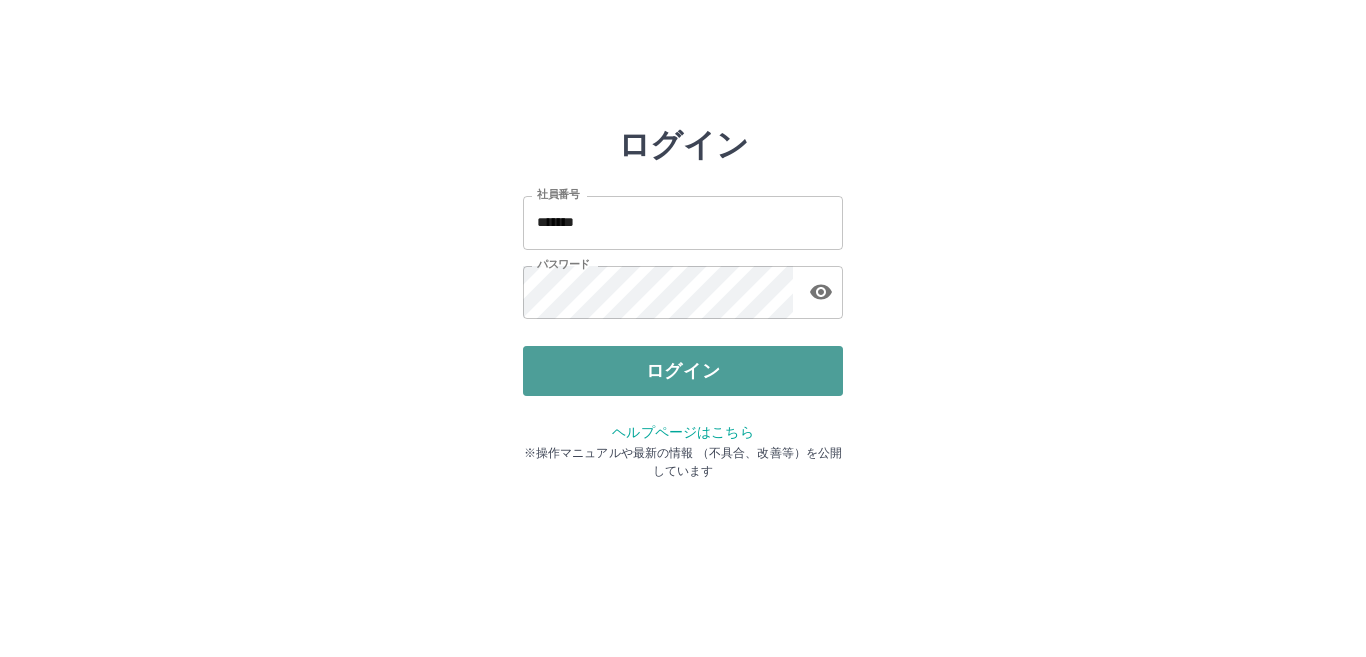 click on "ログイン" at bounding box center (683, 371) 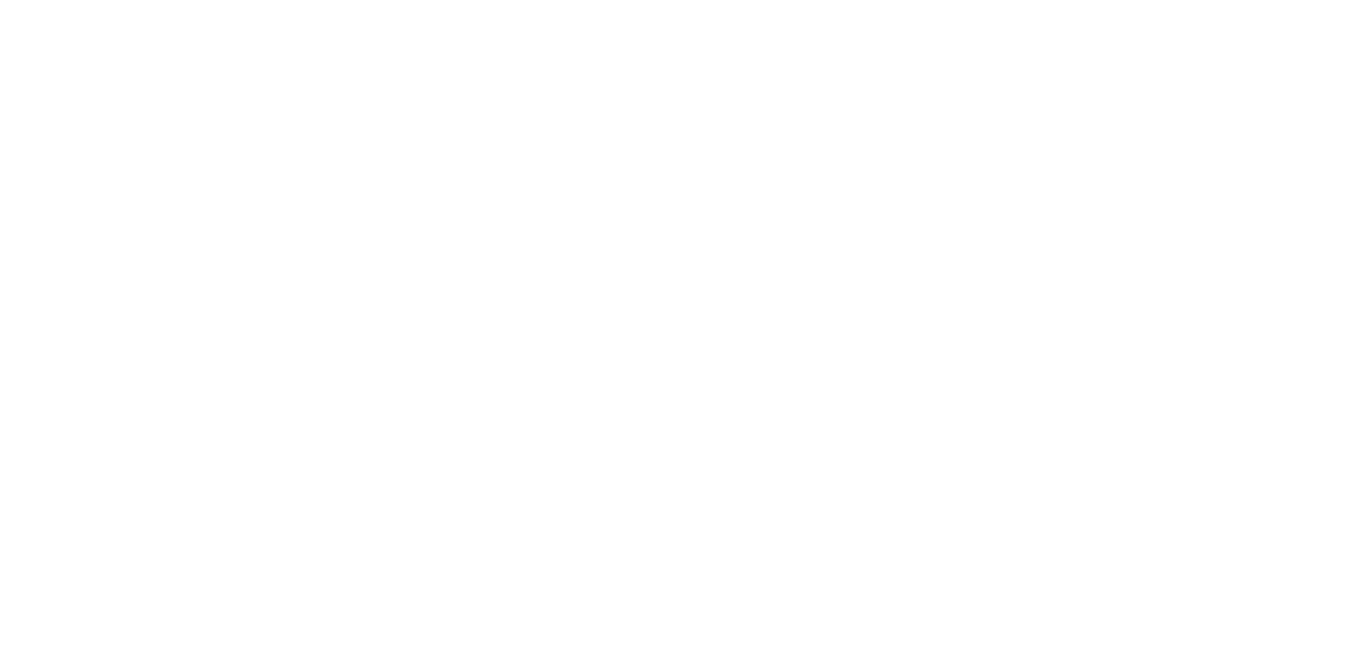 scroll, scrollTop: 0, scrollLeft: 0, axis: both 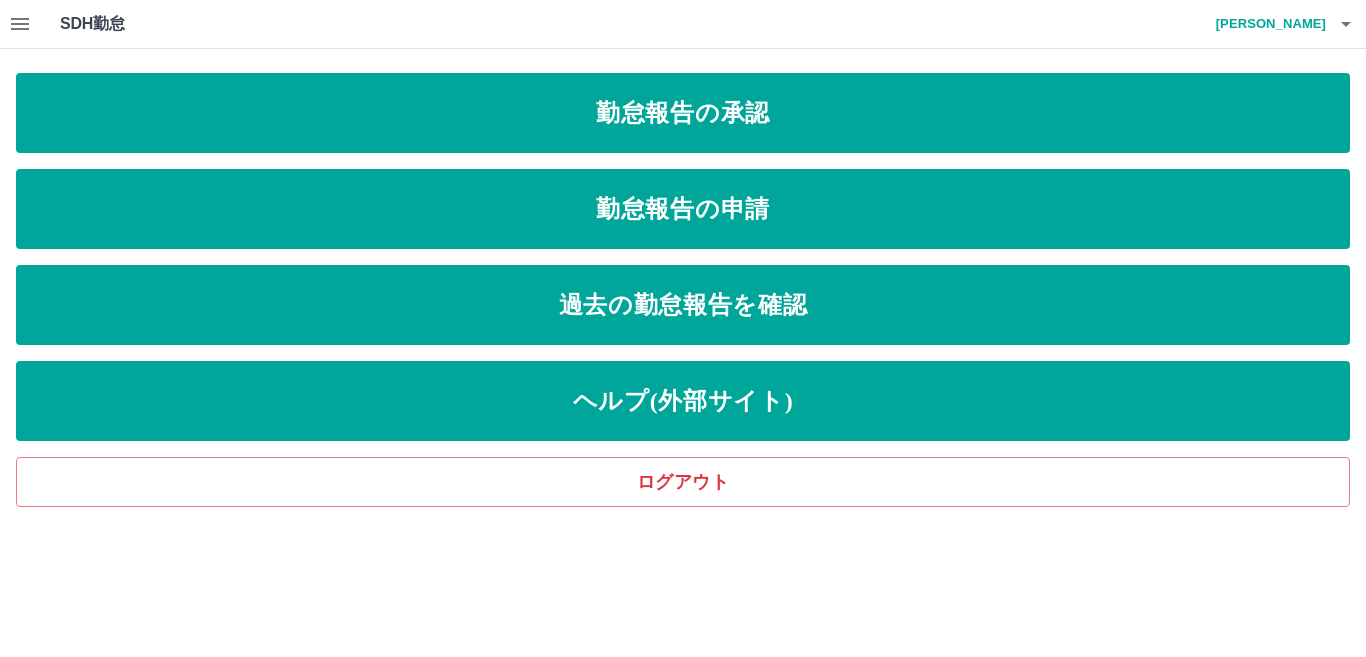 click on "[PERSON_NAME]" at bounding box center (1266, 24) 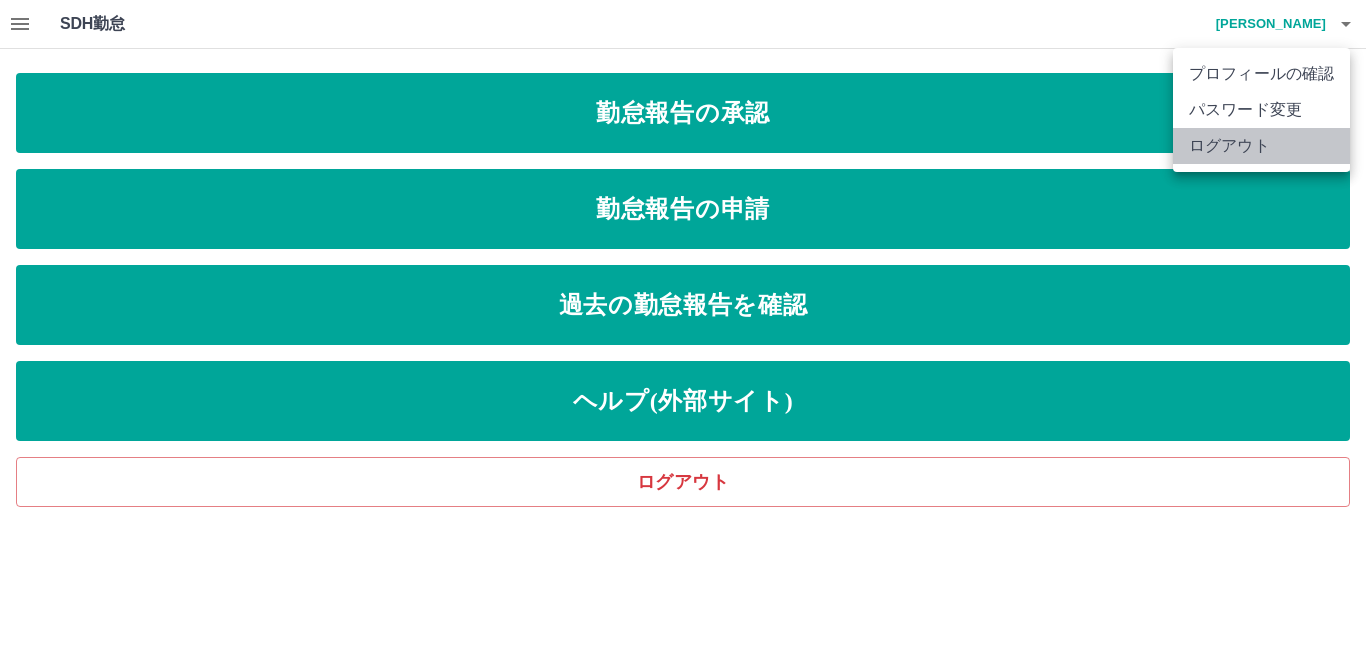 click on "ログアウト" at bounding box center (1261, 146) 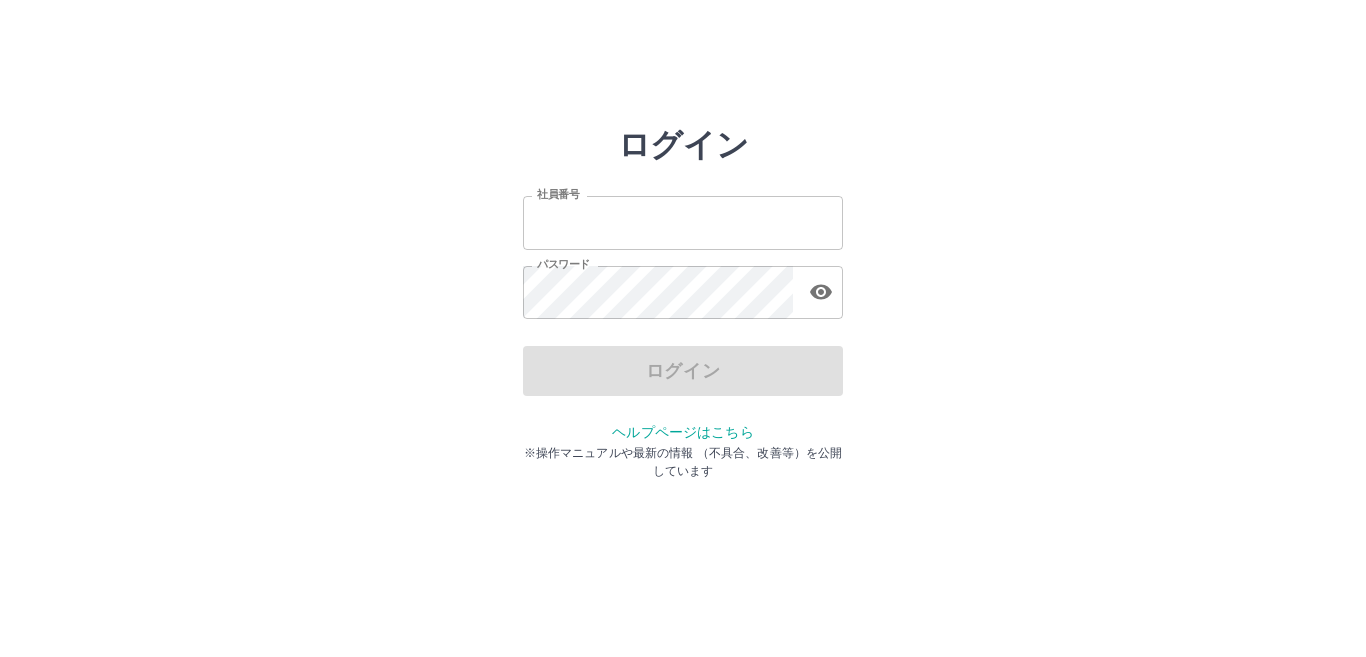 scroll, scrollTop: 0, scrollLeft: 0, axis: both 